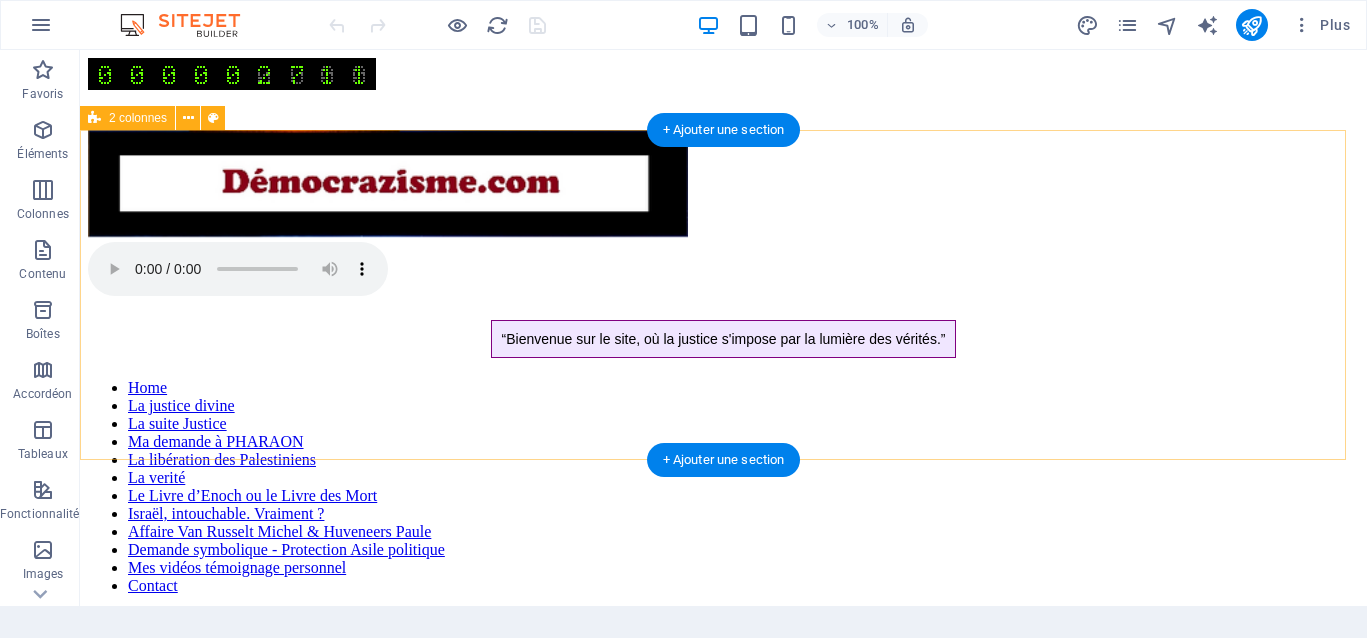 scroll, scrollTop: 0, scrollLeft: 0, axis: both 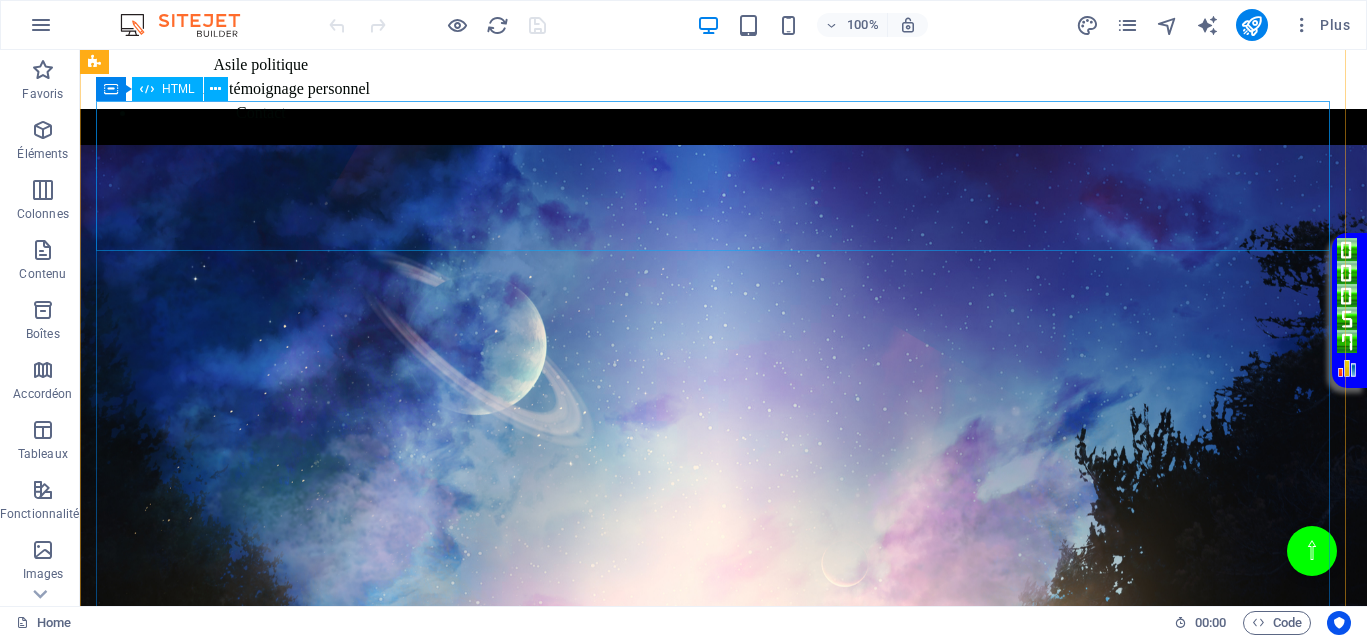 click on "Votre Témoignage" at bounding box center [723, 1234] 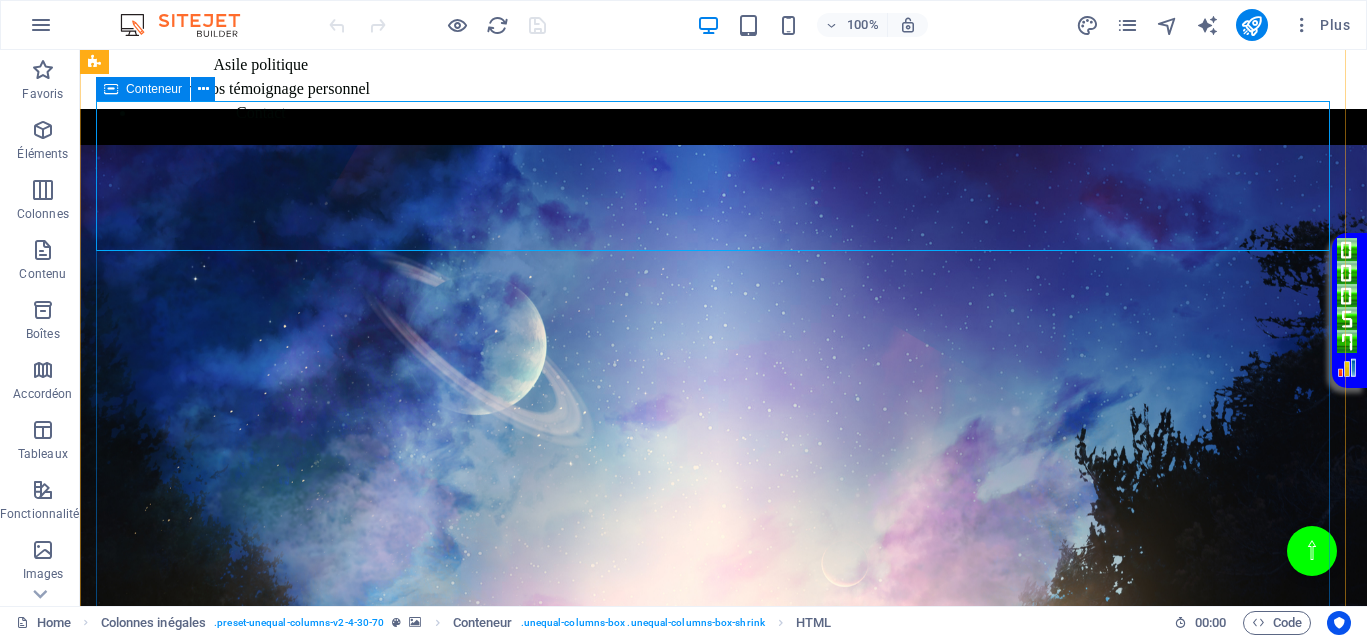 click on "Votre Témoignage" at bounding box center (723, 1234) 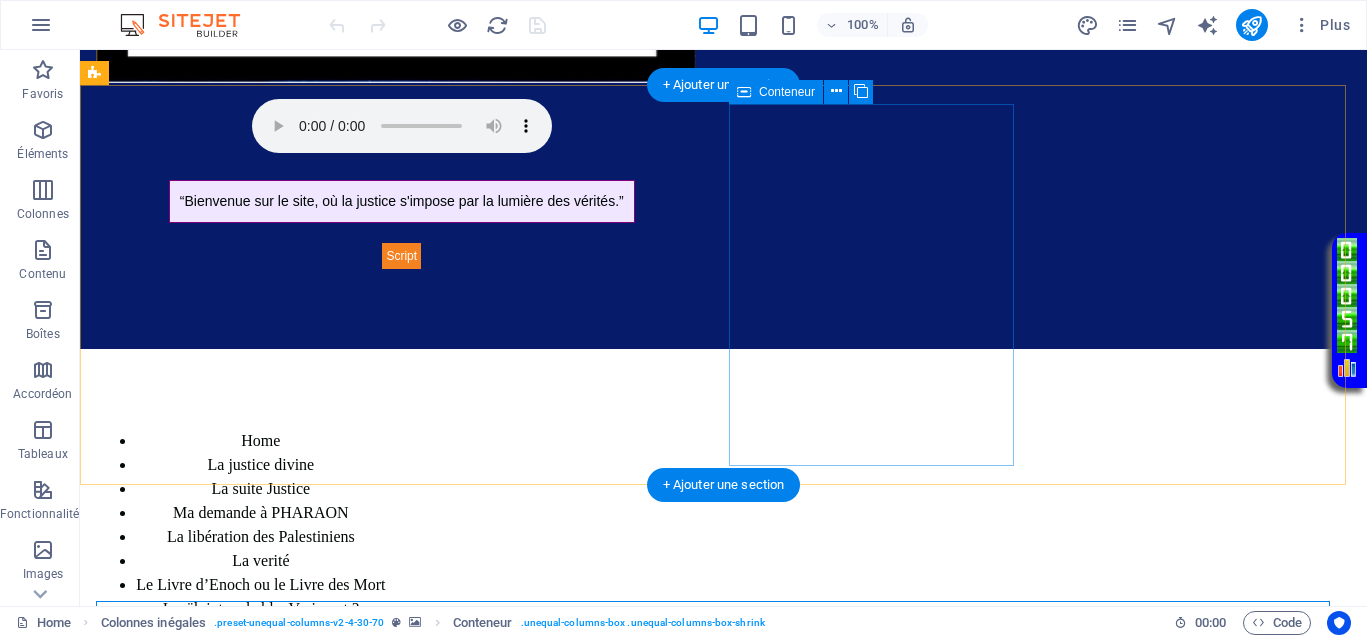 scroll, scrollTop: 0, scrollLeft: 0, axis: both 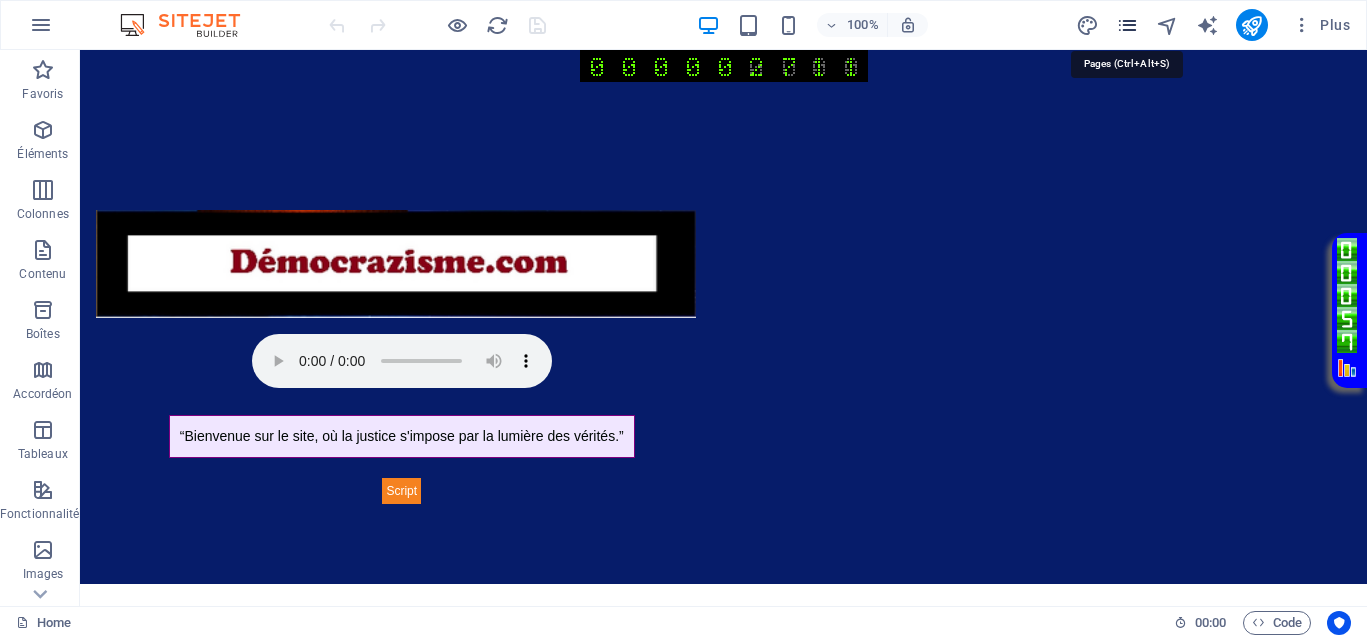 click at bounding box center (1127, 25) 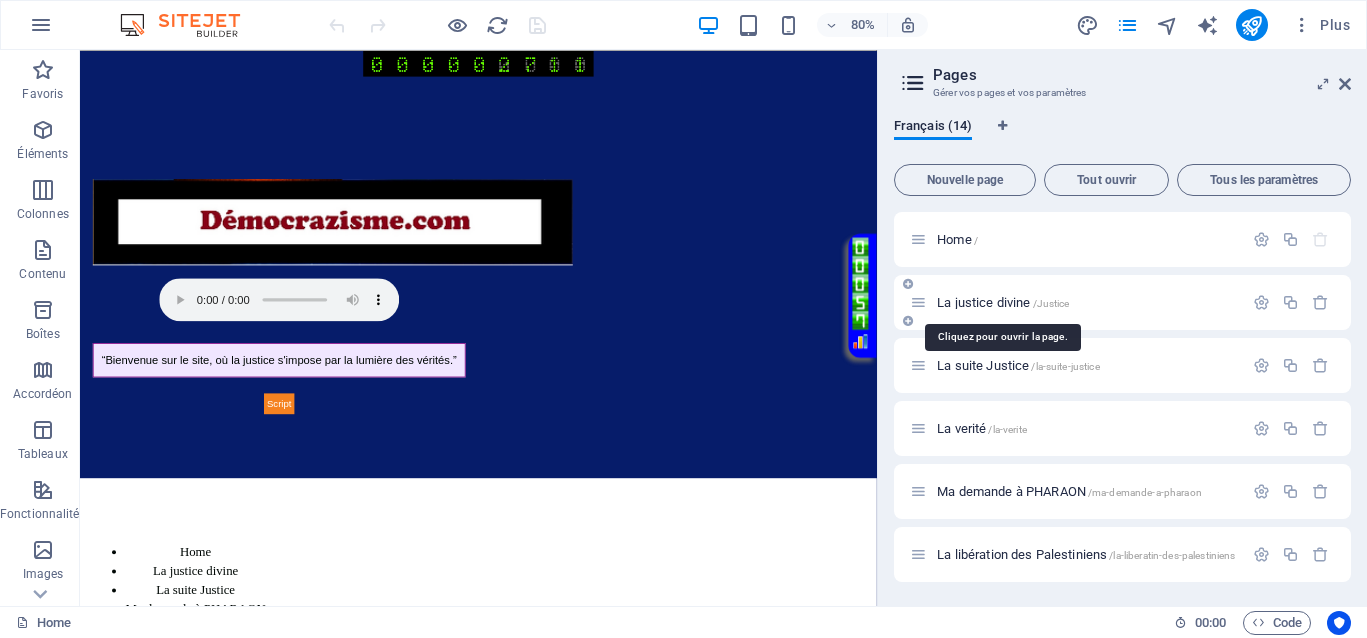 click on "La justice divine /Justice" at bounding box center [1003, 302] 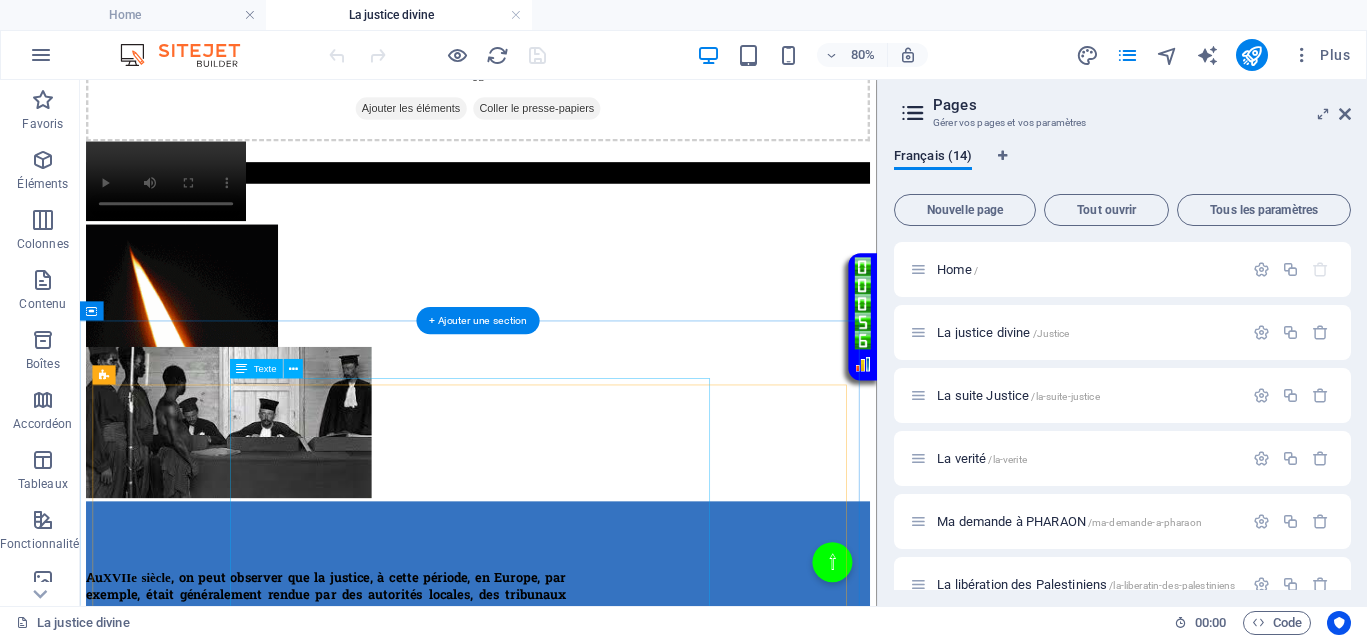 scroll, scrollTop: 375, scrollLeft: 0, axis: vertical 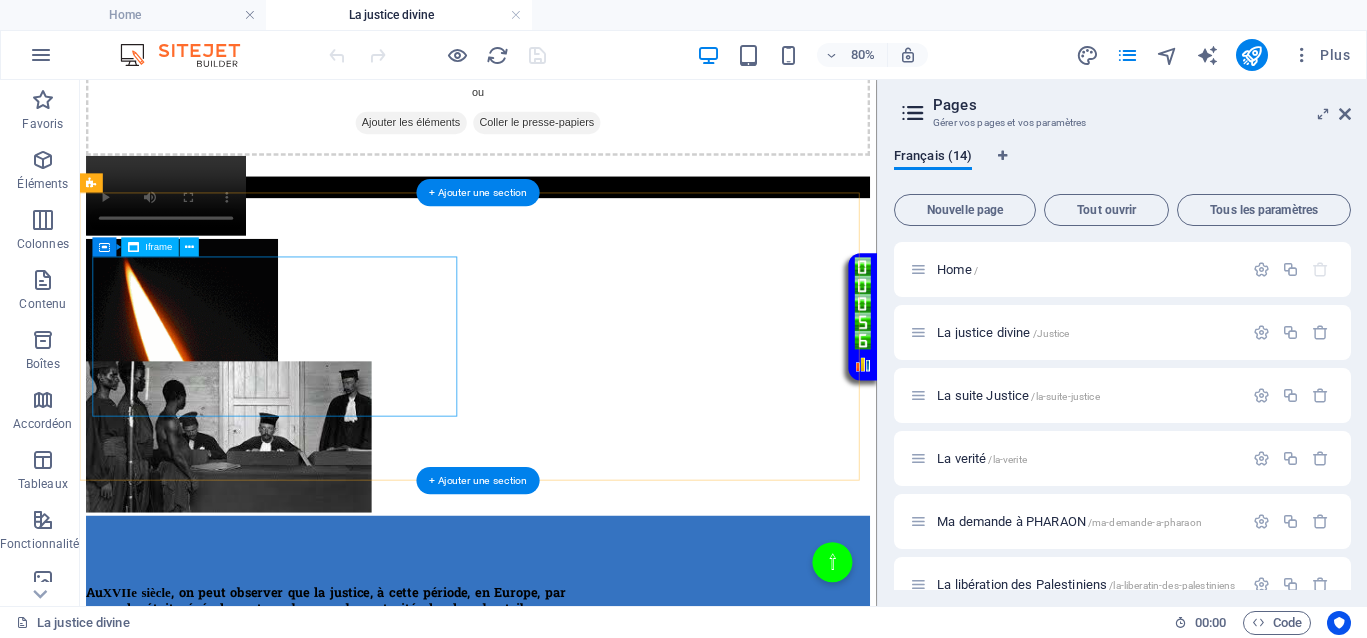 click on "</div>" at bounding box center (578, 330) 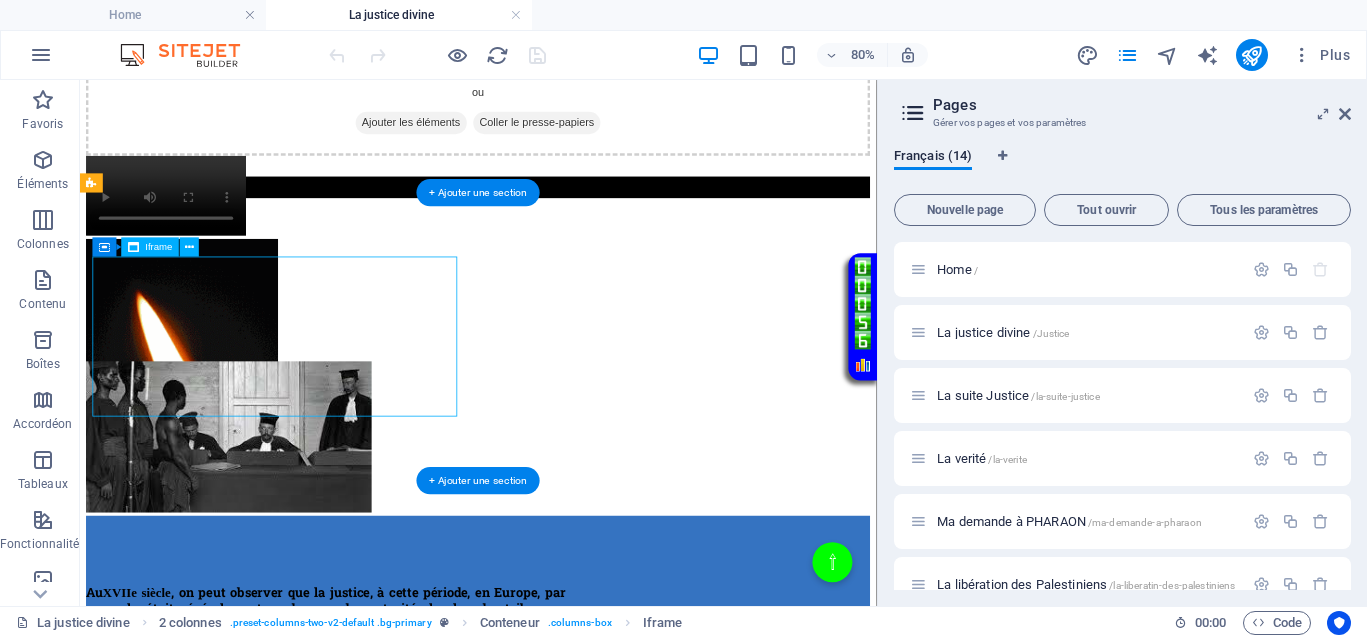 click on "</div>" at bounding box center [578, 330] 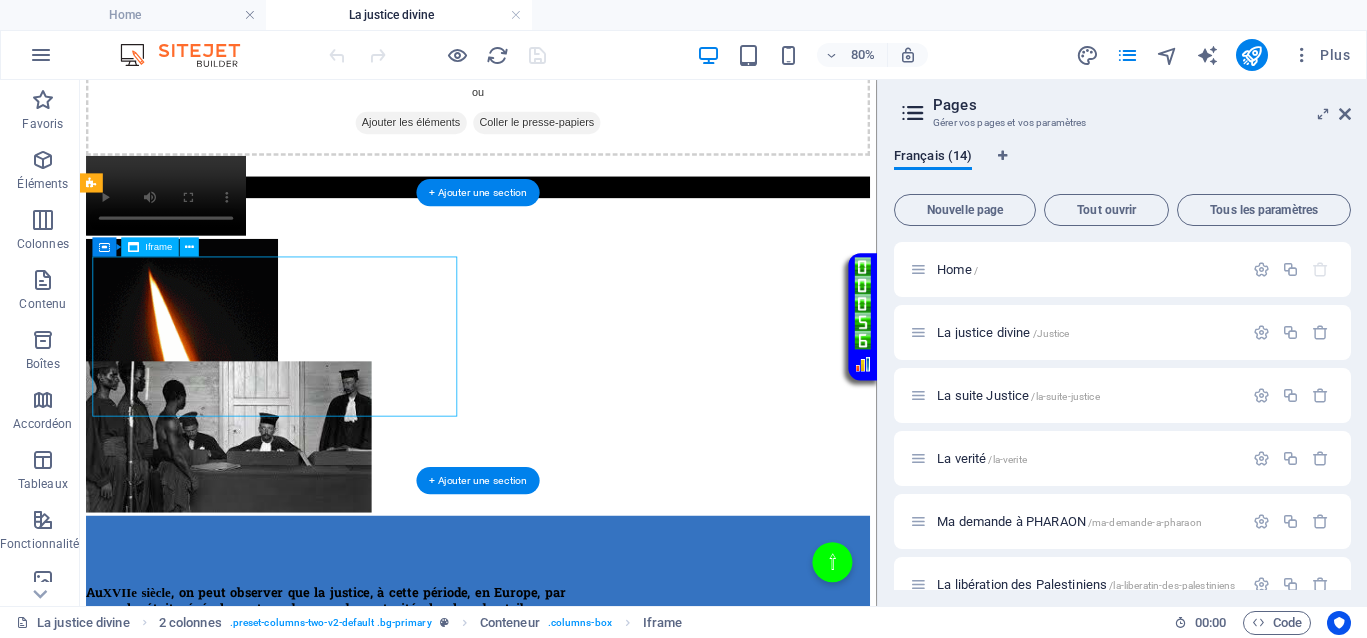 select on "%" 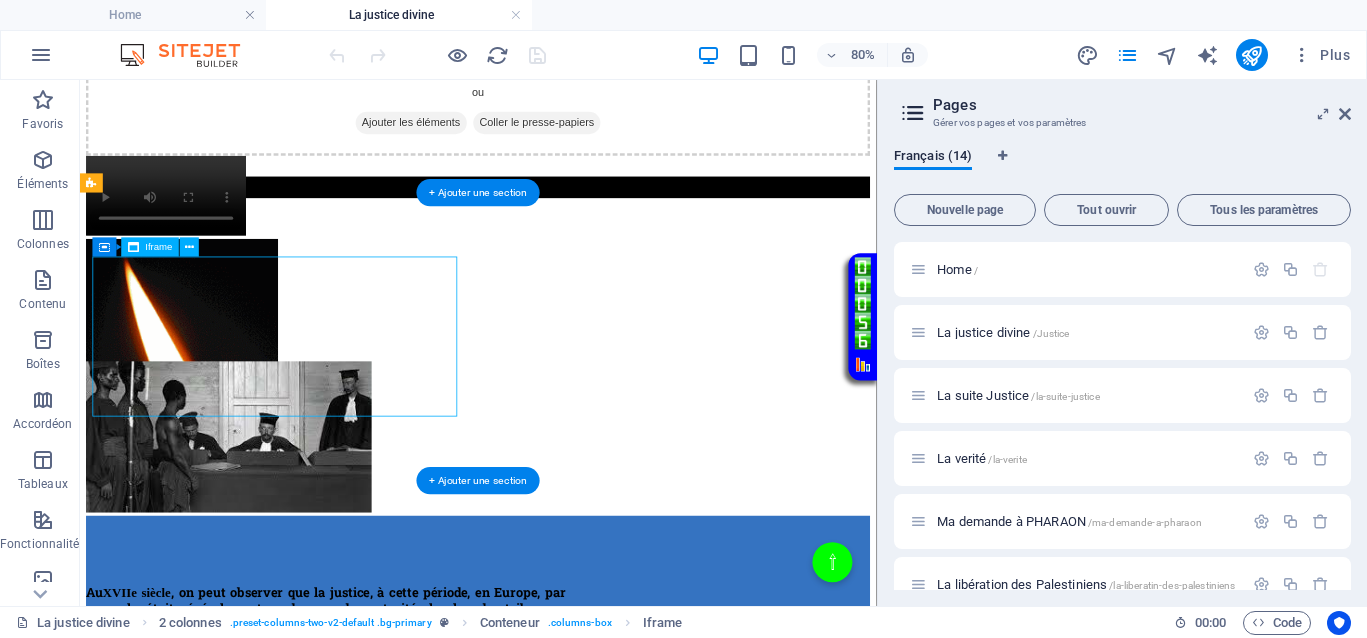select on "px" 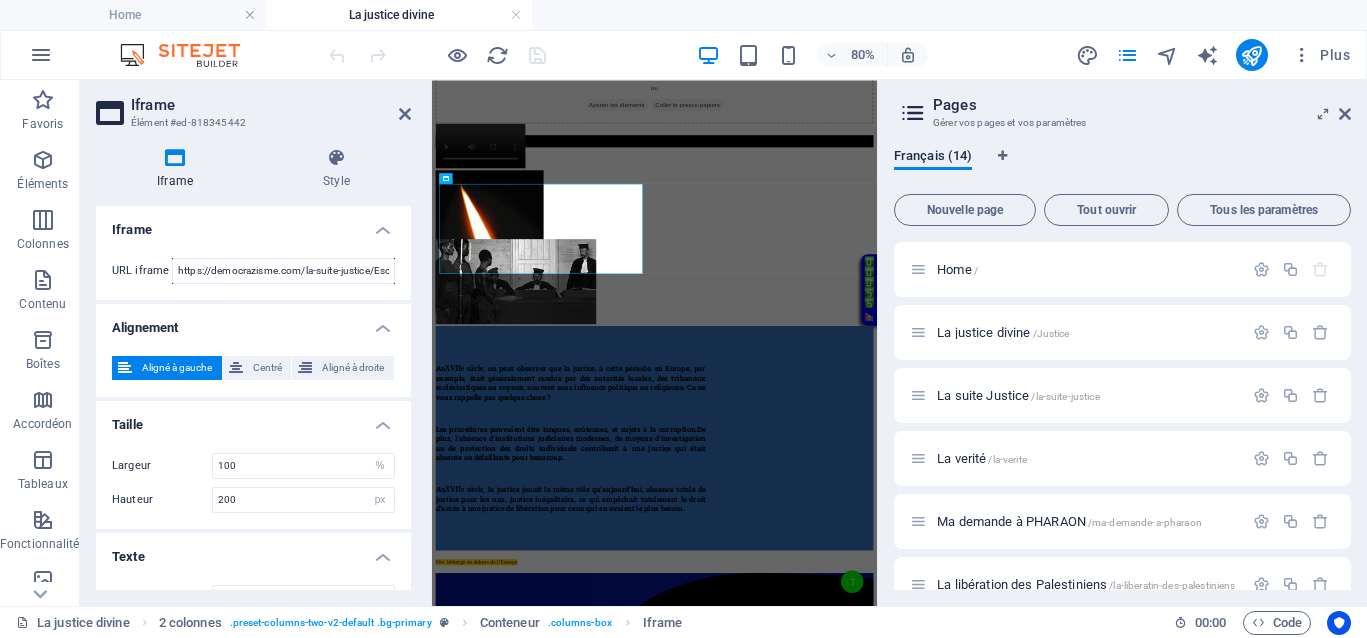 scroll, scrollTop: 366, scrollLeft: 0, axis: vertical 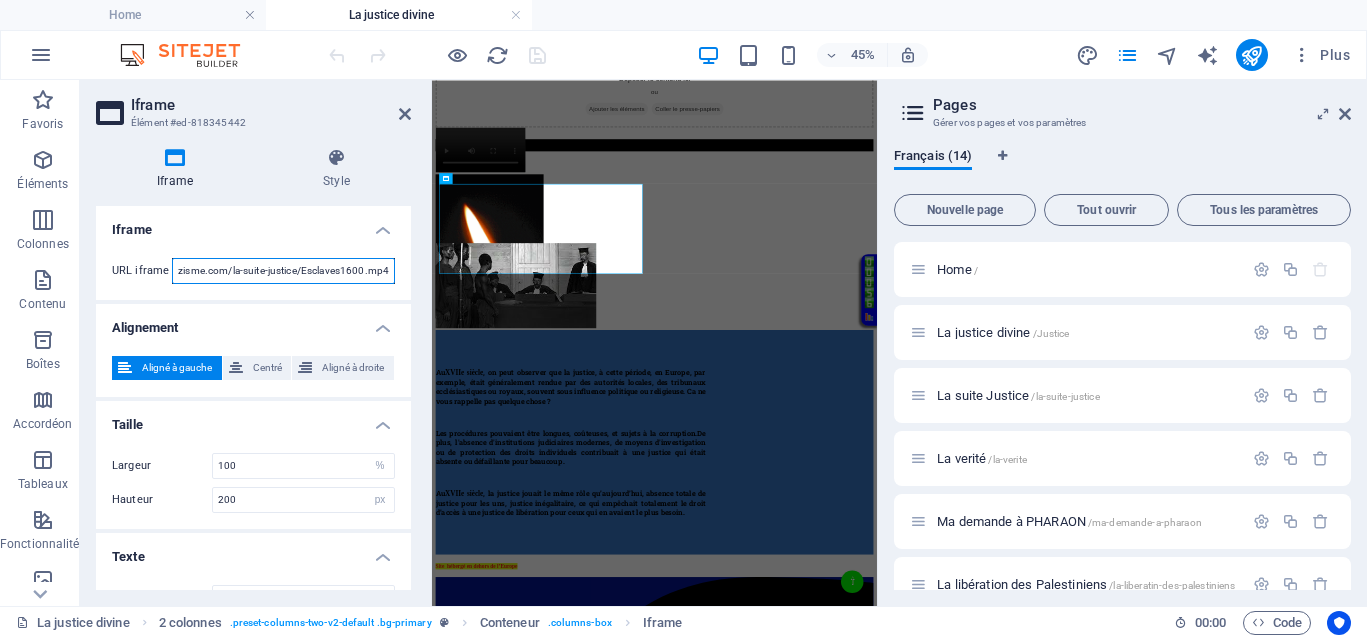 drag, startPoint x: 321, startPoint y: 273, endPoint x: 396, endPoint y: 277, distance: 75.10659 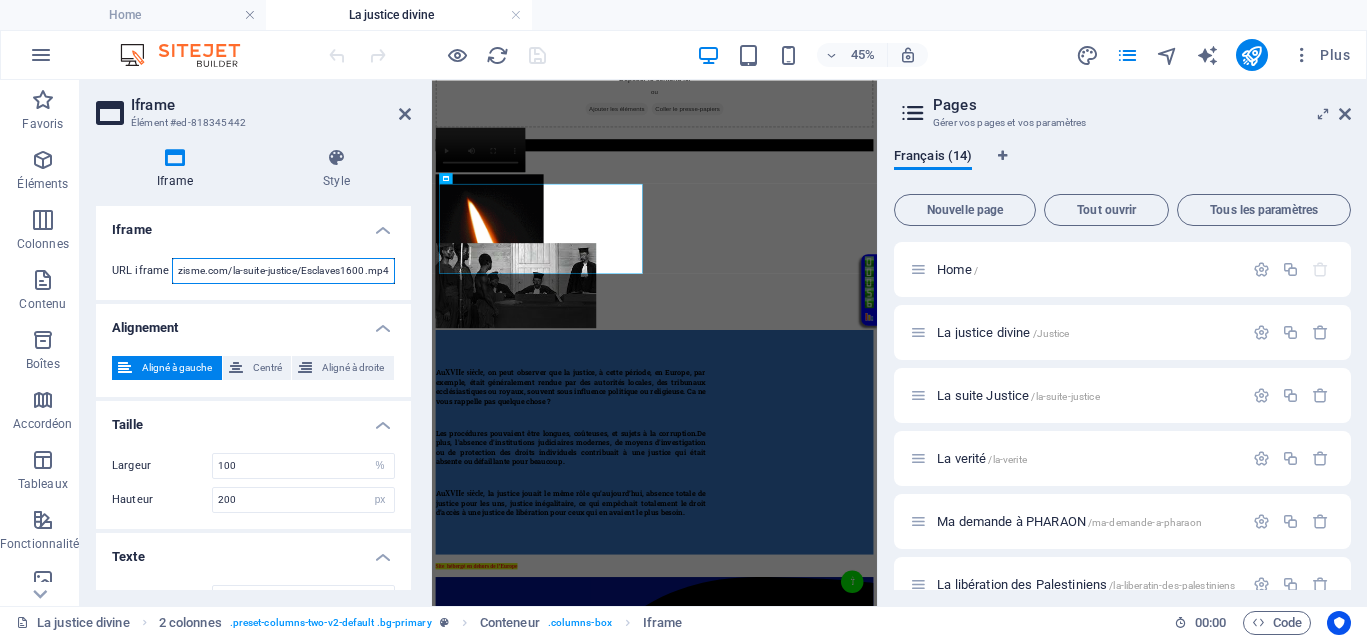 click on "URL iframe https://democrazisme.com/la-suite-justice/Esclaves1600.mp4" at bounding box center [253, 271] 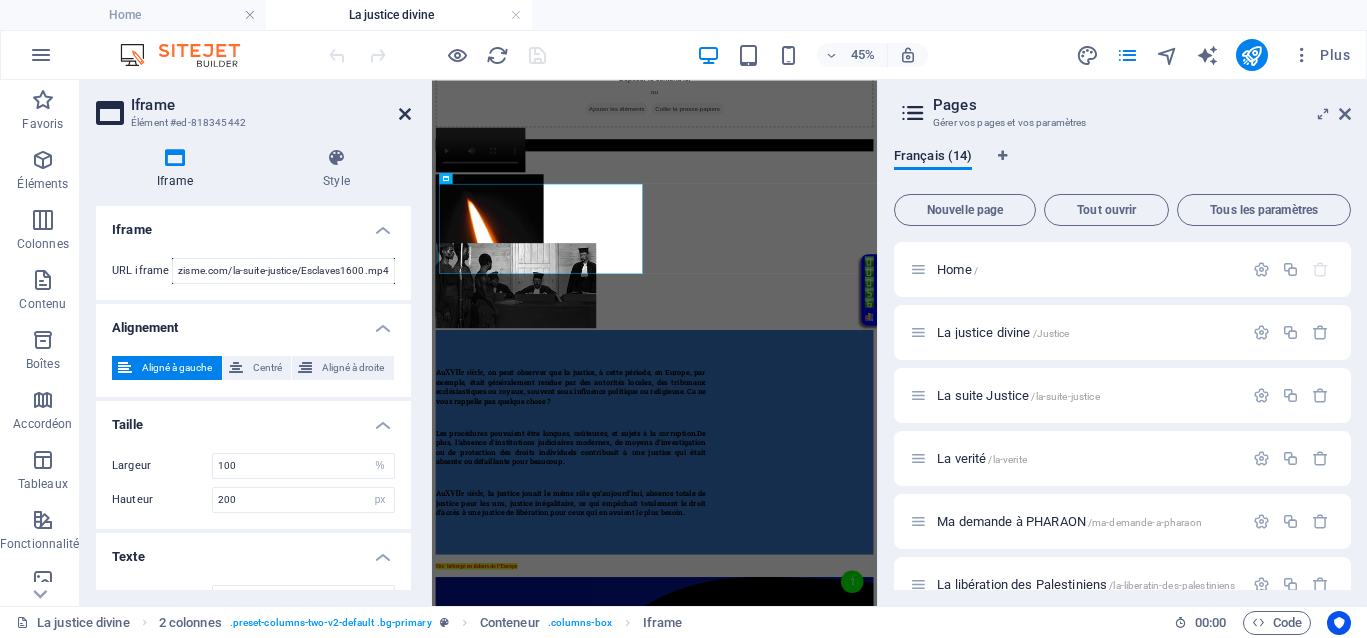 scroll, scrollTop: 0, scrollLeft: 0, axis: both 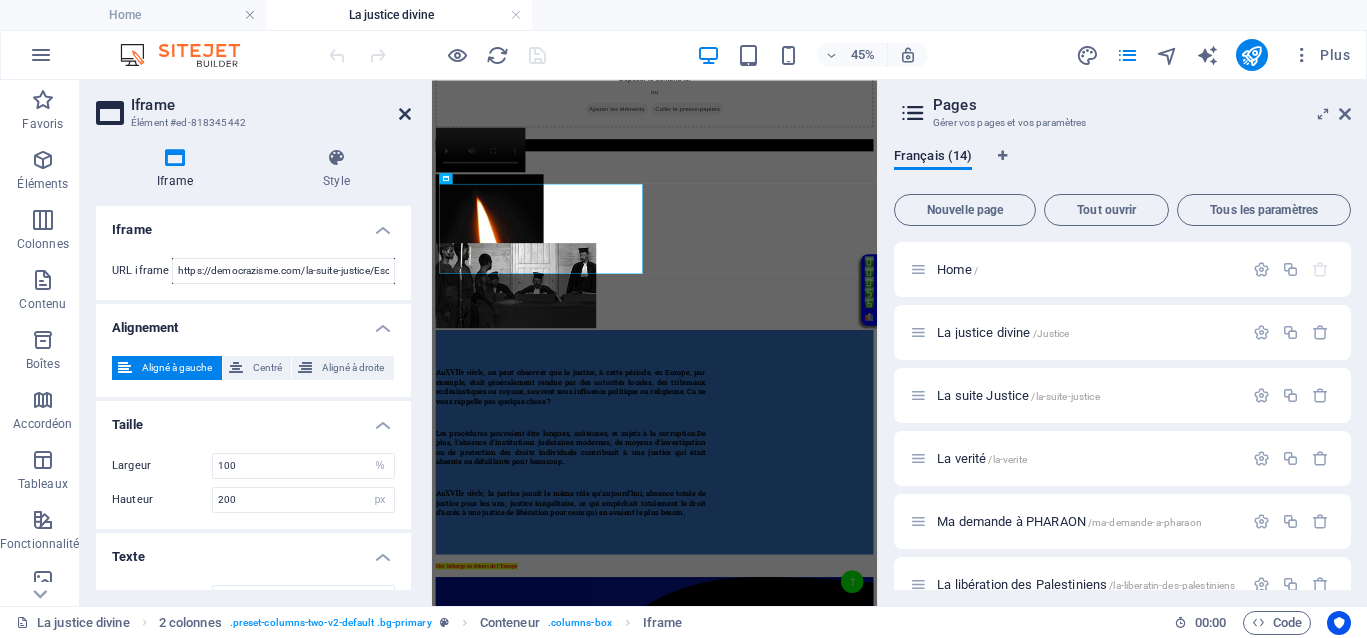 click at bounding box center [405, 114] 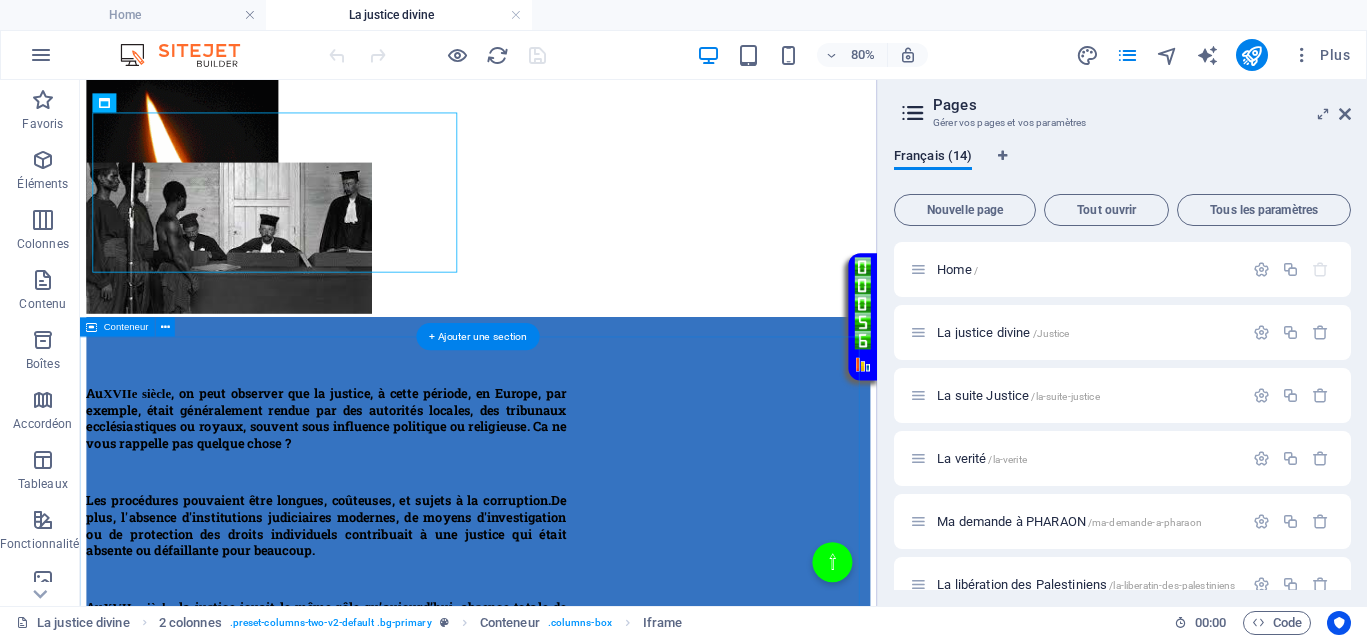 scroll, scrollTop: 625, scrollLeft: 0, axis: vertical 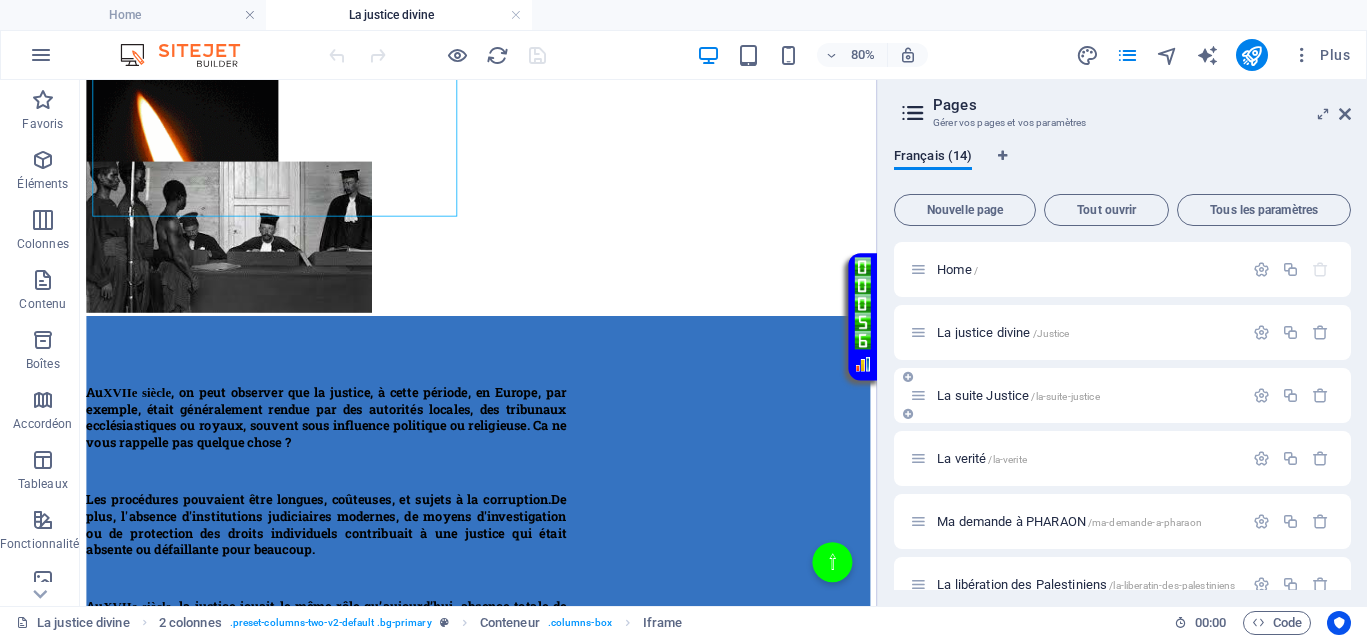 click on "La suite Justice /la-suite-justice" at bounding box center (1018, 395) 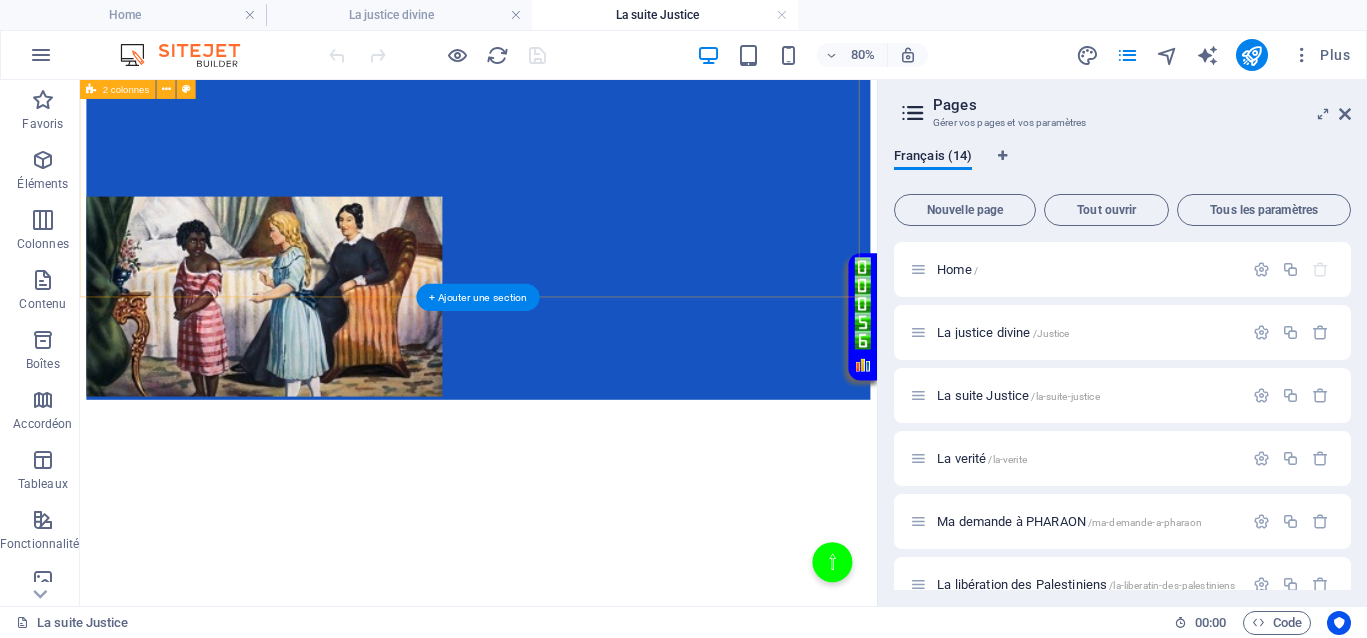 scroll, scrollTop: 500, scrollLeft: 0, axis: vertical 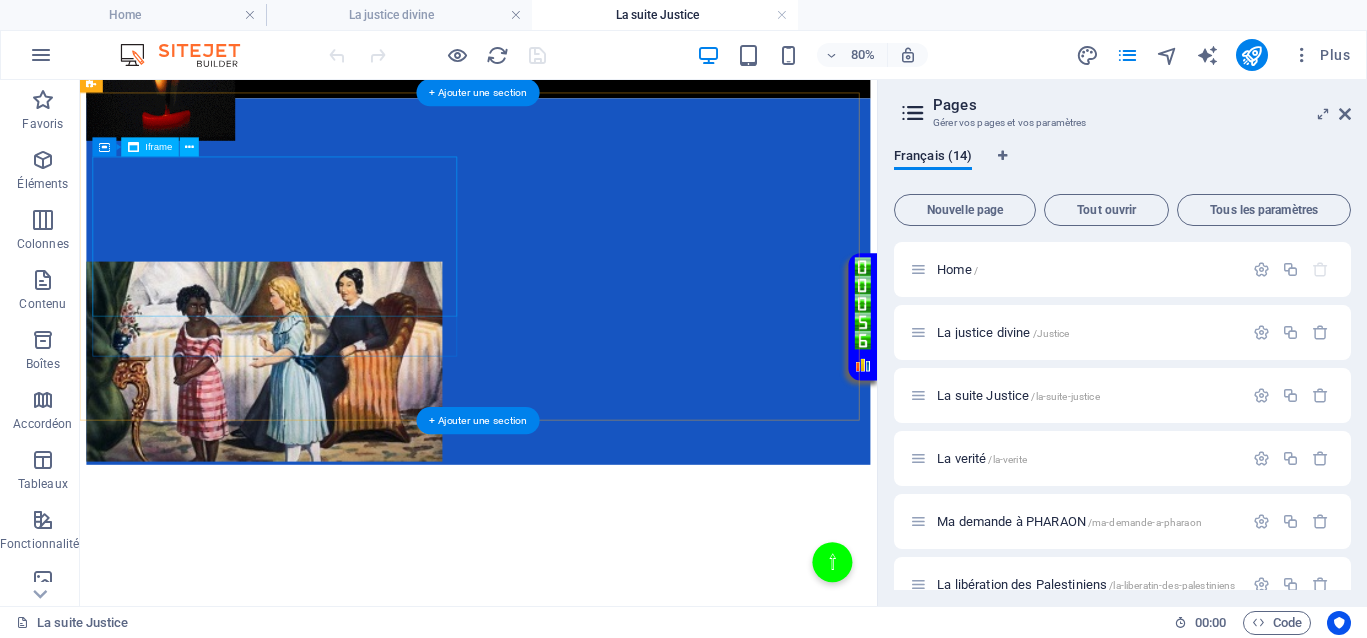 click on "</div>" at bounding box center [578, 205] 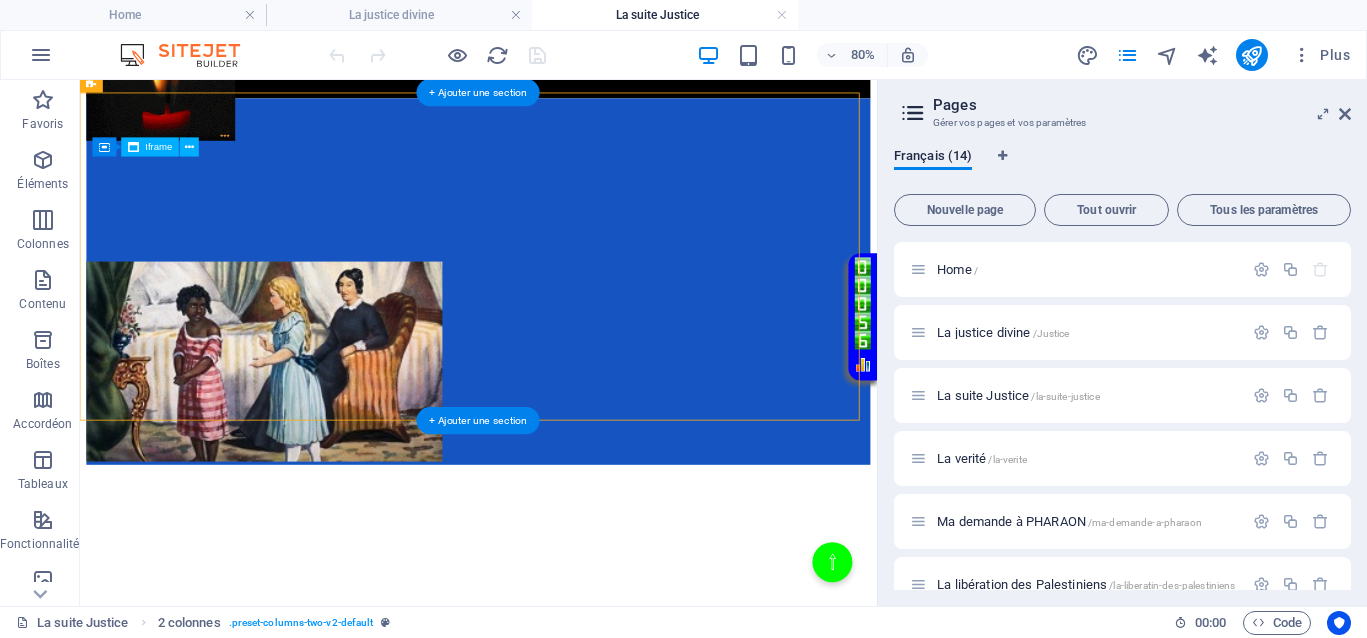 click on "</div>" at bounding box center [578, 205] 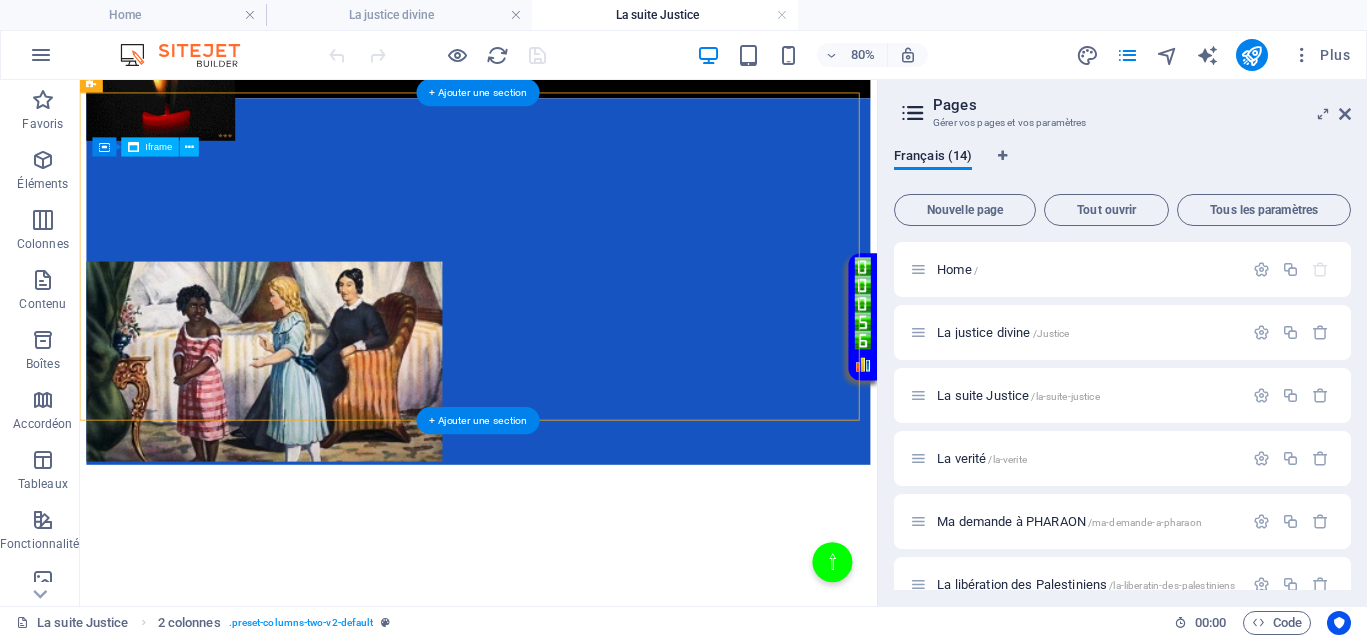 select on "%" 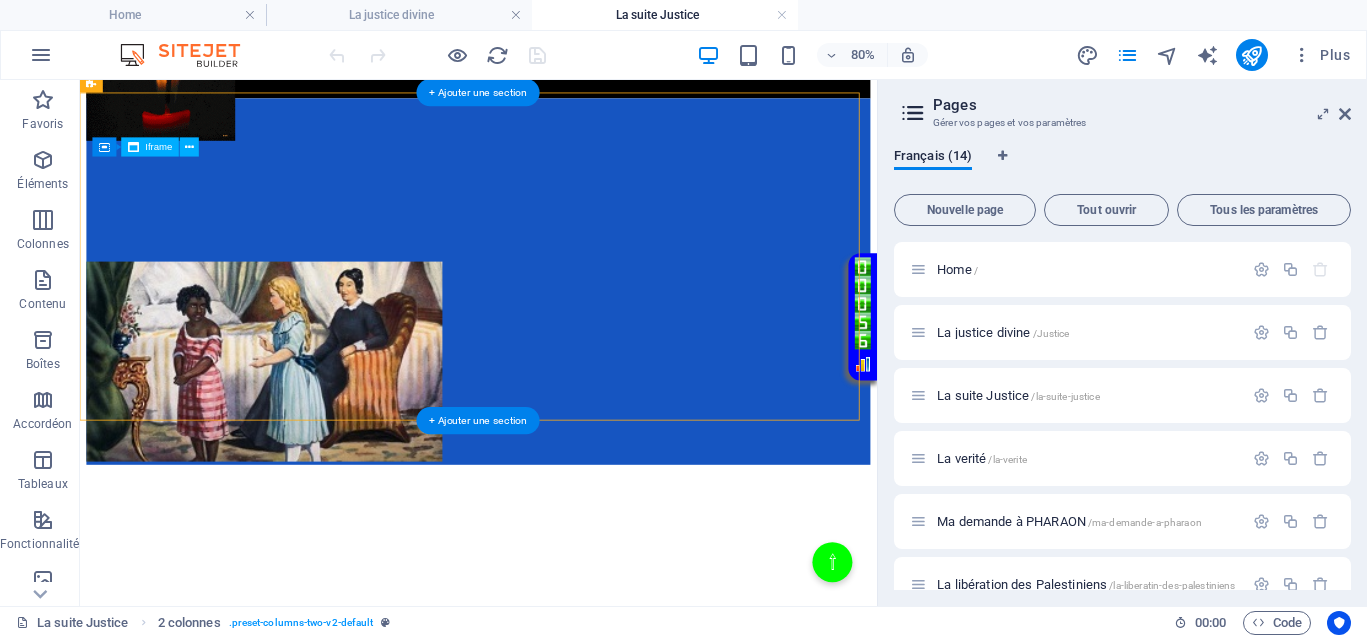 select on "px" 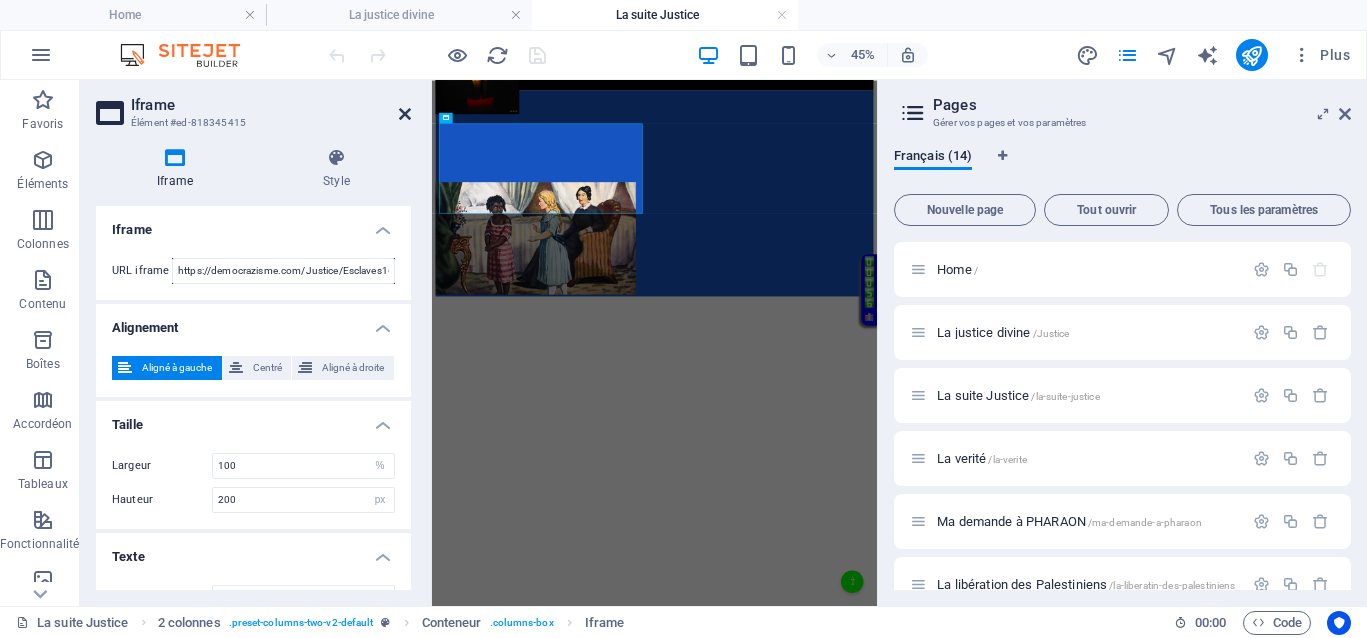 click at bounding box center [405, 114] 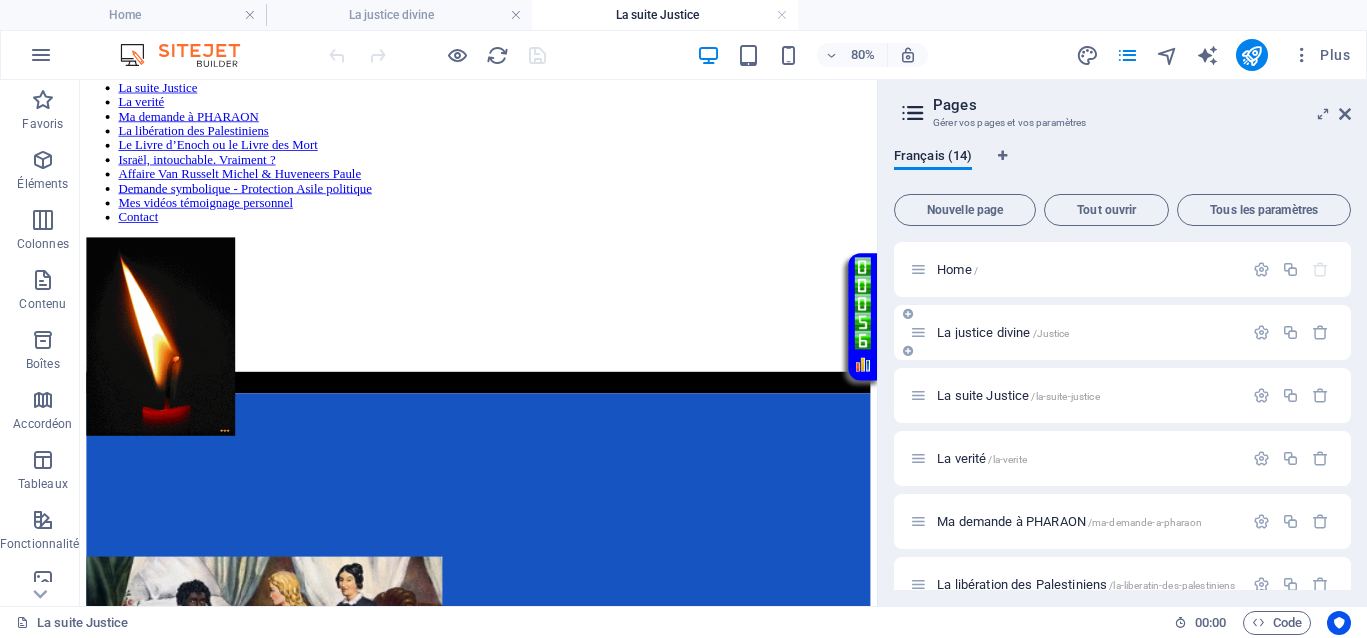 scroll, scrollTop: 125, scrollLeft: 0, axis: vertical 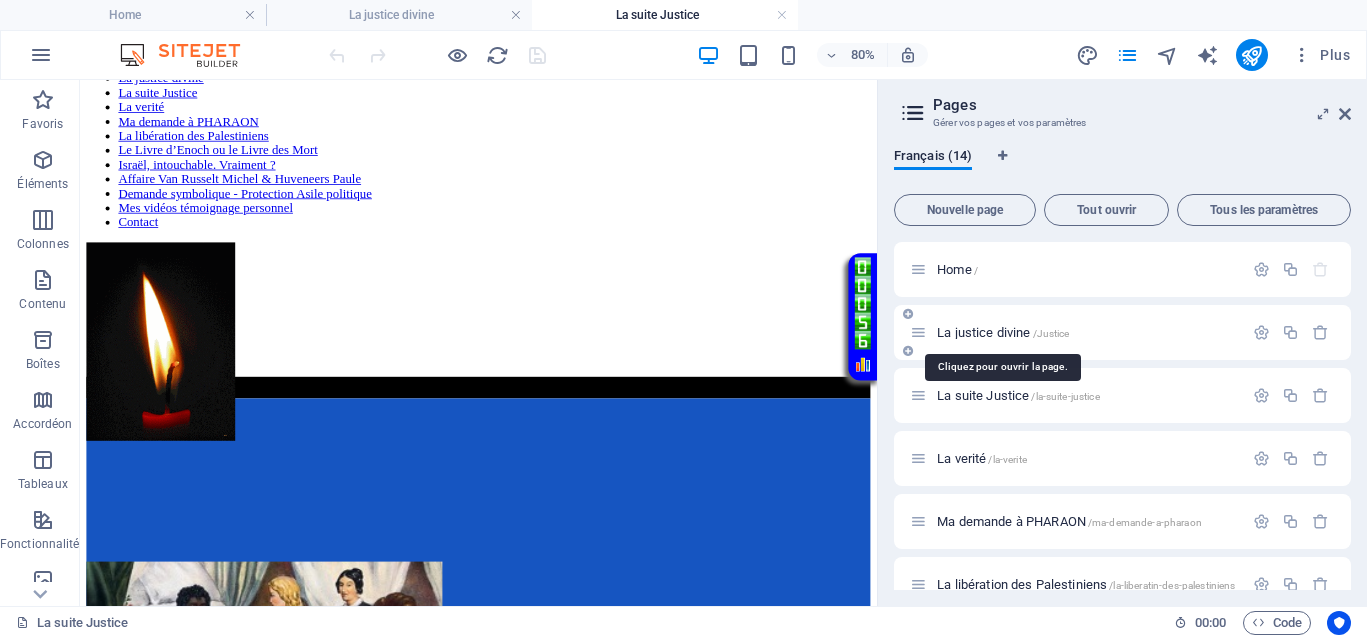 click on "La justice divine /Justice" at bounding box center (1003, 332) 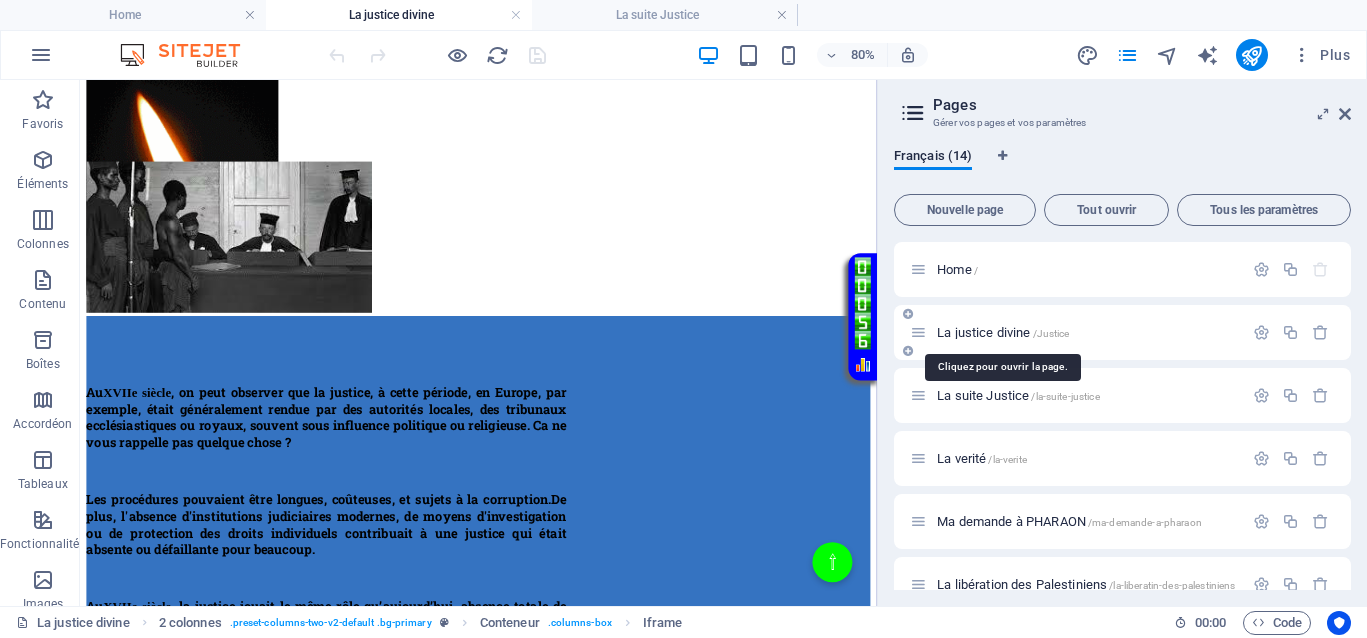 scroll, scrollTop: 0, scrollLeft: 0, axis: both 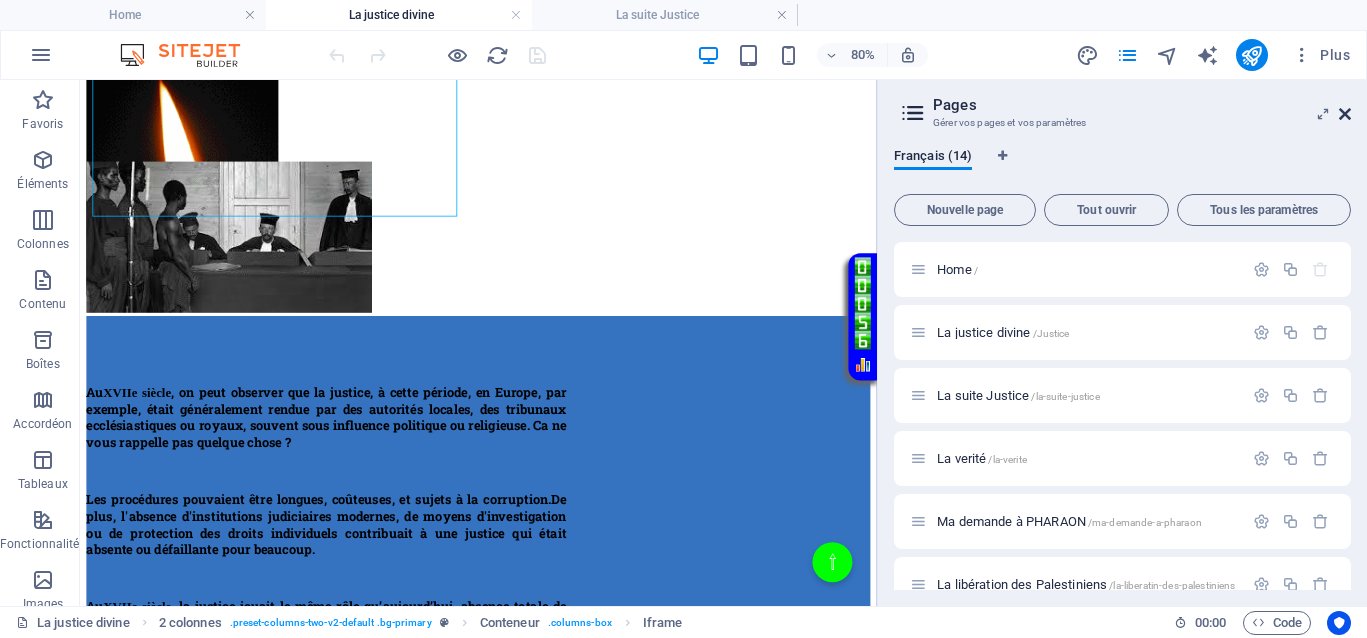 click at bounding box center (1345, 114) 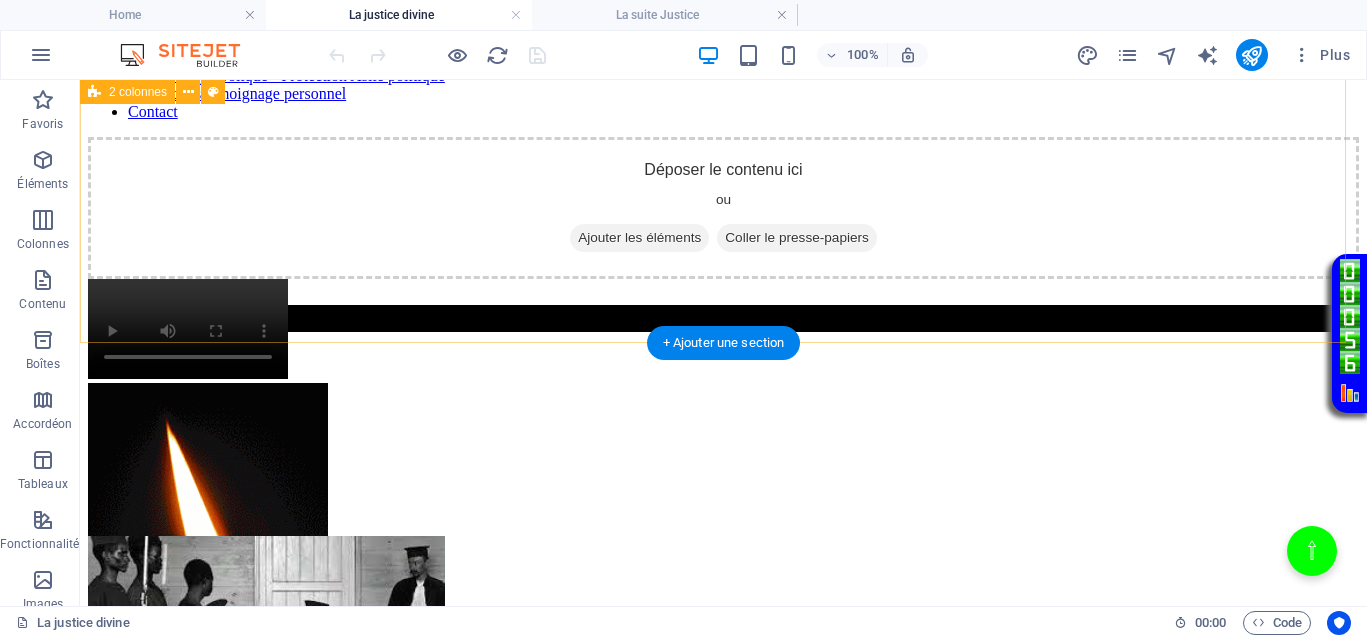 scroll, scrollTop: 625, scrollLeft: 0, axis: vertical 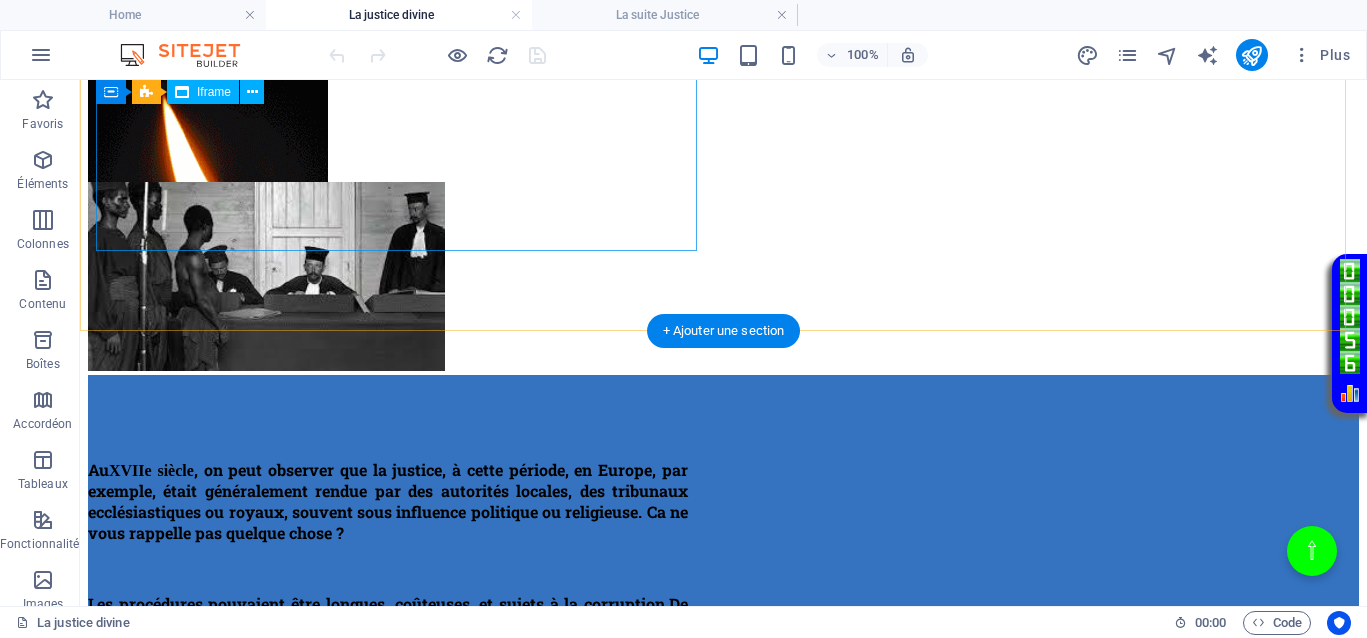 click on "</div>" at bounding box center [723, 80] 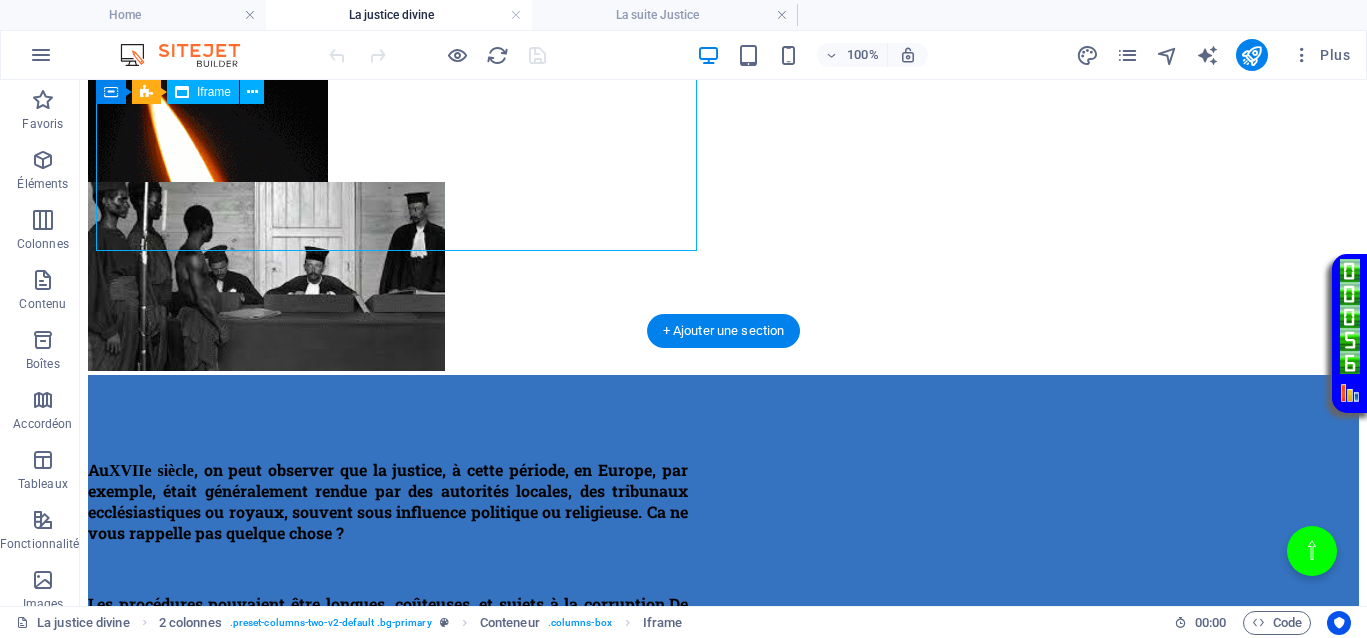 click on "</div>" at bounding box center [723, 80] 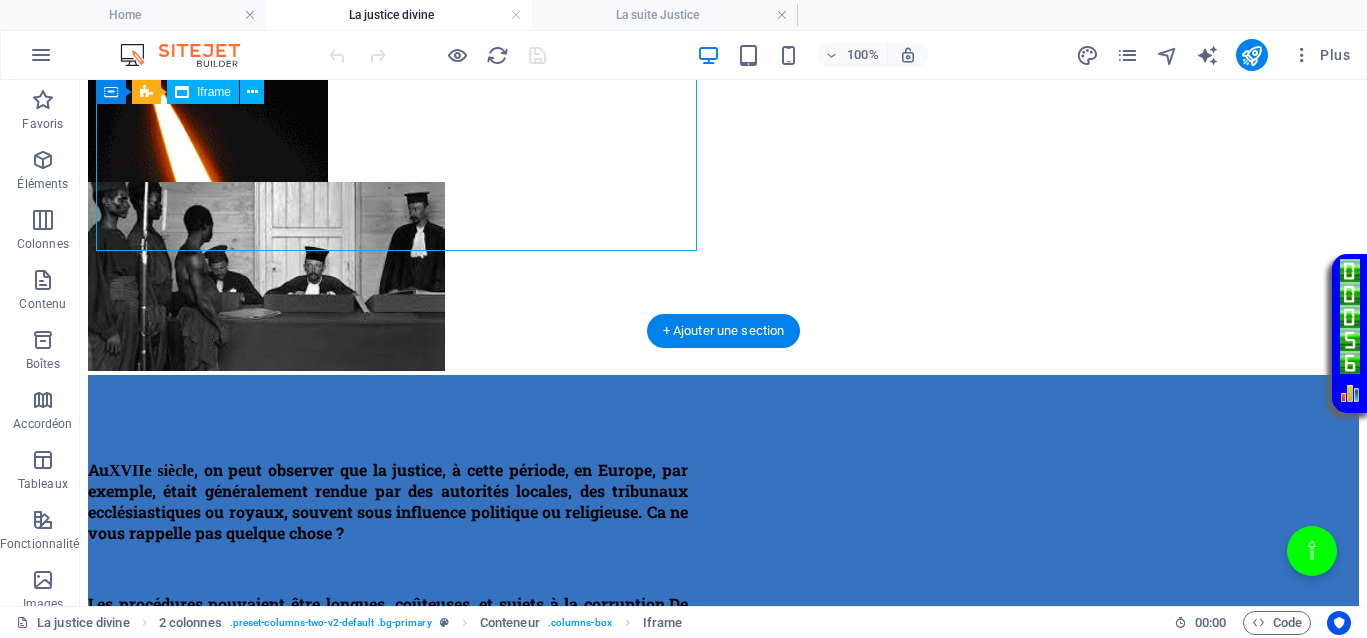 select on "%" 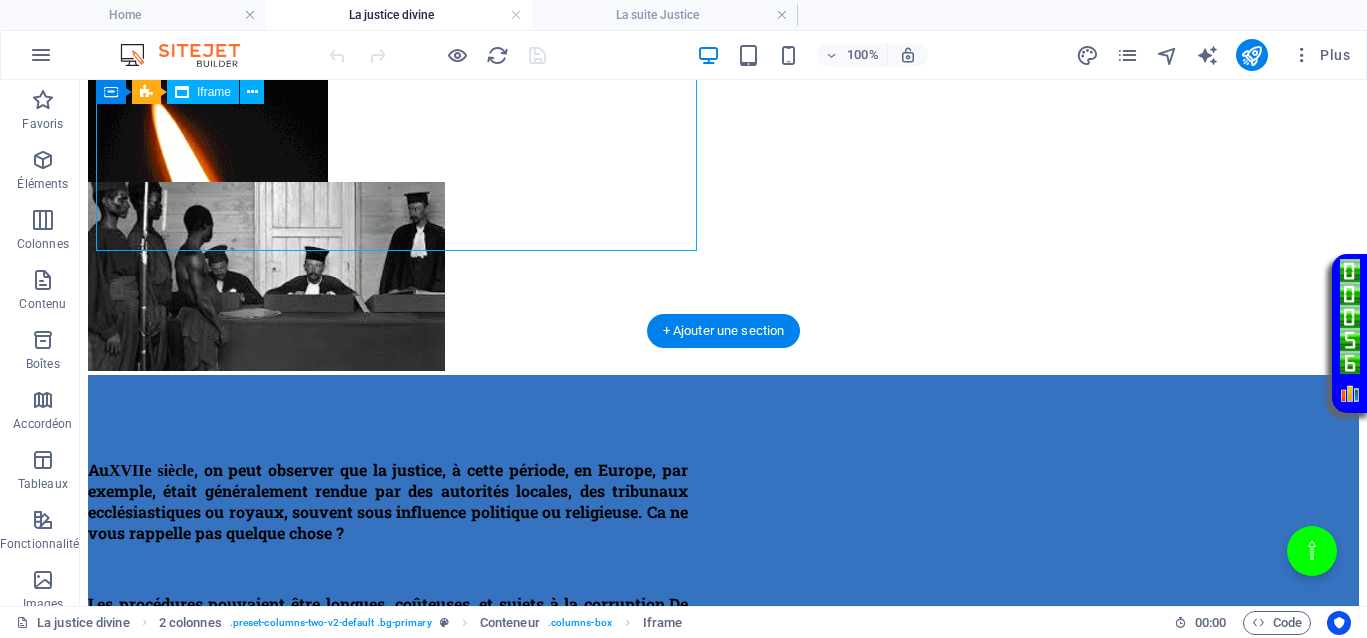 select on "px" 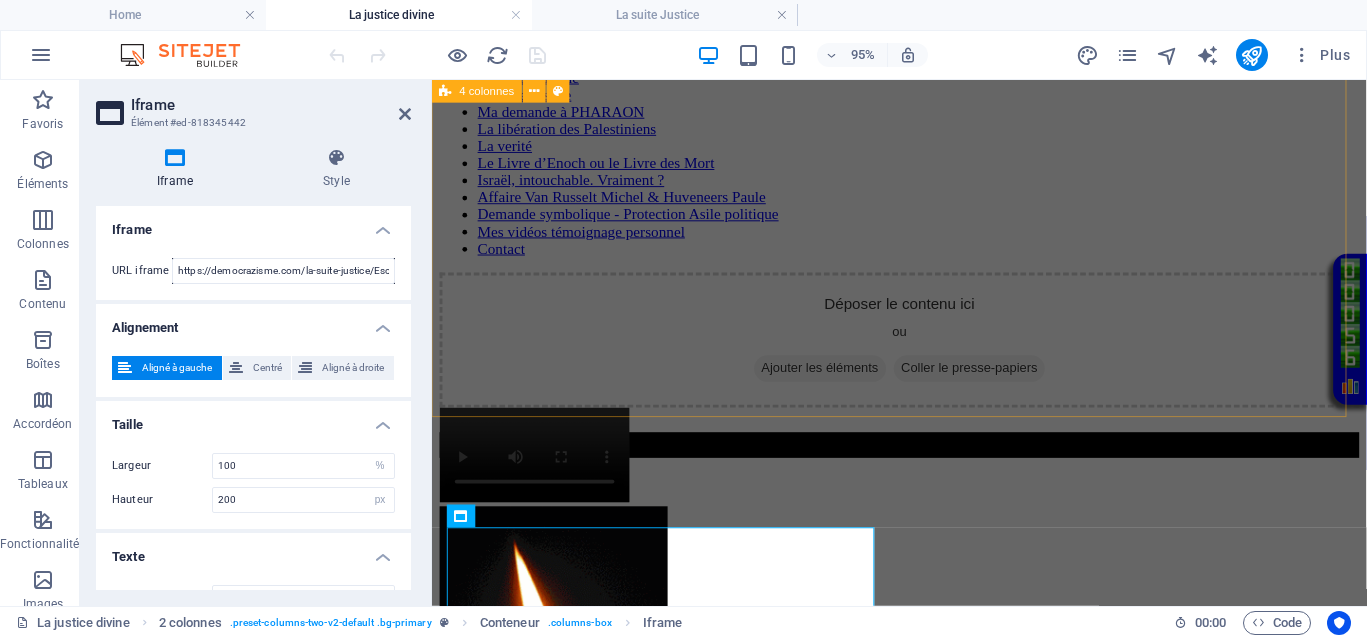 scroll, scrollTop: 0, scrollLeft: 0, axis: both 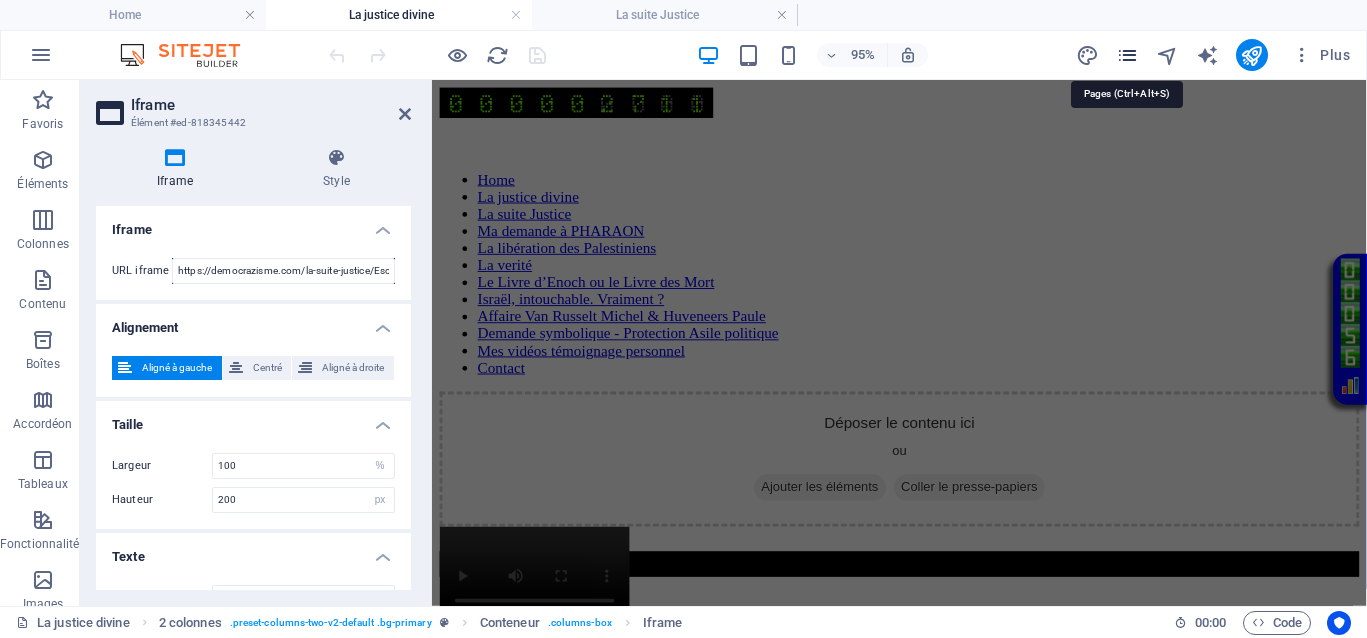 click at bounding box center (1127, 55) 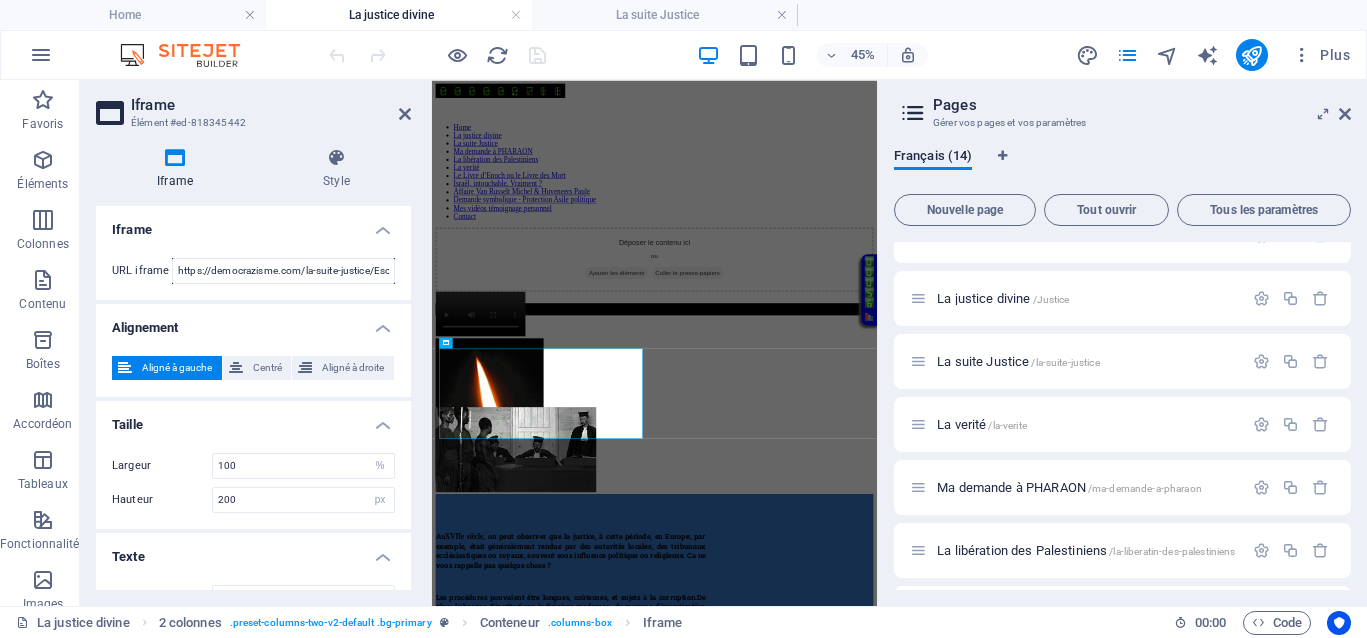 scroll, scrollTop: 0, scrollLeft: 0, axis: both 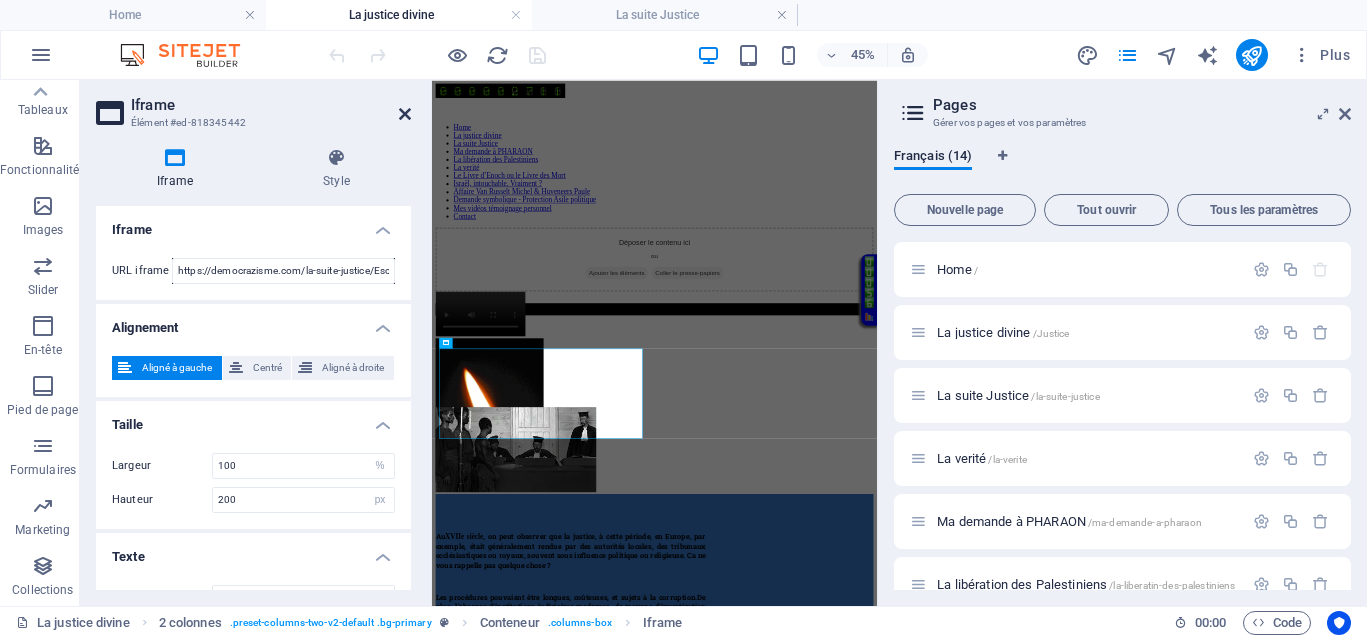 drag, startPoint x: 404, startPoint y: 110, endPoint x: 412, endPoint y: 40, distance: 70.45566 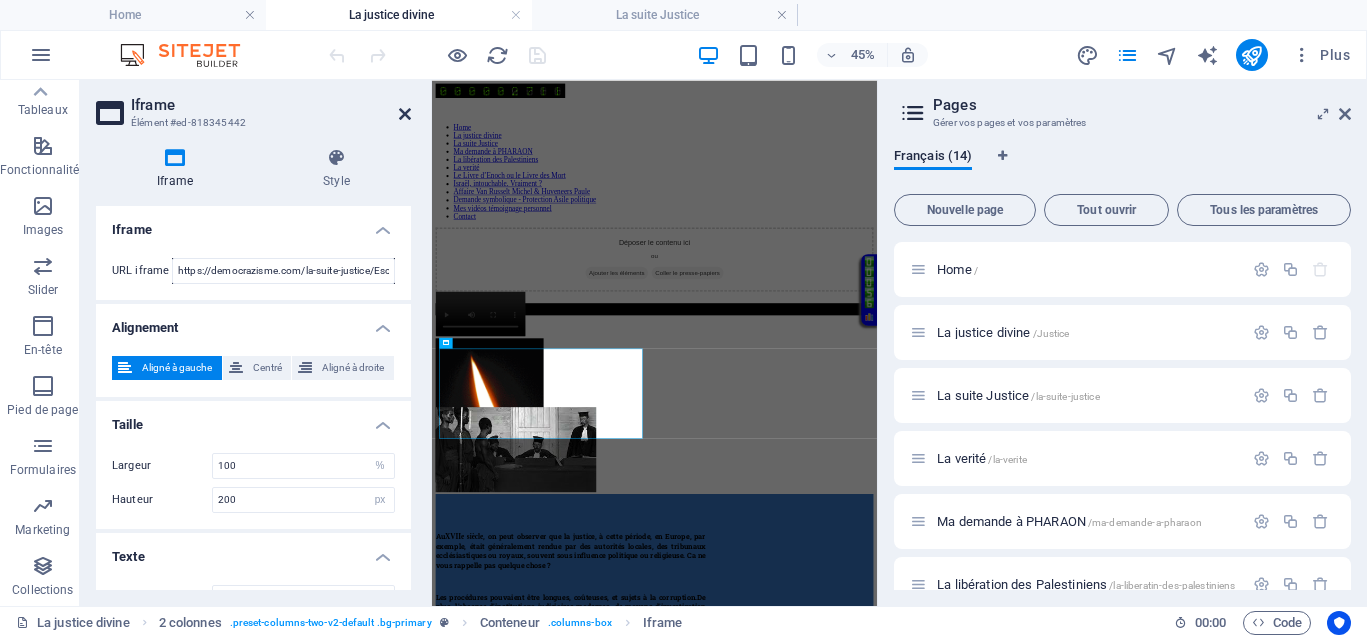 click at bounding box center [405, 114] 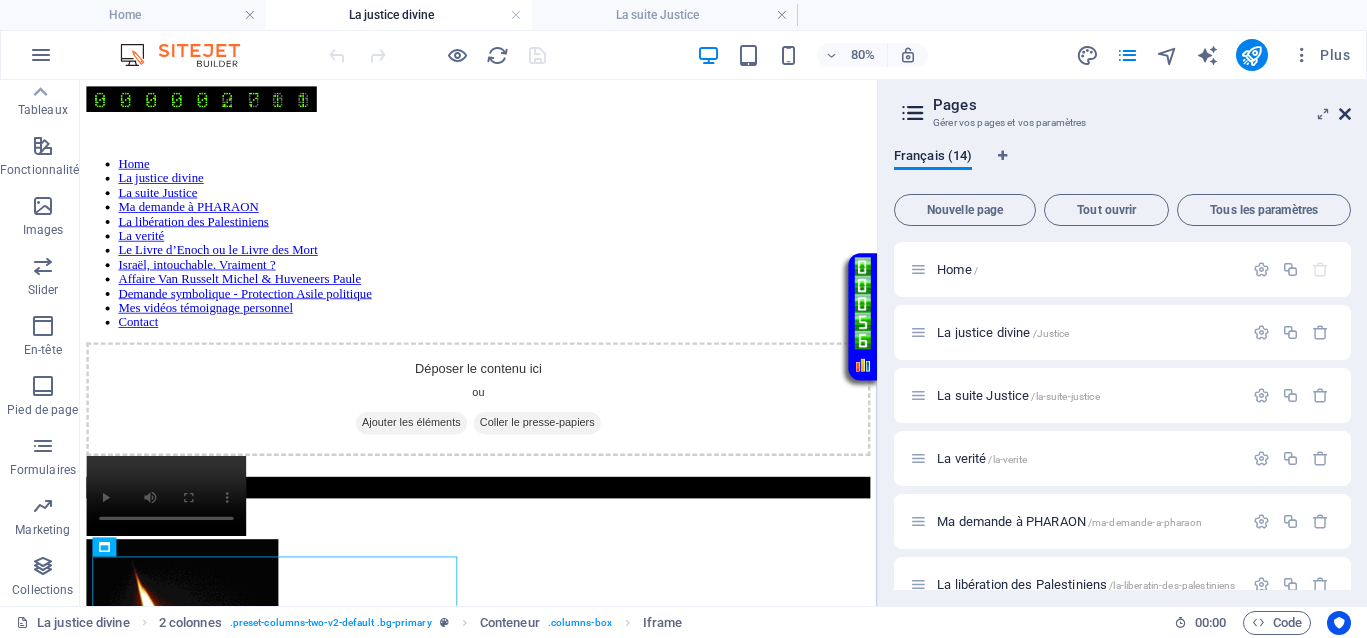 drag, startPoint x: 1345, startPoint y: 106, endPoint x: 680, endPoint y: 169, distance: 667.97754 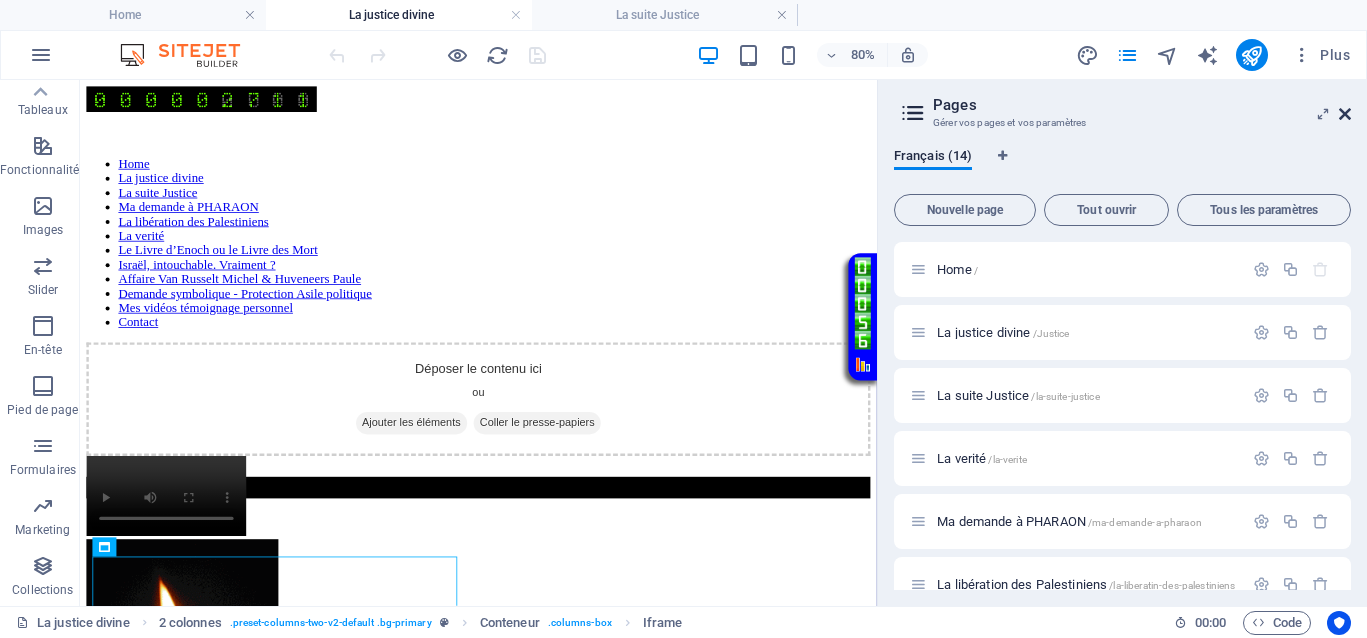 click at bounding box center (1345, 114) 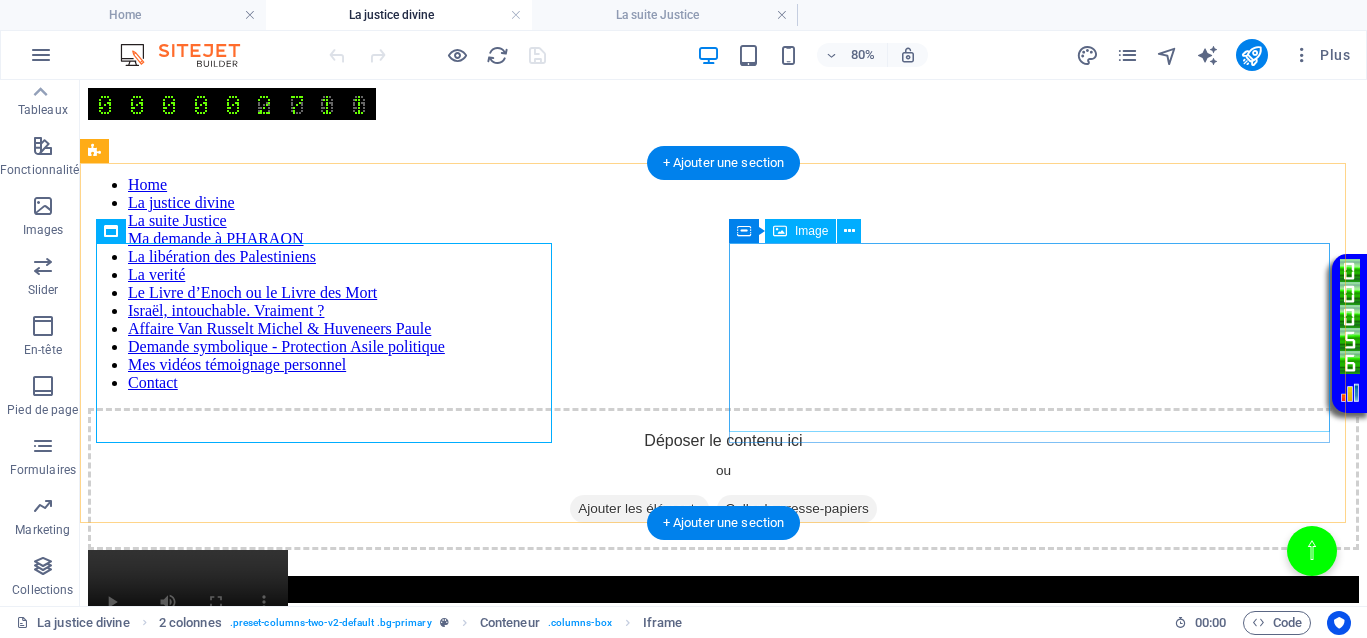 scroll, scrollTop: 433, scrollLeft: 0, axis: vertical 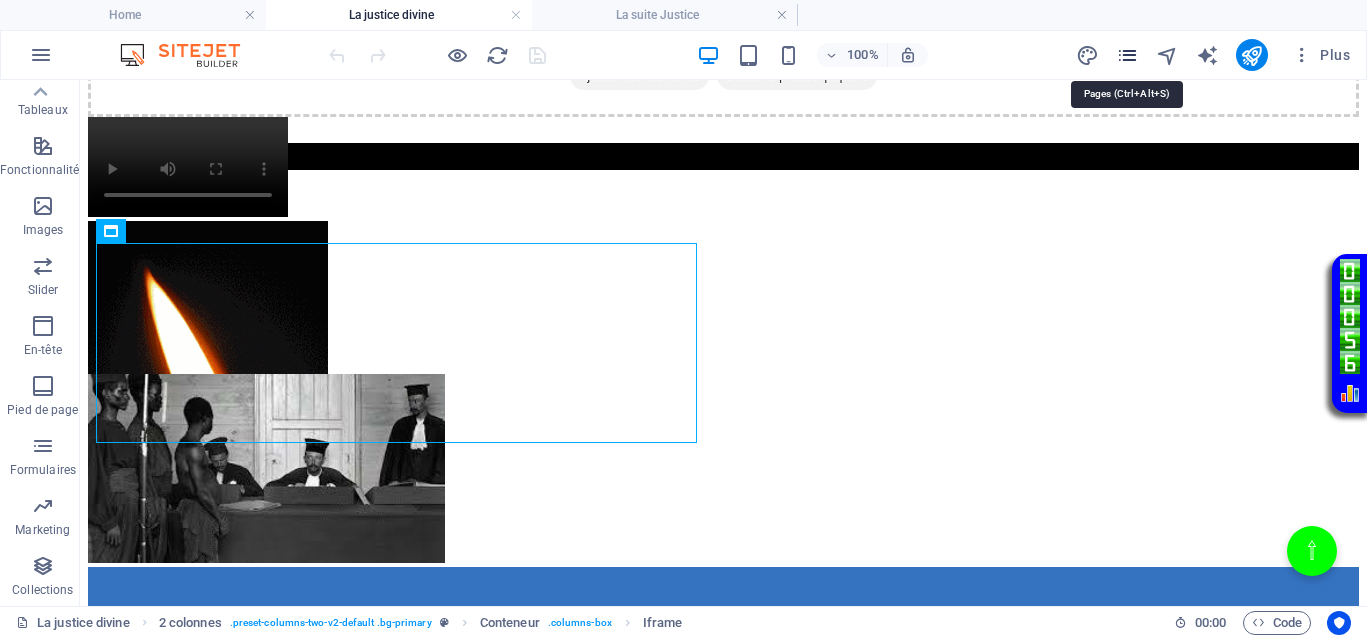 click at bounding box center (1127, 55) 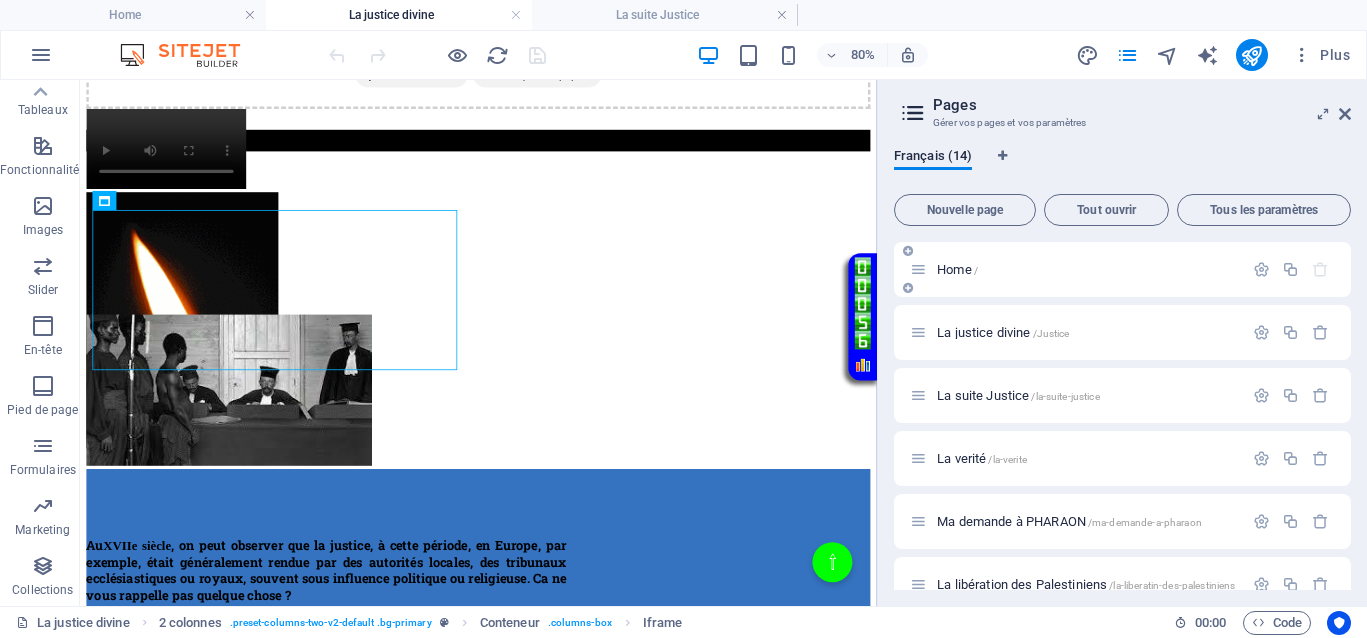 click on "Home /" at bounding box center [957, 269] 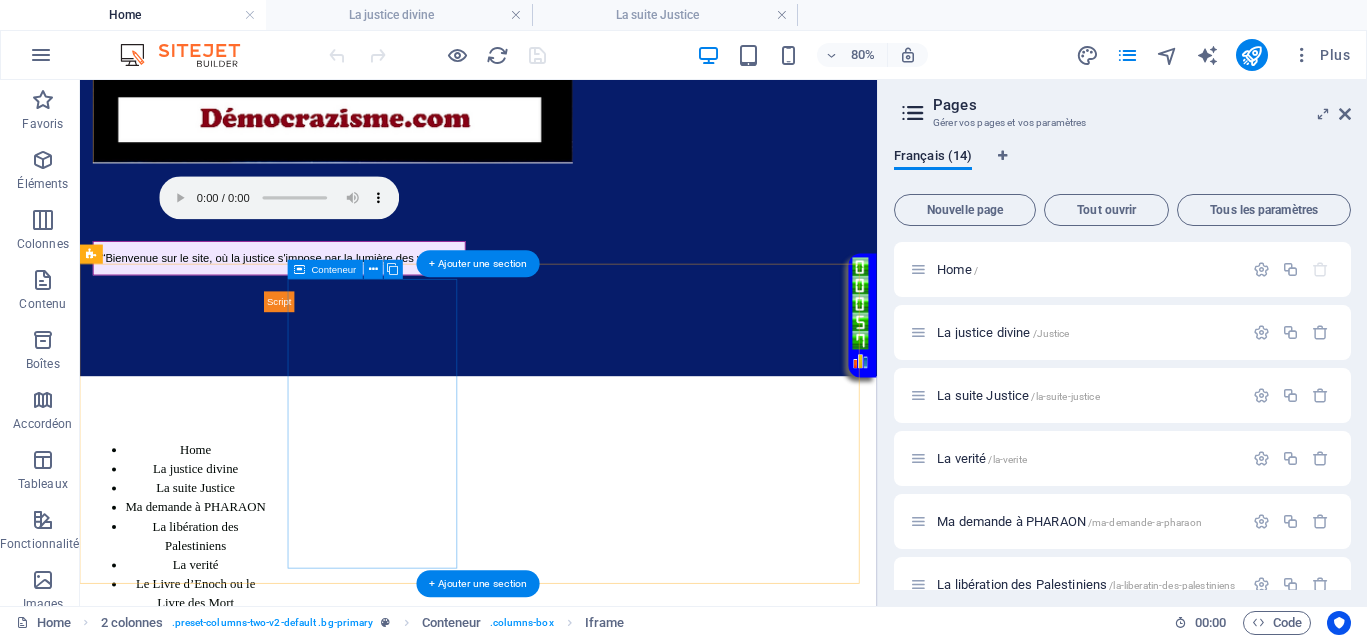 scroll, scrollTop: 125, scrollLeft: 0, axis: vertical 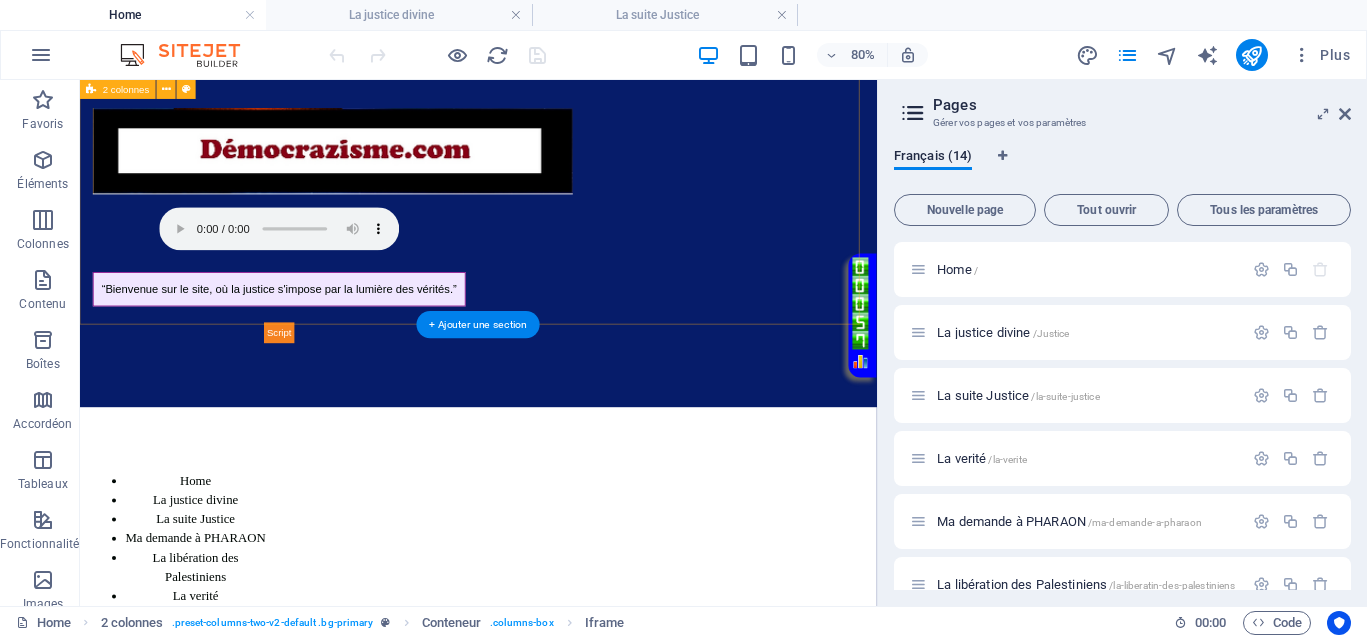 click on "Page avec musique d'ouverture
“Bienvenue sur le site, où la justice s'impose par la lumière des vérités.”" at bounding box center (578, 262) 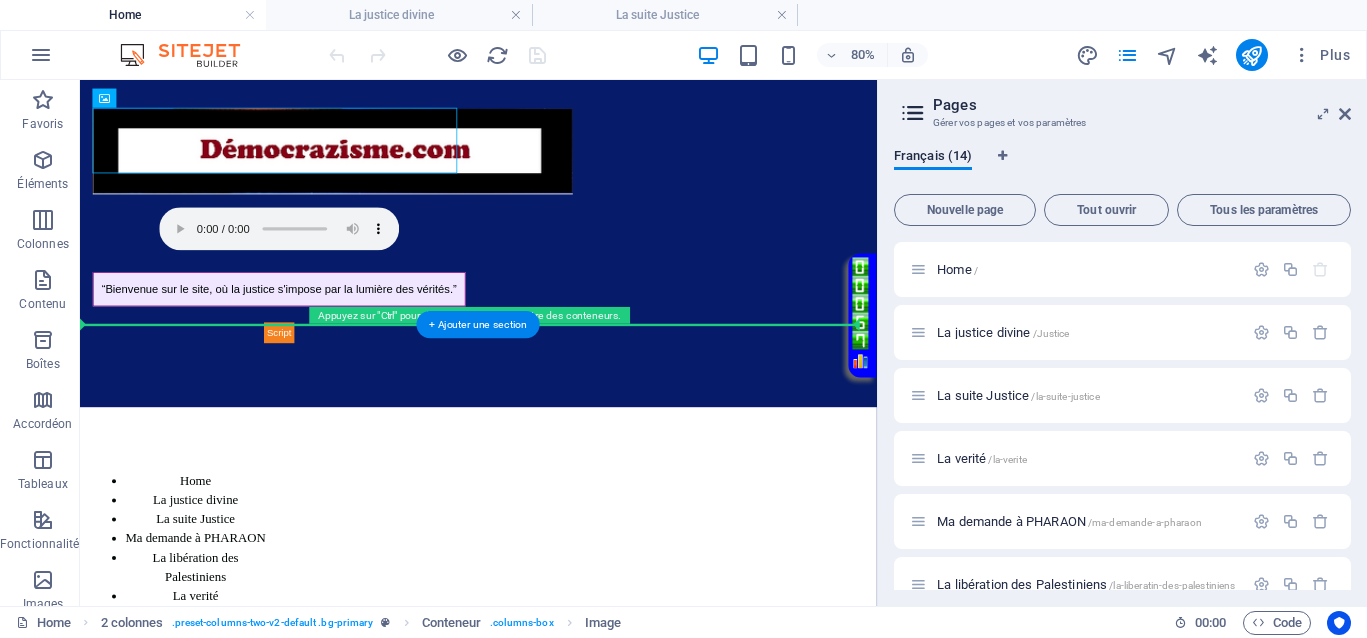 drag, startPoint x: 411, startPoint y: 149, endPoint x: 387, endPoint y: 390, distance: 242.19208 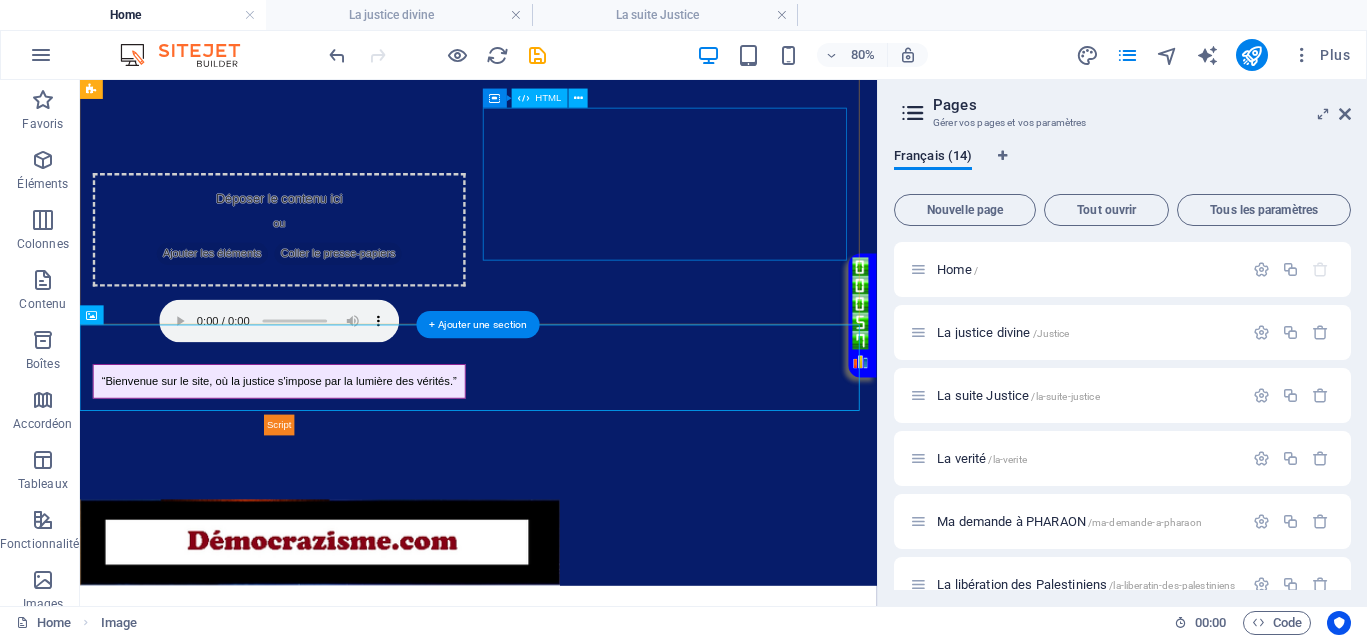 scroll, scrollTop: 0, scrollLeft: 0, axis: both 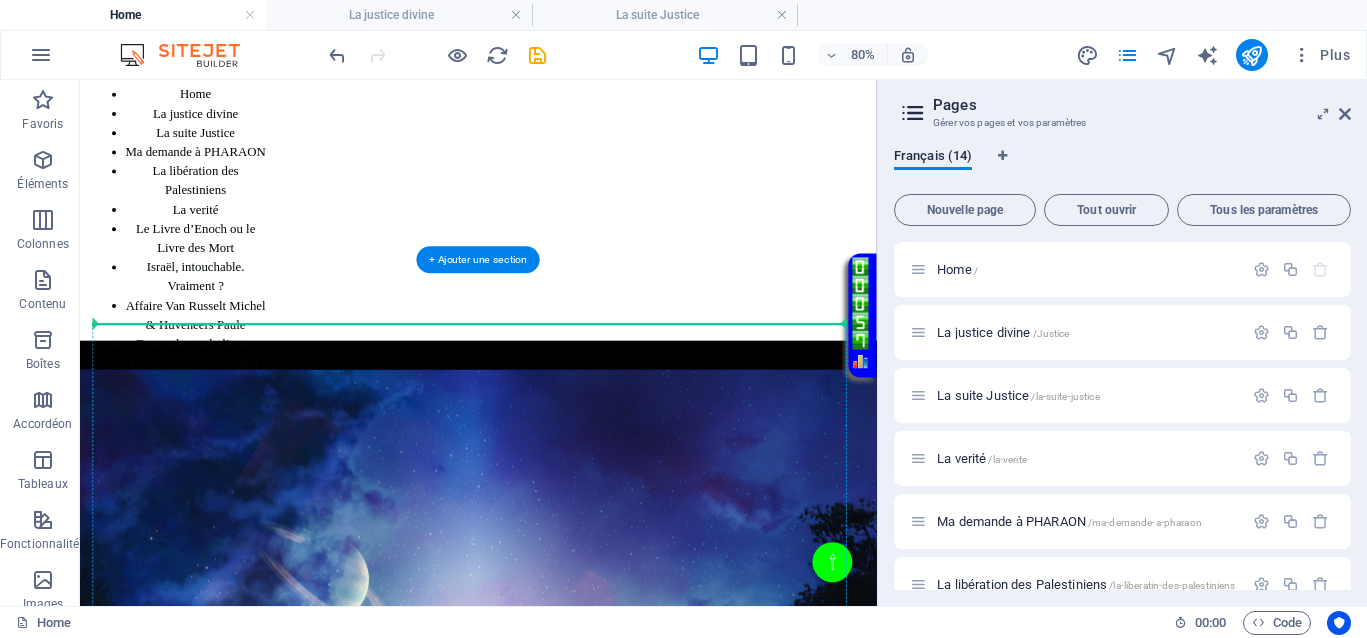 drag, startPoint x: 637, startPoint y: 271, endPoint x: 650, endPoint y: 386, distance: 115.73245 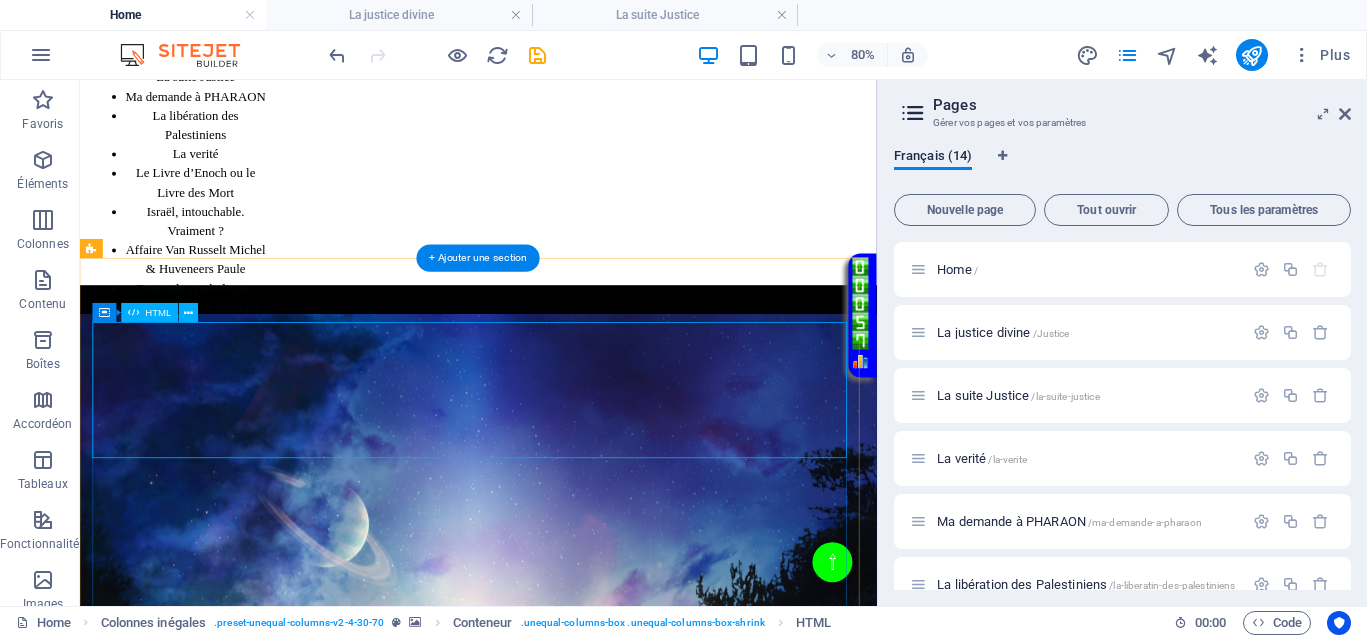 scroll, scrollTop: 826, scrollLeft: 0, axis: vertical 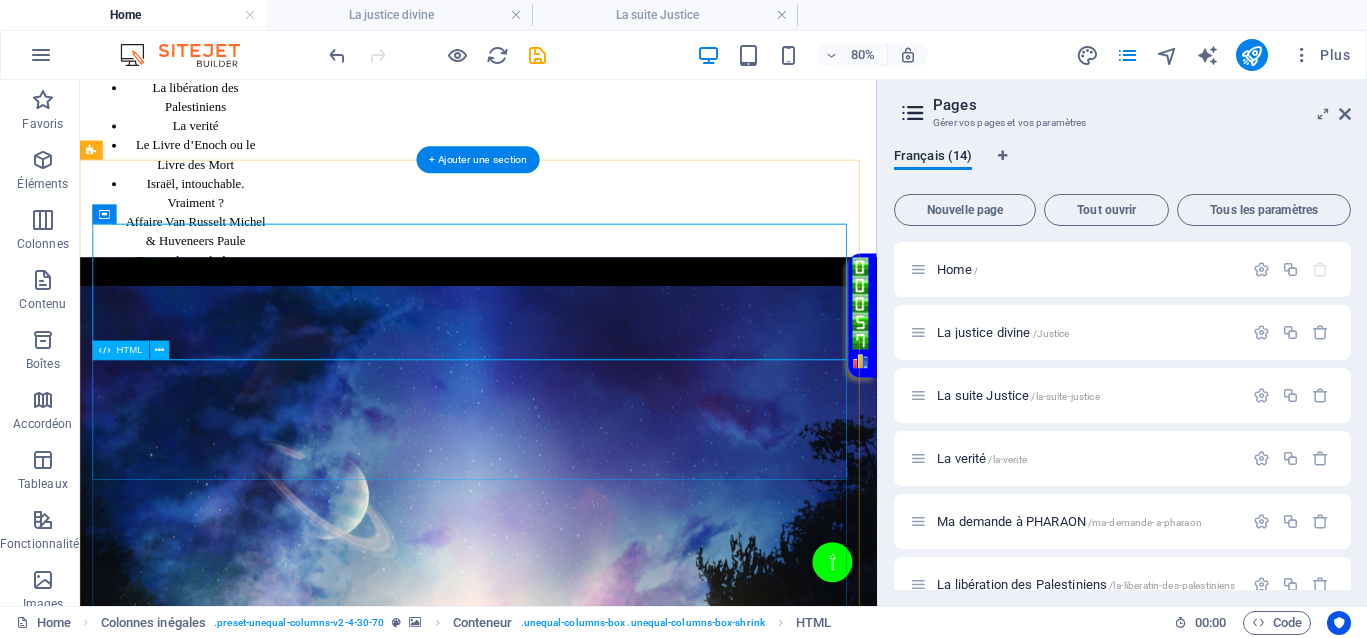 click on "Votre Témoignage" at bounding box center (578, 1613) 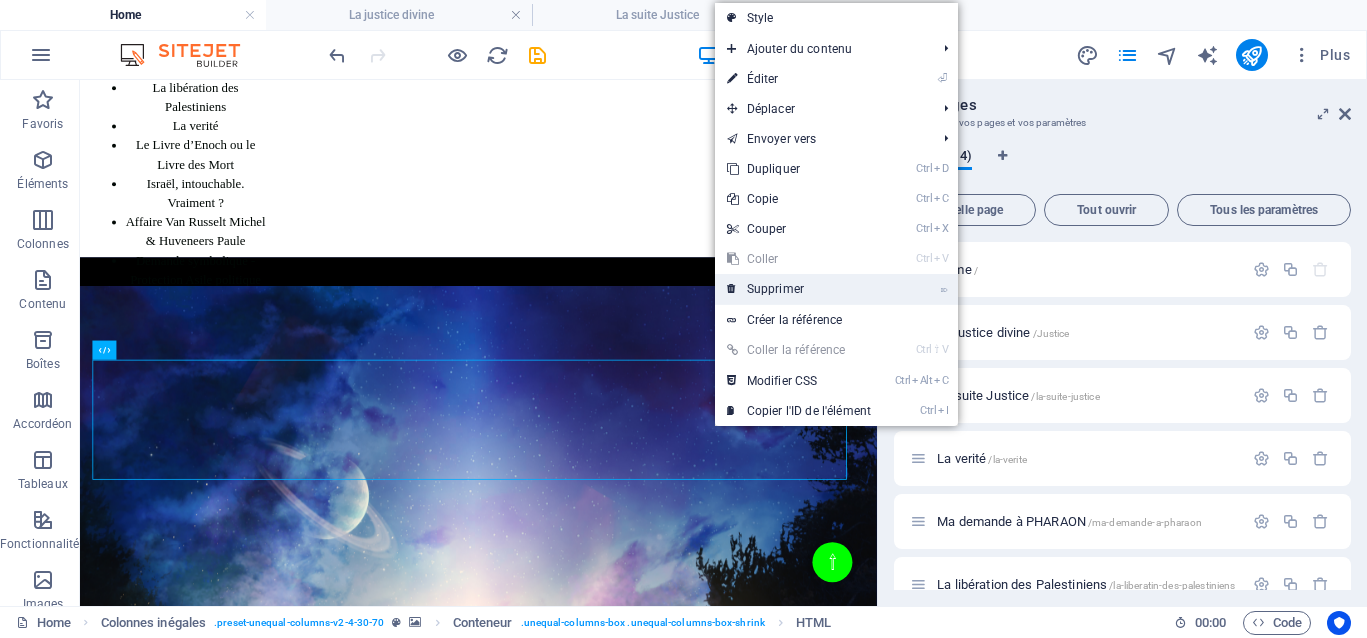 click on "⌦  Supprimer" at bounding box center [799, 289] 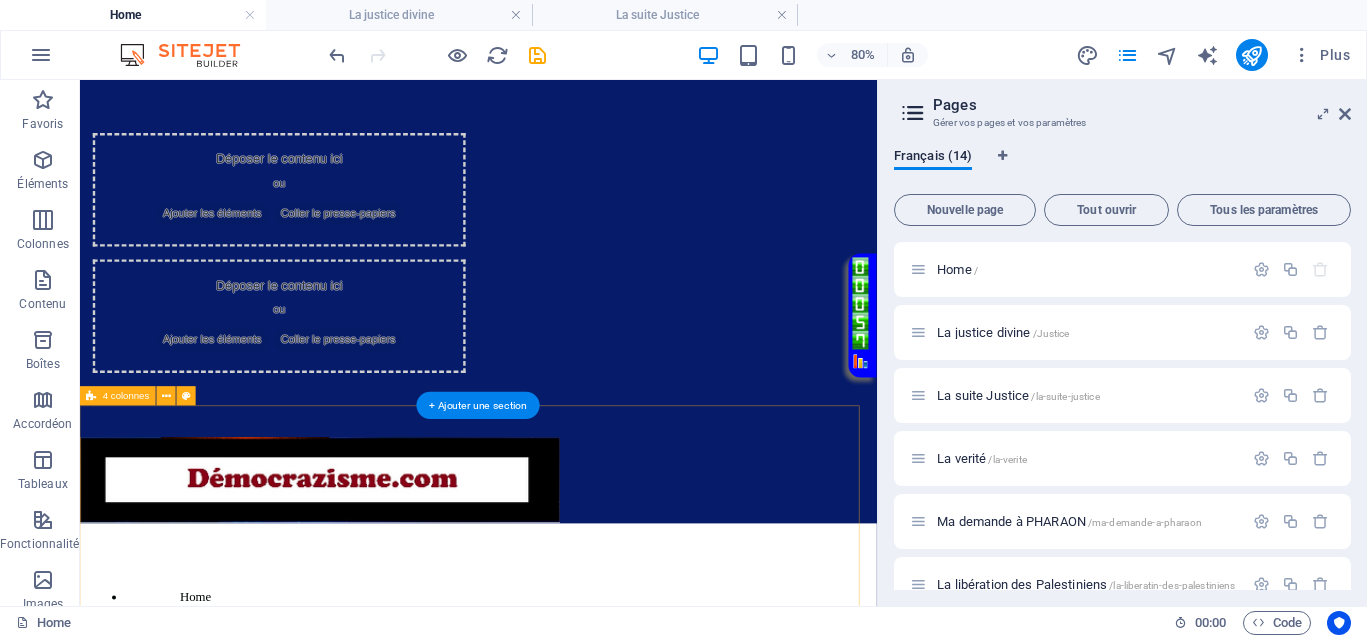 scroll, scrollTop: 76, scrollLeft: 0, axis: vertical 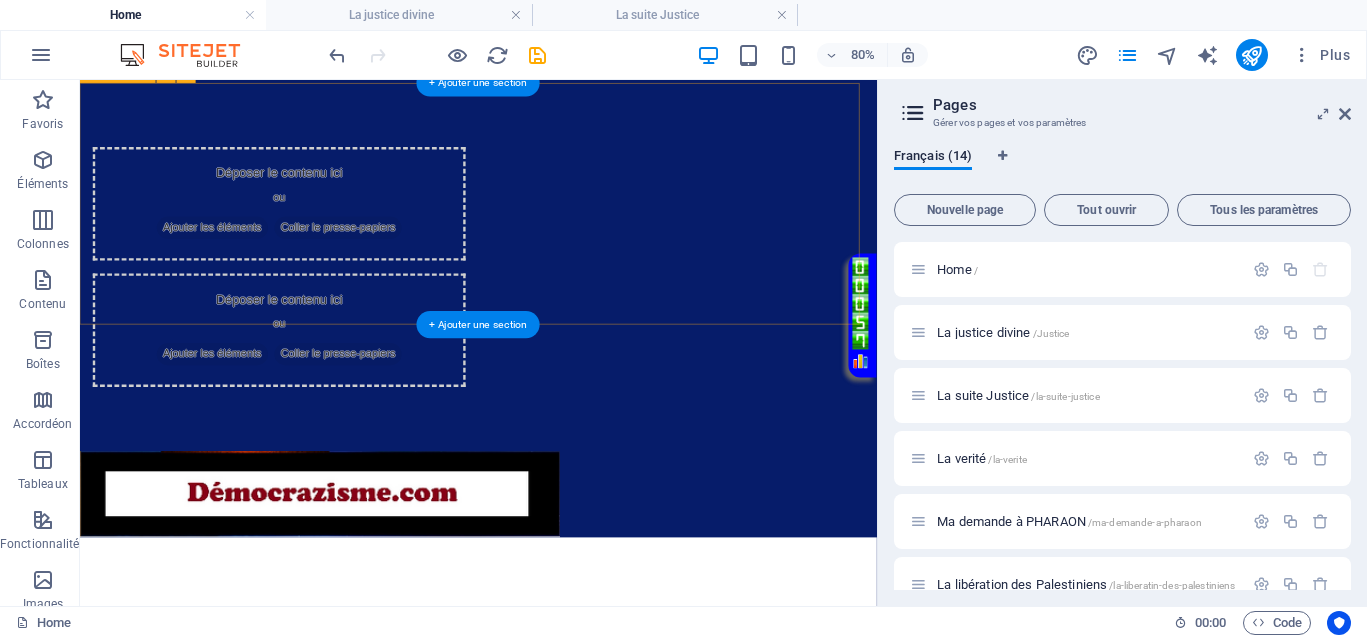 click on "Déposer le contenu ici ou  Ajouter les éléments  Coller le presse-papiers Déposer le contenu ici ou  Ajouter les éléments  Coller le presse-papiers" at bounding box center [578, 314] 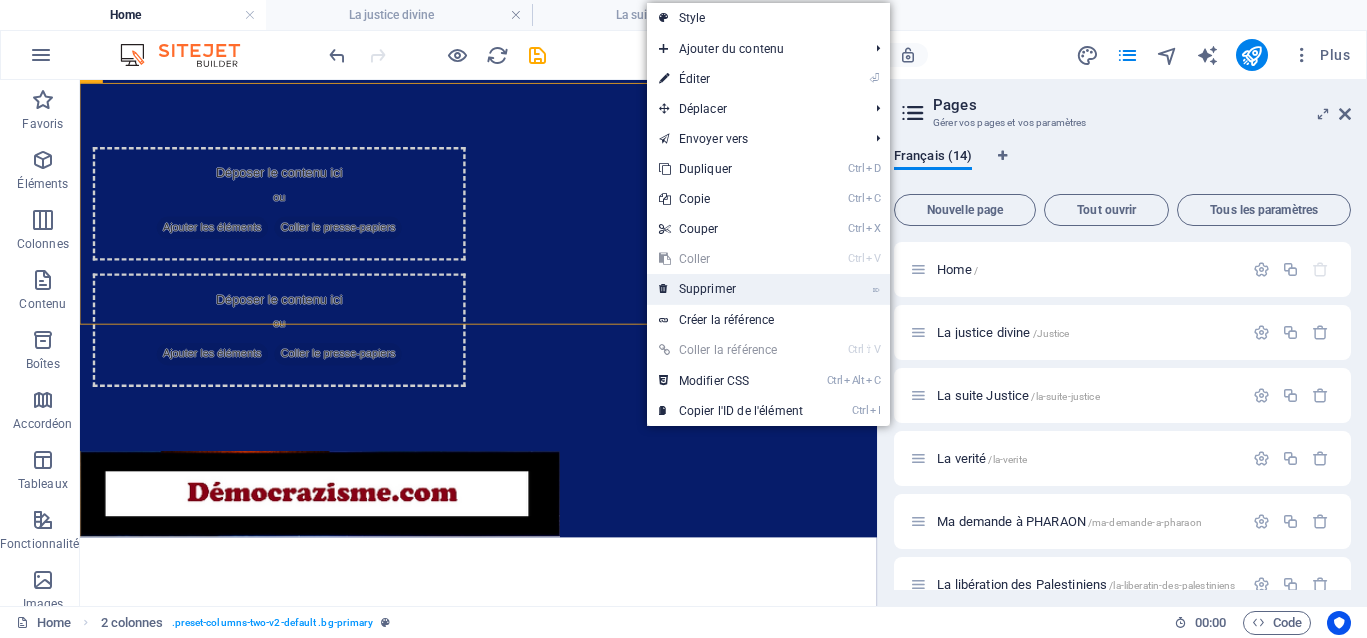 click on "⌦  Supprimer" at bounding box center [731, 289] 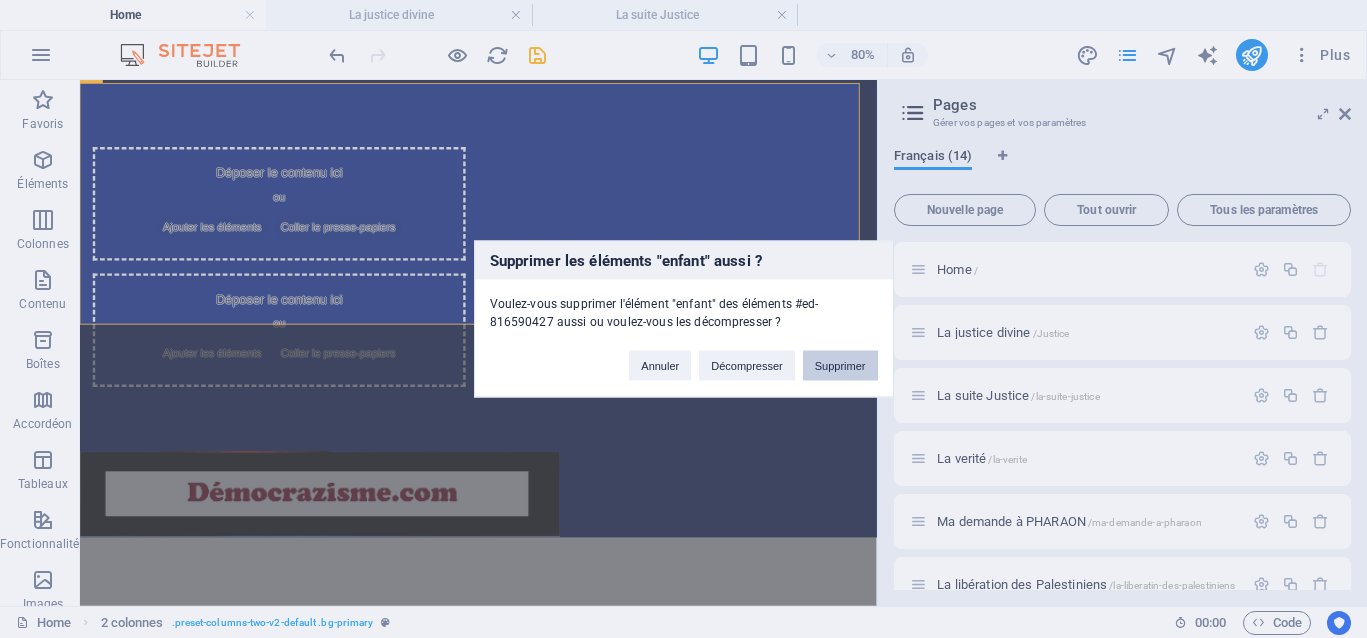 click on "Supprimer" at bounding box center [840, 366] 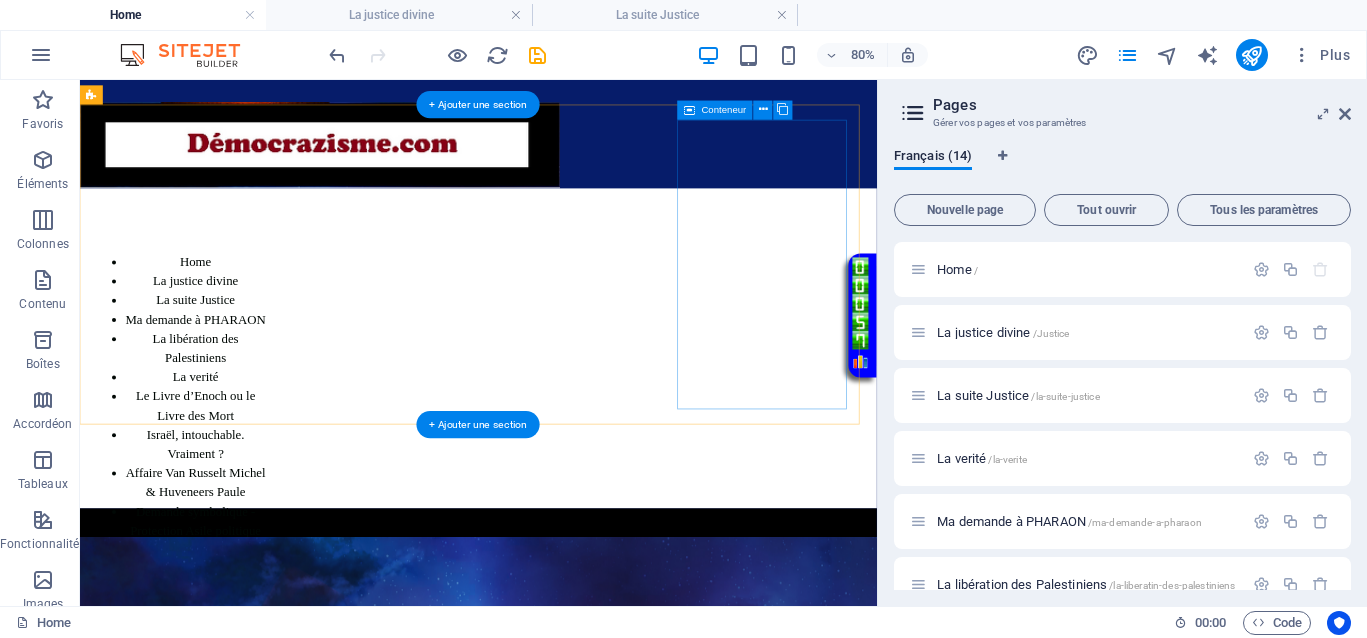 scroll, scrollTop: 0, scrollLeft: 0, axis: both 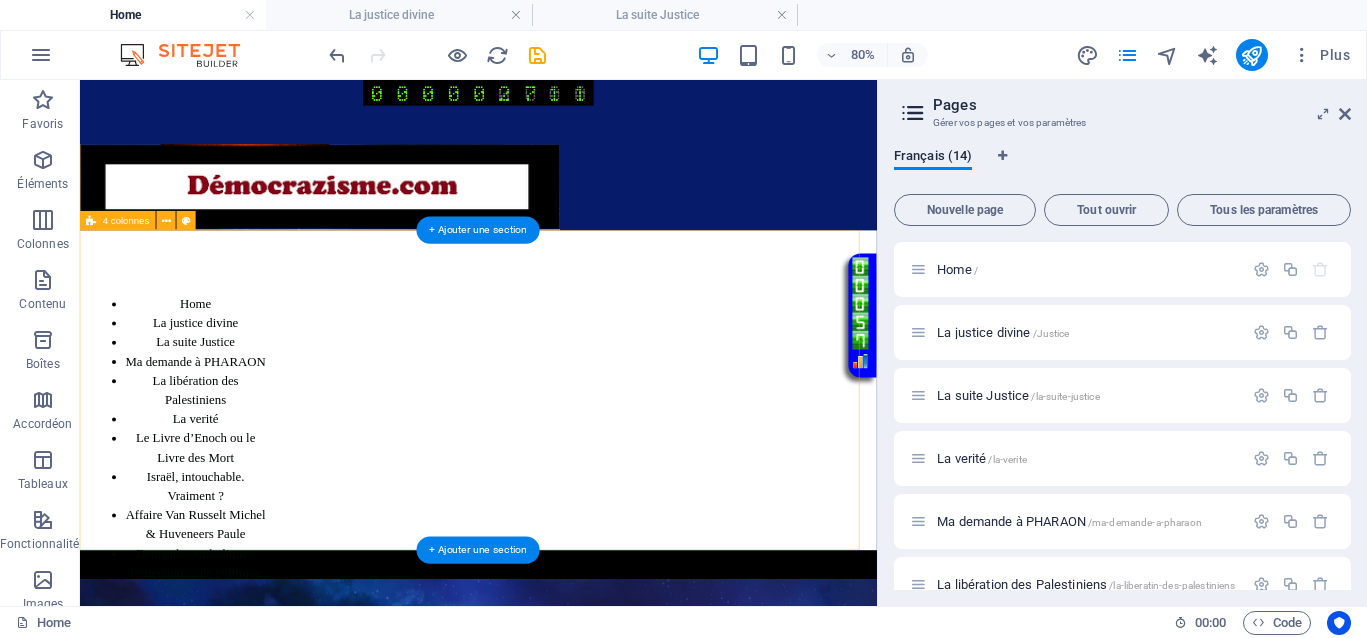 click on "Home La justice divine La suite Justice Ma demande à PHARAON La libération des Palestiniens La verité Le Livre d’Enoch ou le Livre des Mort Israël, intouchable. Vraiment ? Affaire Van Russelt Michel & Huveneers Paule Demande symbolique  - Protection Asile politique Mes vidéos témoignage personnel Contact Déposer le contenu ici ou  Ajouter les éléments  Coller le presse-papiers
Vidéo en boucle" at bounding box center (578, 468) 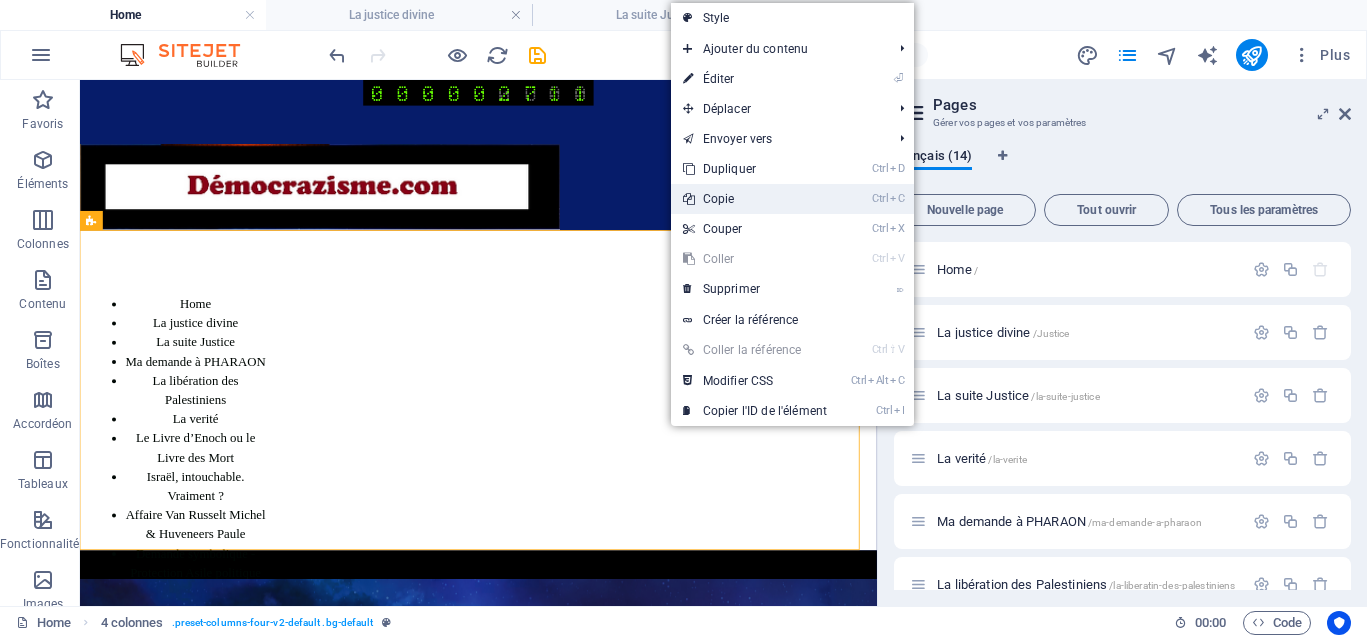 click on "Ctrl C  Copie" at bounding box center [755, 199] 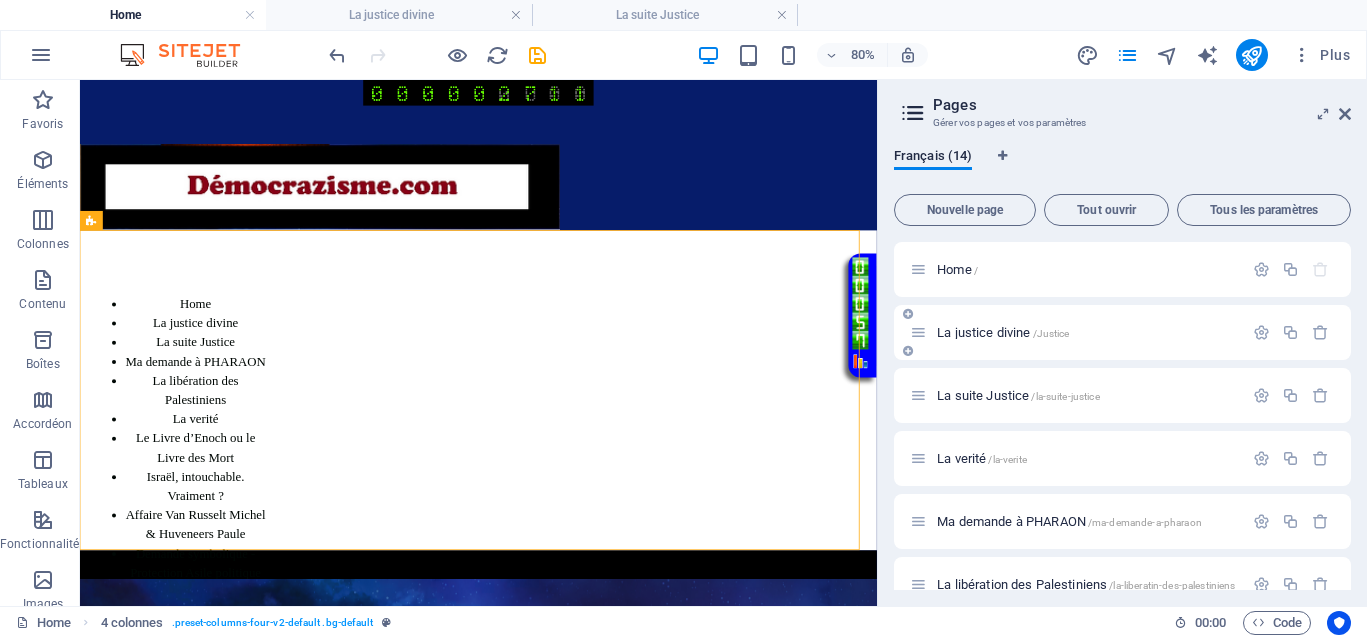 click on "La justice divine /Justice" at bounding box center [1076, 332] 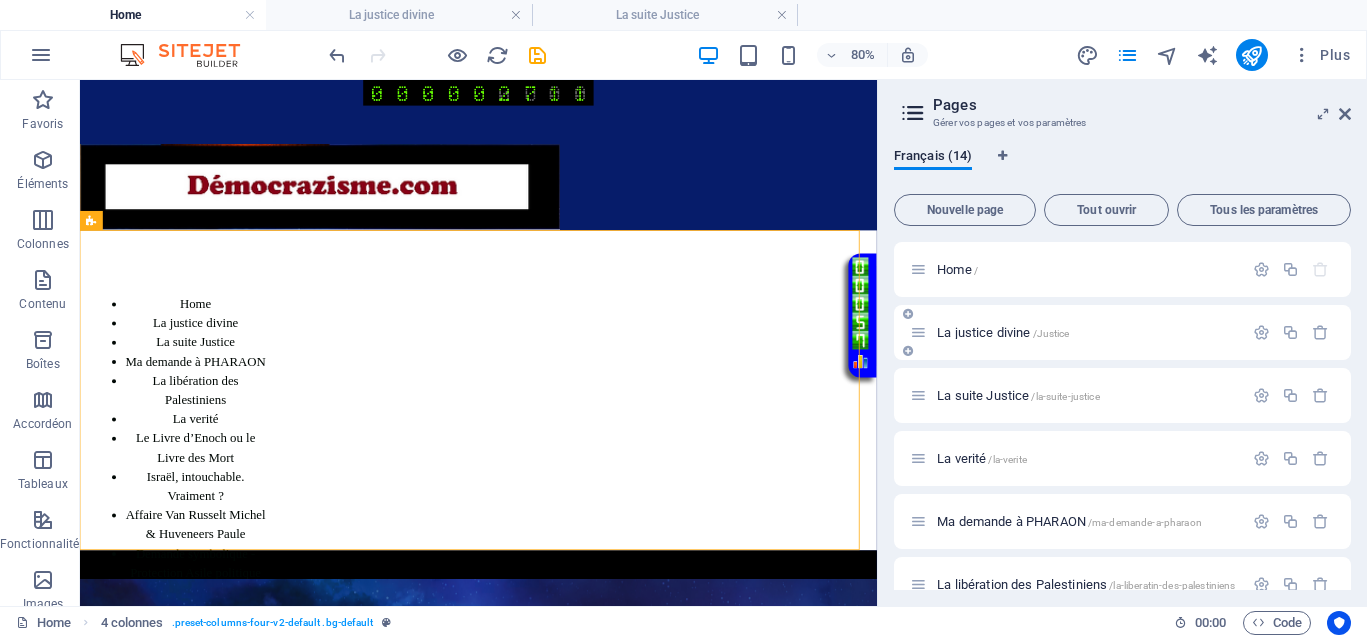 click on "La justice divine /Justice" at bounding box center (1003, 332) 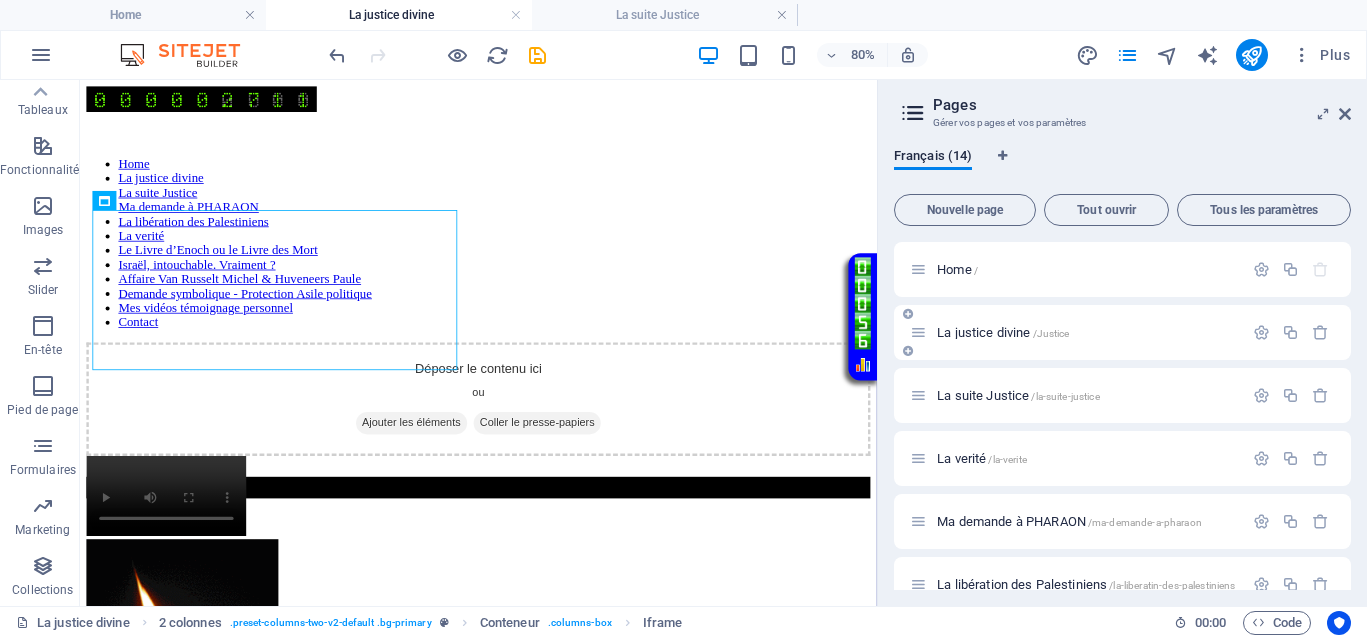 scroll, scrollTop: 433, scrollLeft: 0, axis: vertical 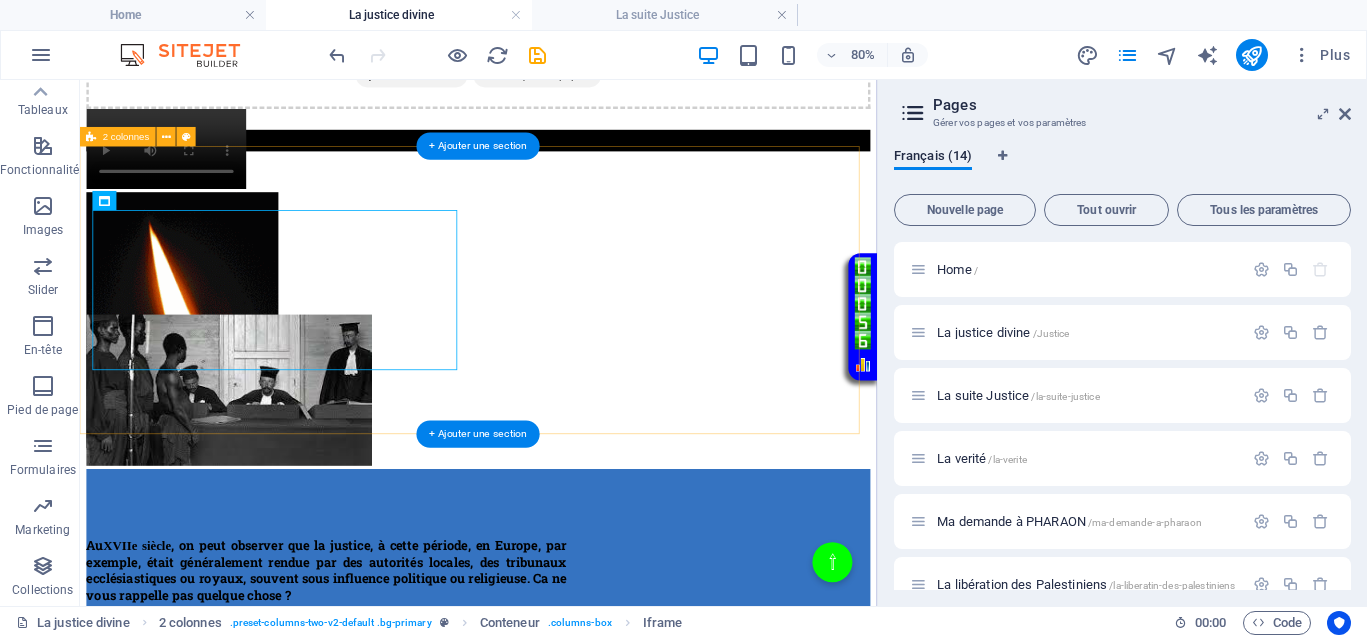 click on "</div>" at bounding box center (578, 368) 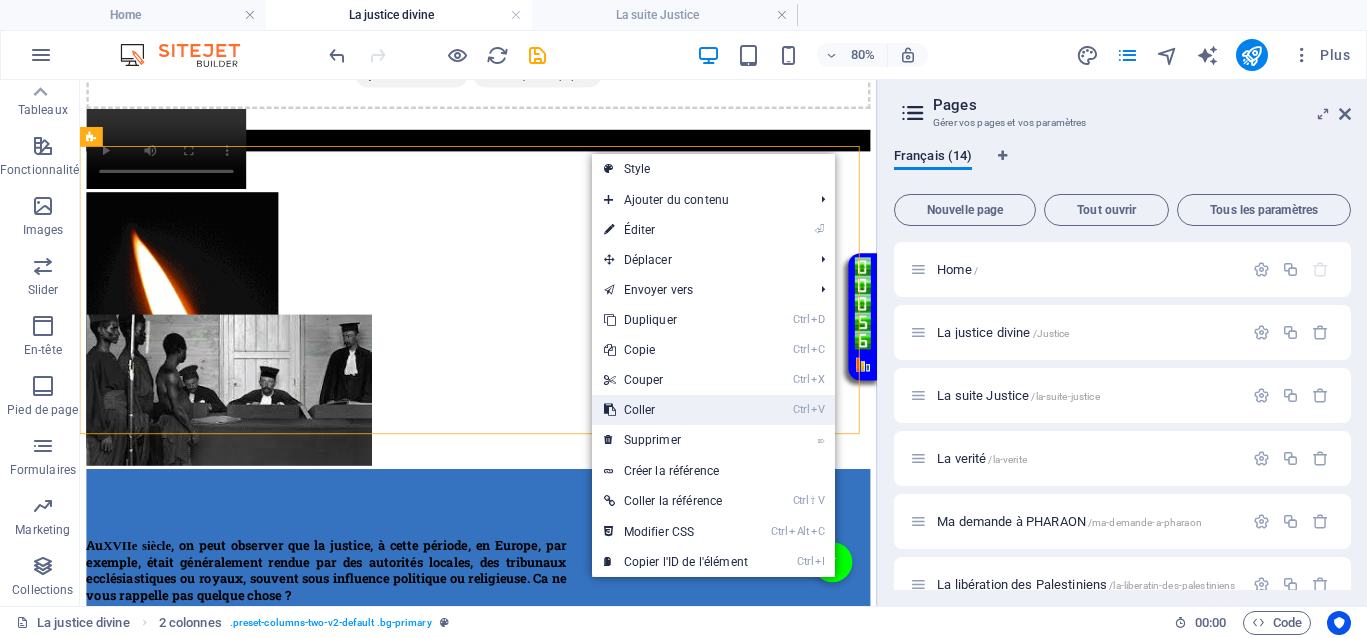 click on "Ctrl V  Coller" at bounding box center [676, 410] 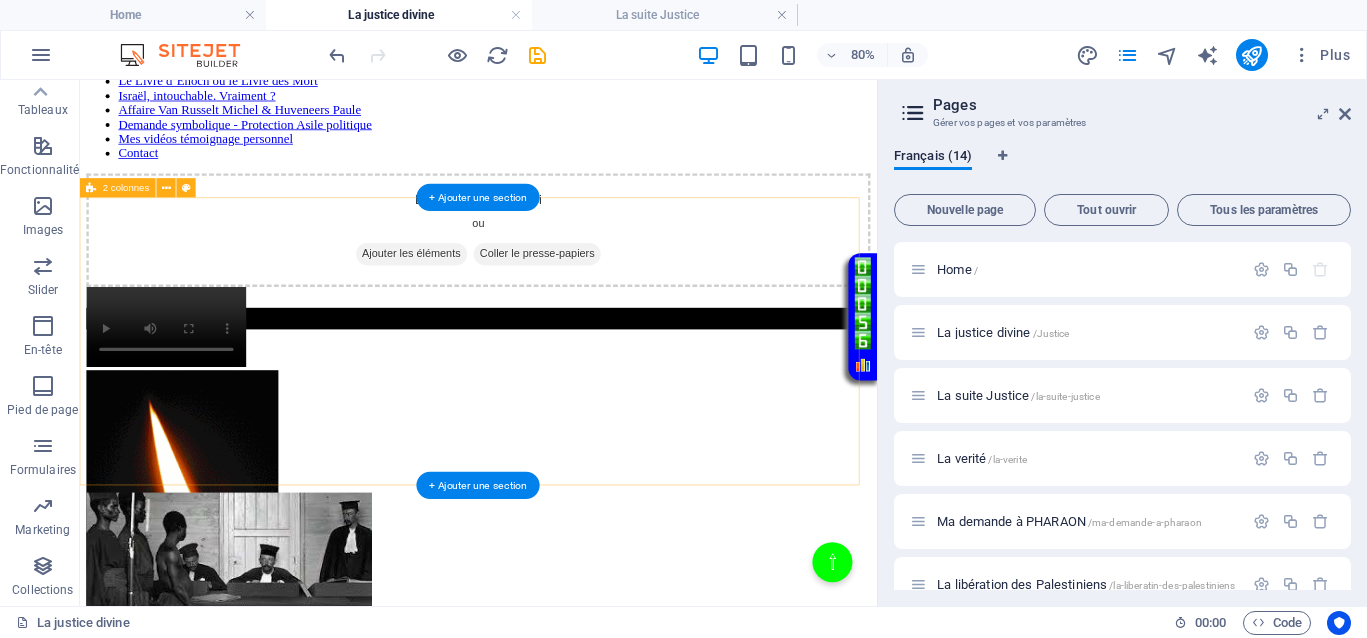 scroll, scrollTop: 375, scrollLeft: 0, axis: vertical 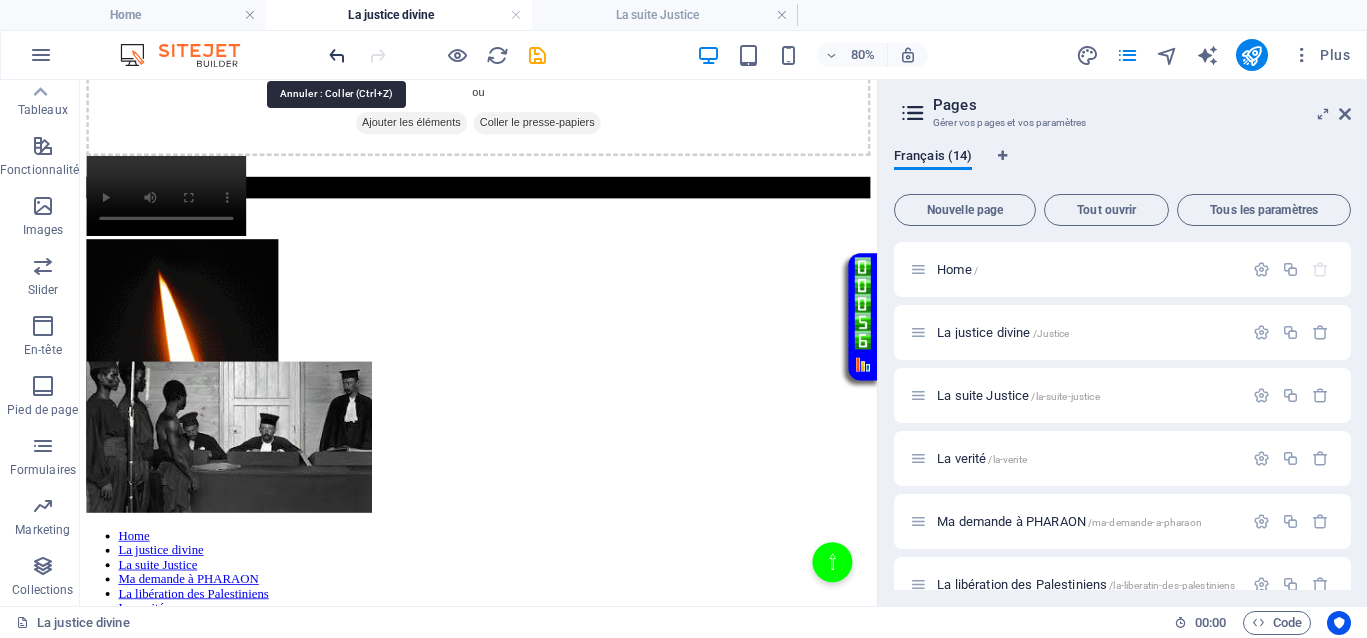 click at bounding box center (337, 55) 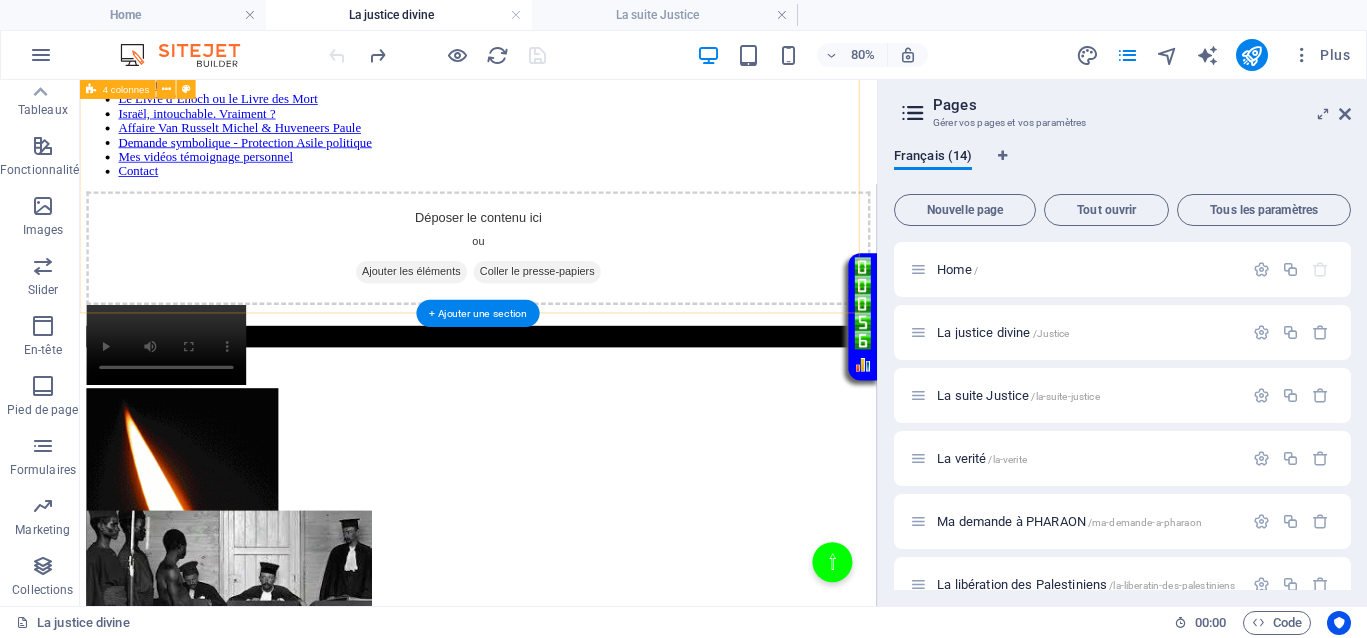 scroll, scrollTop: 0, scrollLeft: 0, axis: both 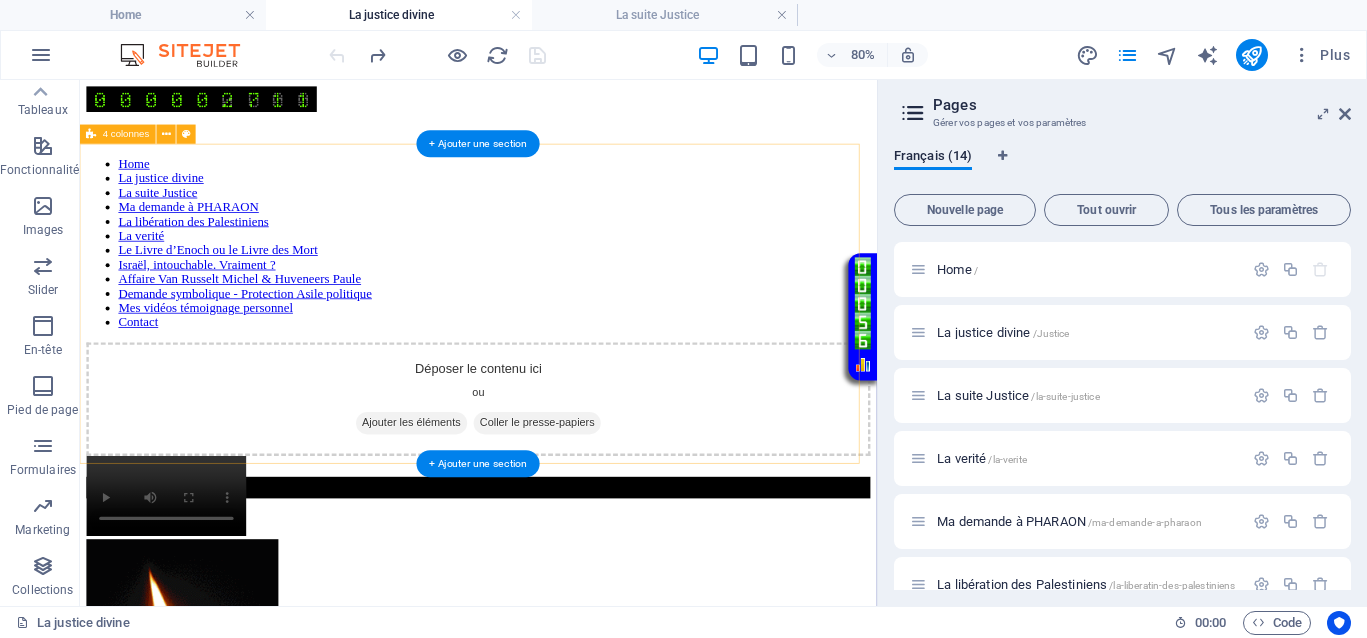 click on "Home La justice divine La suite Justice Ma demande à PHARAON La libération des Palestiniens La verité Le Livre d’Enoch ou le Livre des Mort Israël, intouchable. Vraiment ? Affaire Van Russelt Michel & Huveneers Paule Demande symbolique  - Protection Asile politique Mes vidéos témoignage personnel Contact Déposer le contenu ici ou  Ajouter les éléments  Coller le presse-papiers
Vidéo en boucle" at bounding box center (578, 376) 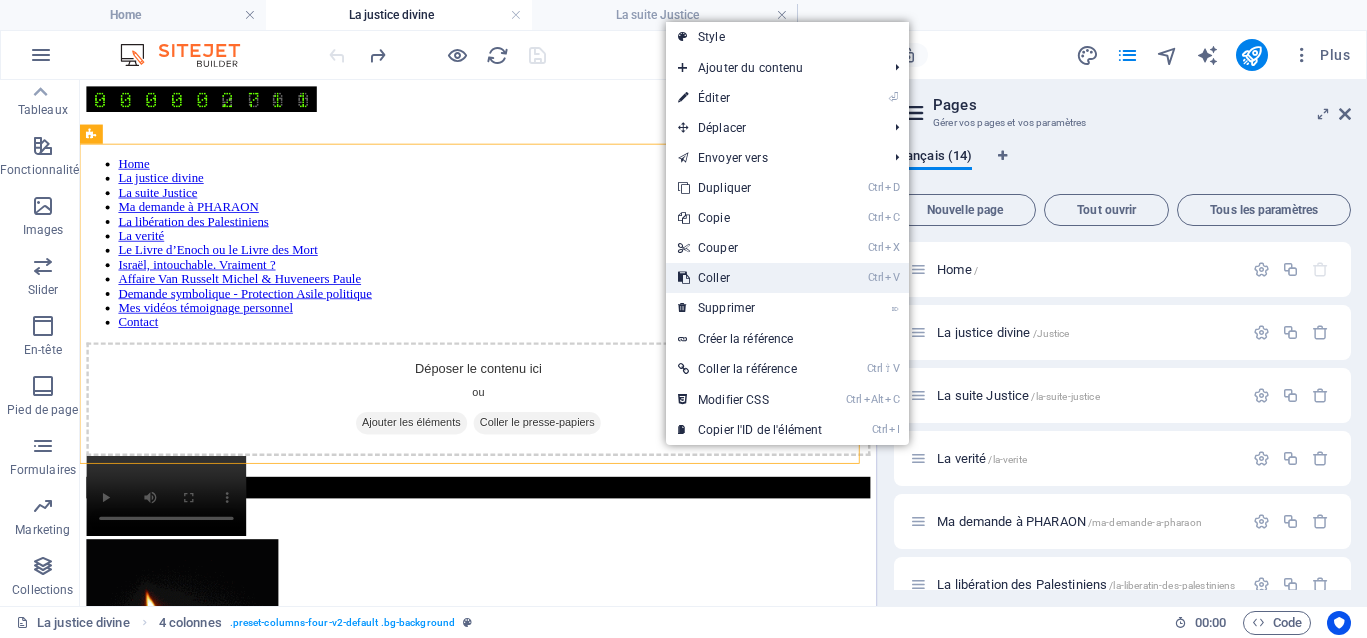 drag, startPoint x: 717, startPoint y: 273, endPoint x: 793, endPoint y: 275, distance: 76.02631 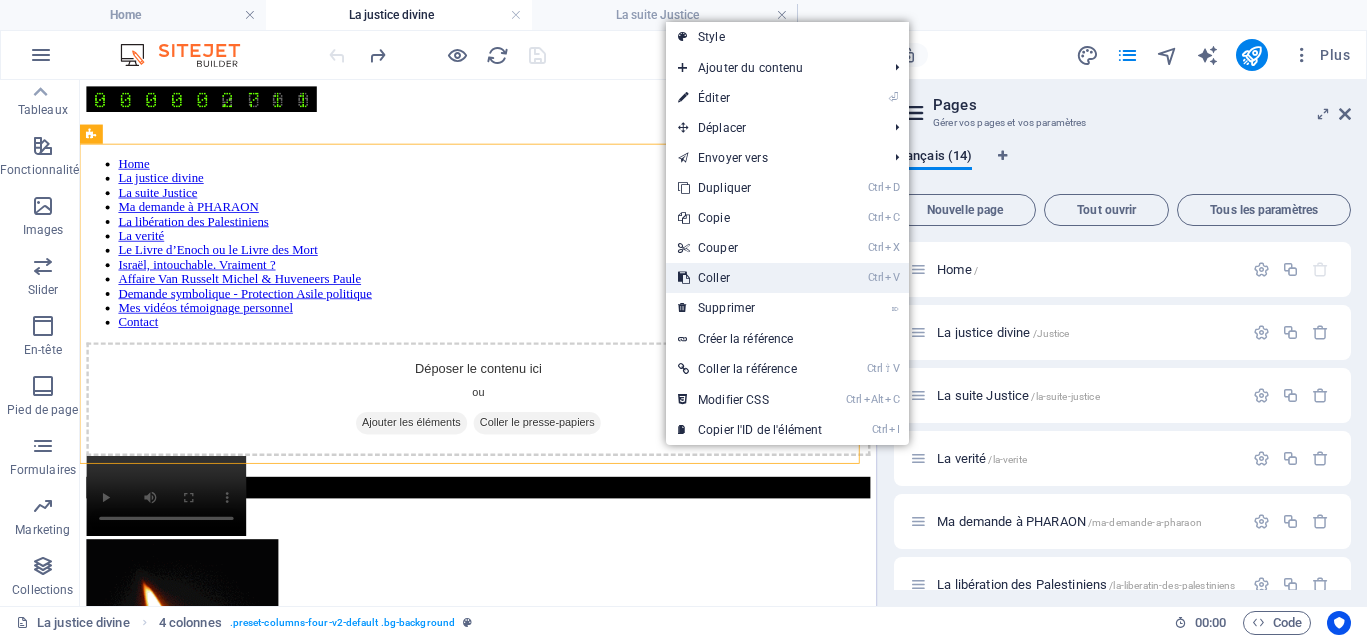 click on "Ctrl V  Coller" at bounding box center (750, 278) 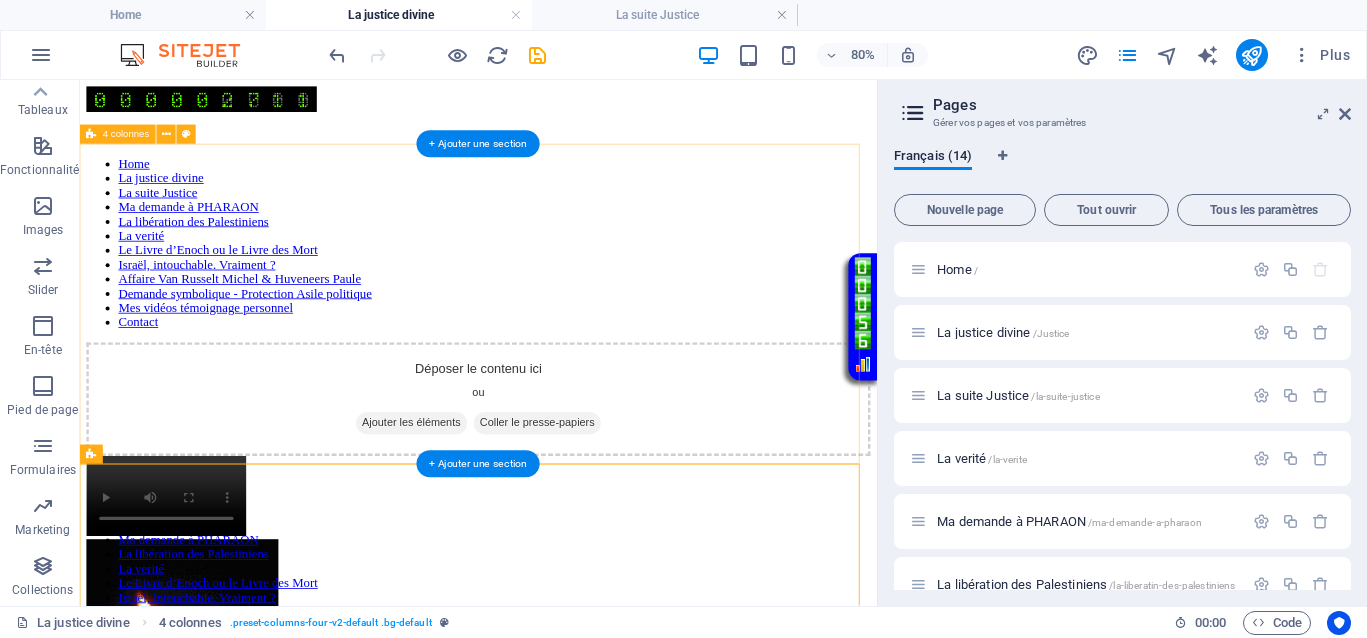 click on "Home La justice divine La suite Justice Ma demande à PHARAON La libération des Palestiniens La verité Le Livre d’Enoch ou le Livre des Mort Israël, intouchable. Vraiment ? Affaire Van Russelt Michel & Huveneers Paule Demande symbolique  - Protection Asile politique Mes vidéos témoignage personnel Contact Déposer le contenu ici ou  Ajouter les éléments  Coller le presse-papiers
Vidéo en boucle" at bounding box center [578, 376] 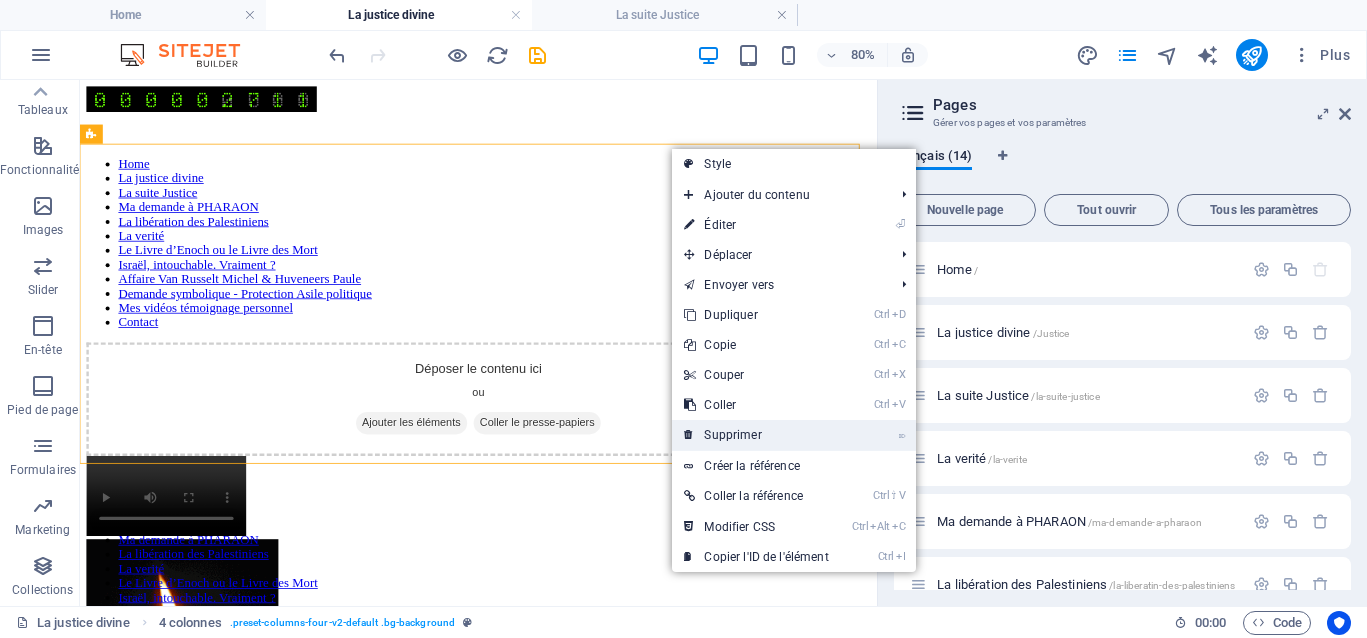 click on "⌦  Supprimer" at bounding box center [756, 435] 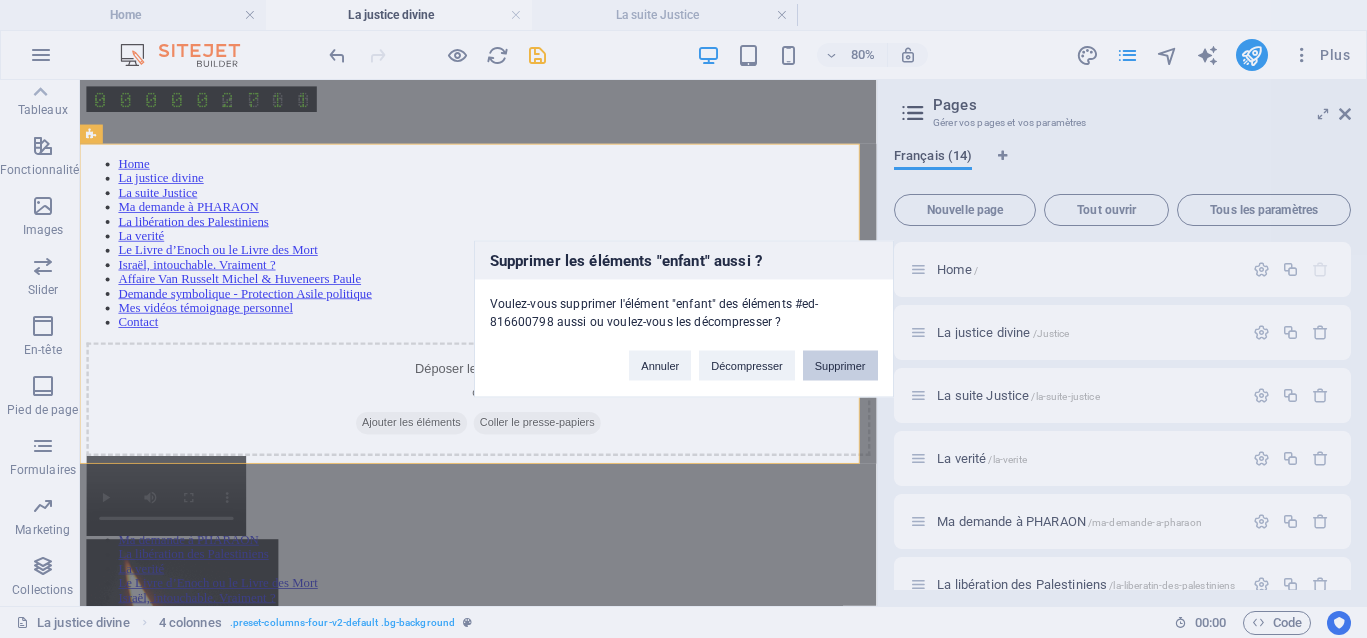 click on "Supprimer" at bounding box center [840, 366] 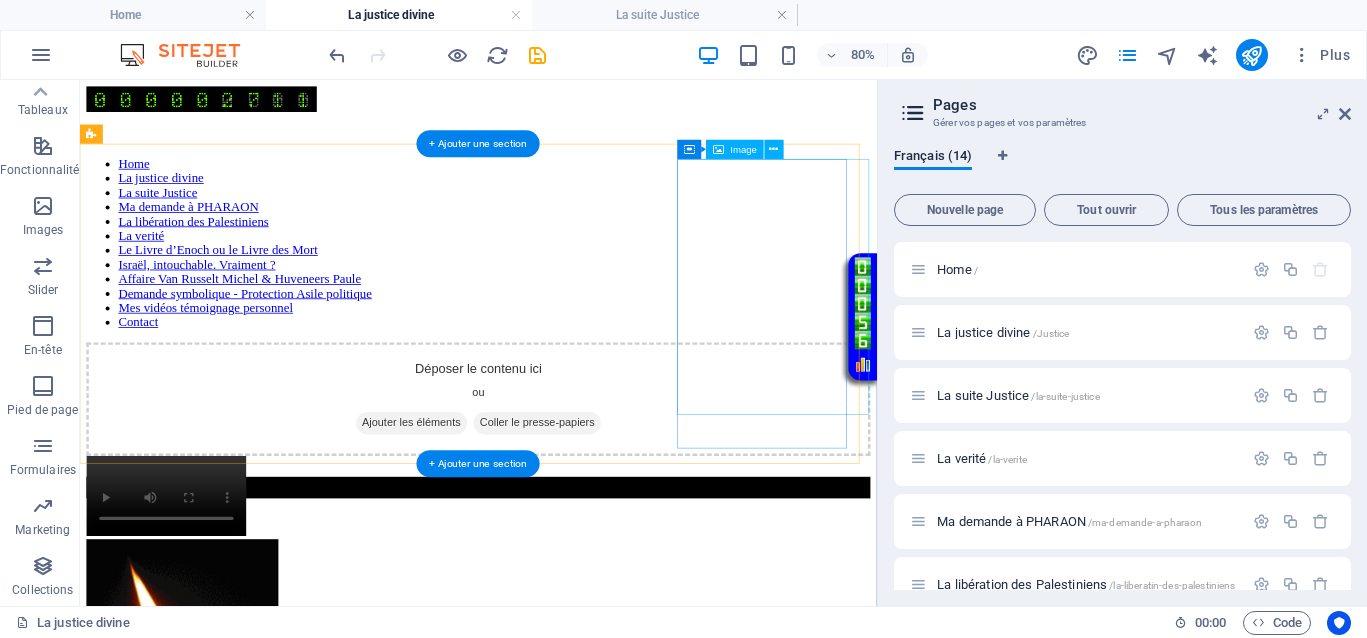 scroll, scrollTop: 125, scrollLeft: 0, axis: vertical 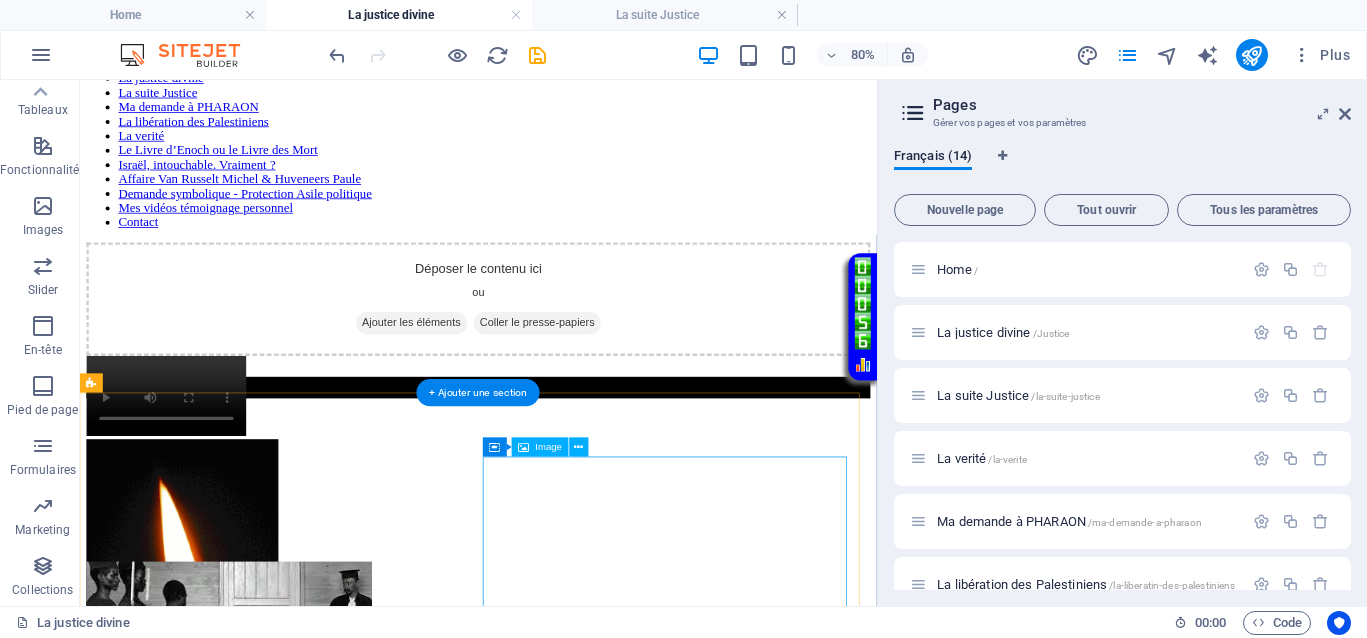click at bounding box center (578, 778) 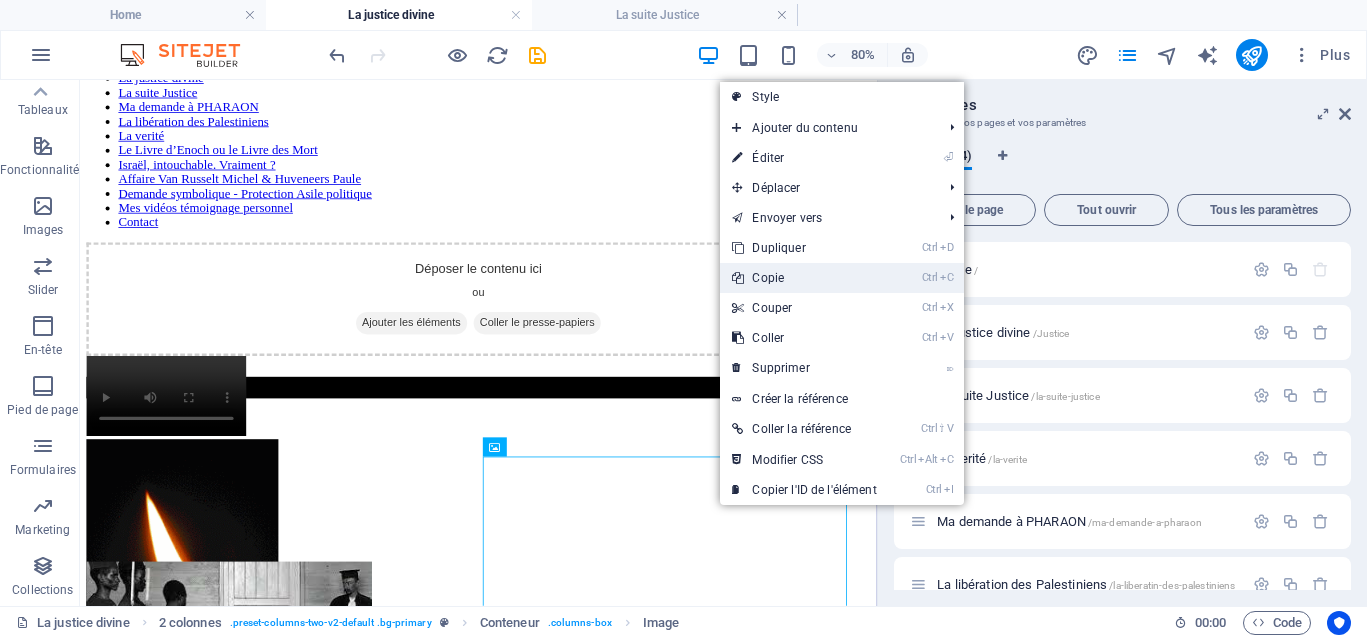 click on "Ctrl C  Copie" at bounding box center [804, 278] 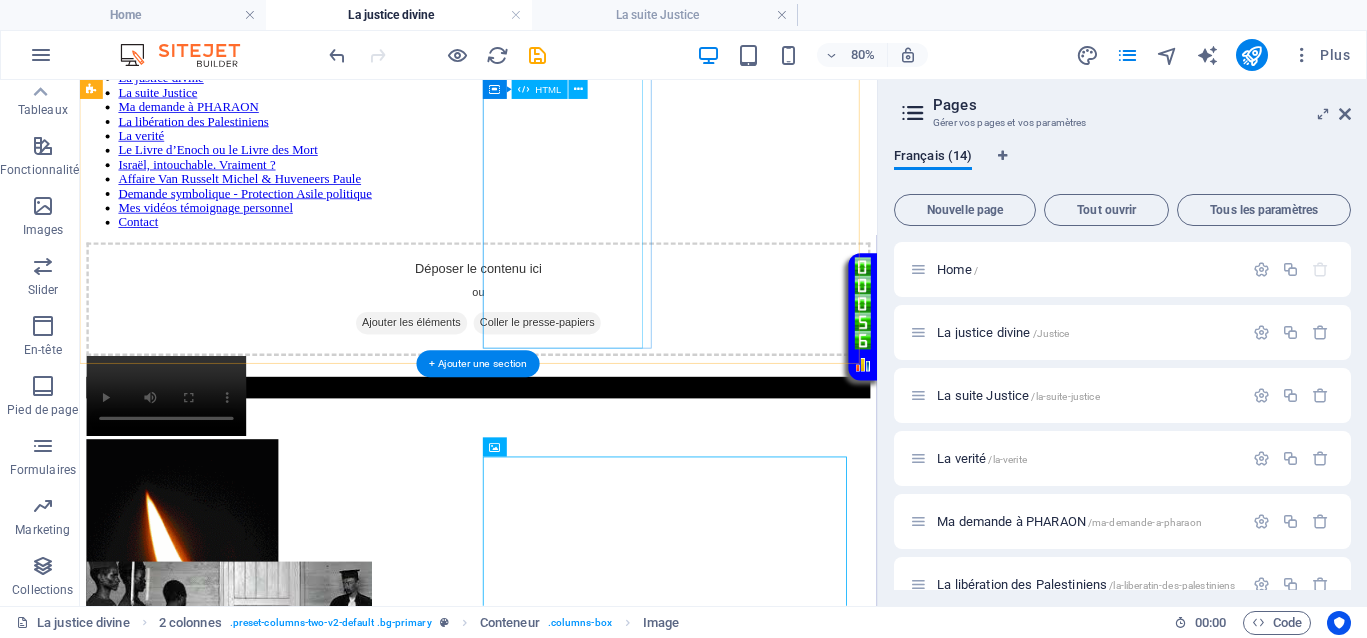 click on "Vidéo en boucle" at bounding box center (578, 477) 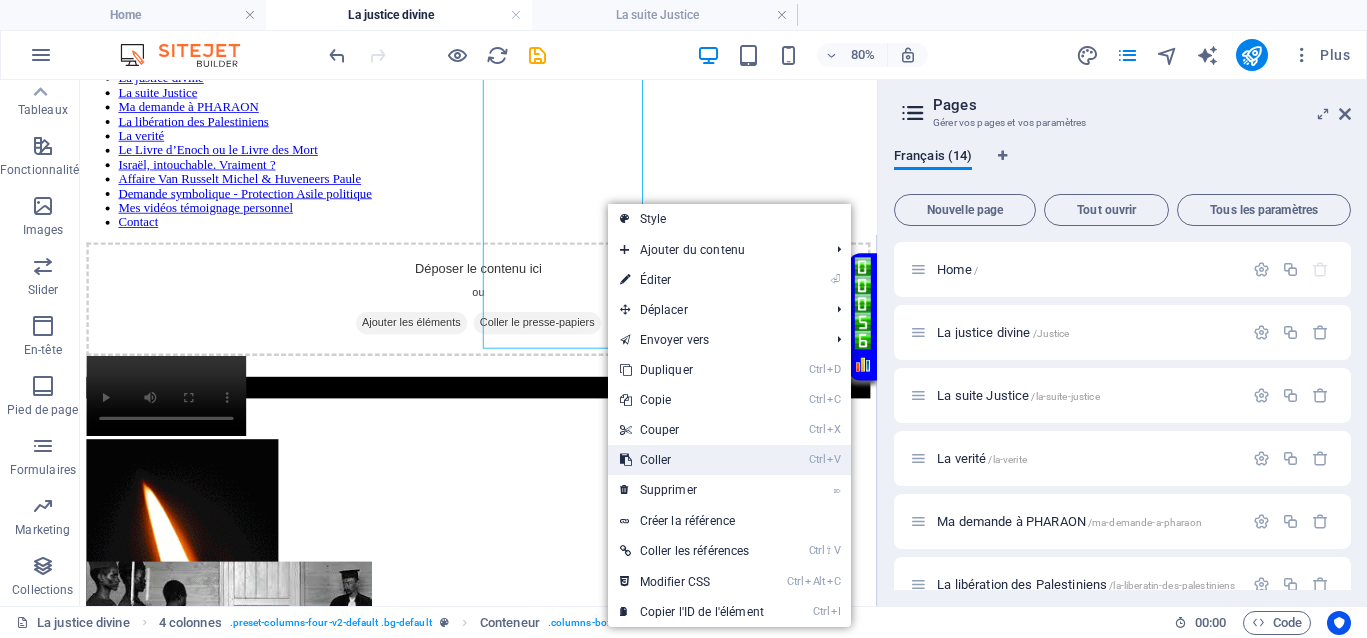 click on "Ctrl V  Coller" at bounding box center (692, 460) 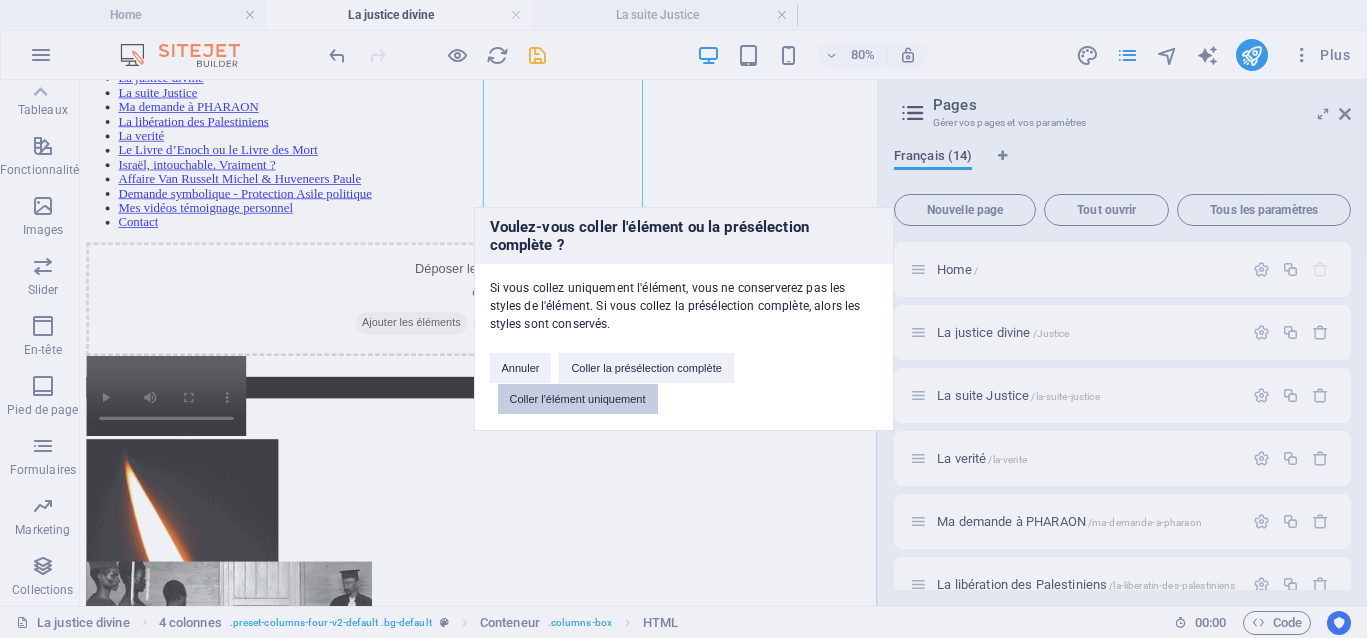 drag, startPoint x: 643, startPoint y: 271, endPoint x: 603, endPoint y: 399, distance: 134.10443 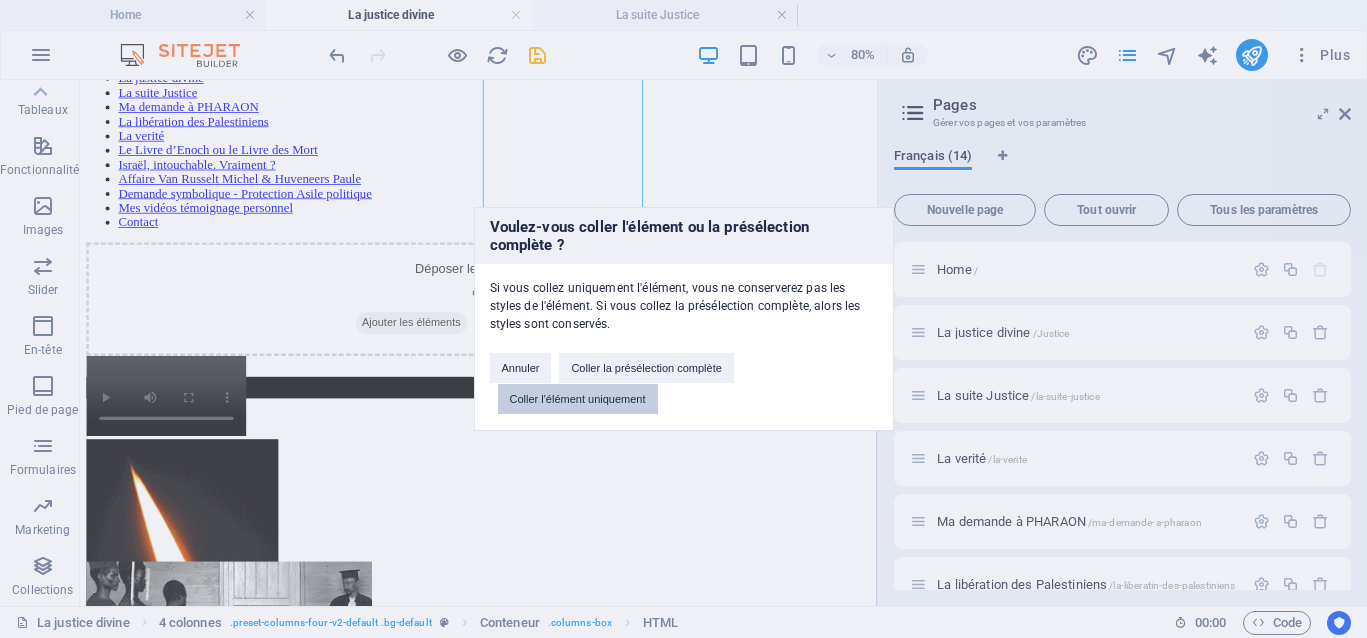 click on "Coller l'élément uniquement" at bounding box center (578, 399) 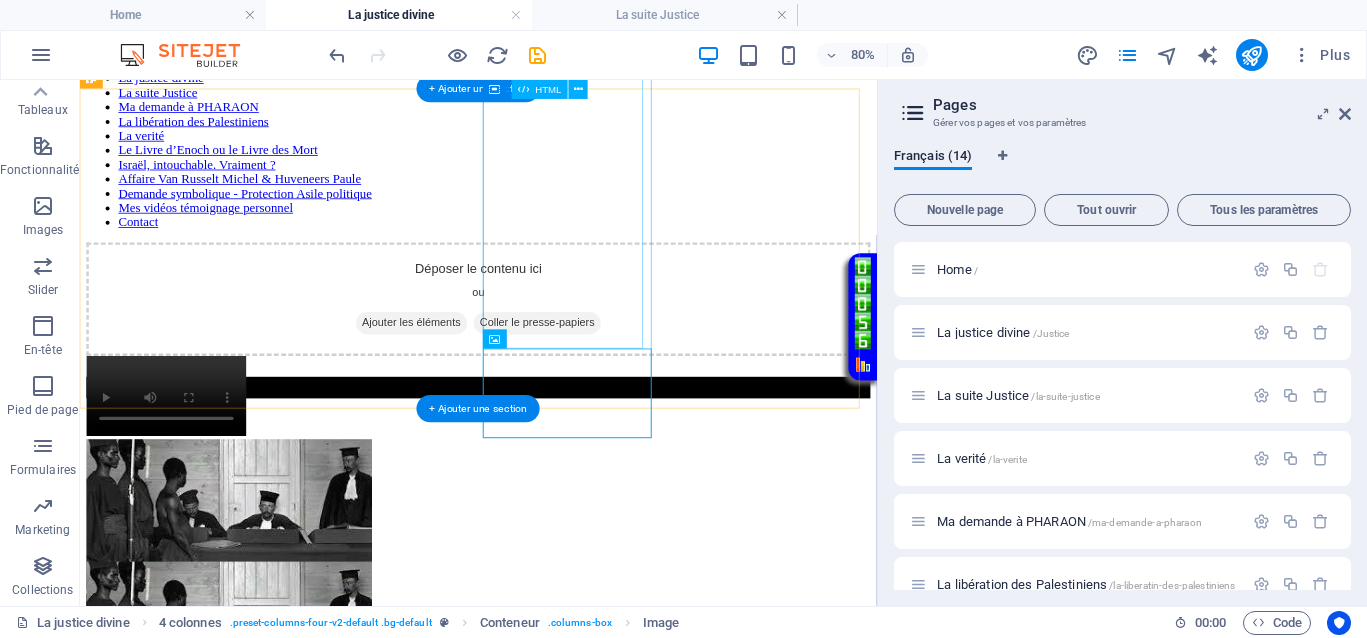 scroll, scrollTop: 69, scrollLeft: 0, axis: vertical 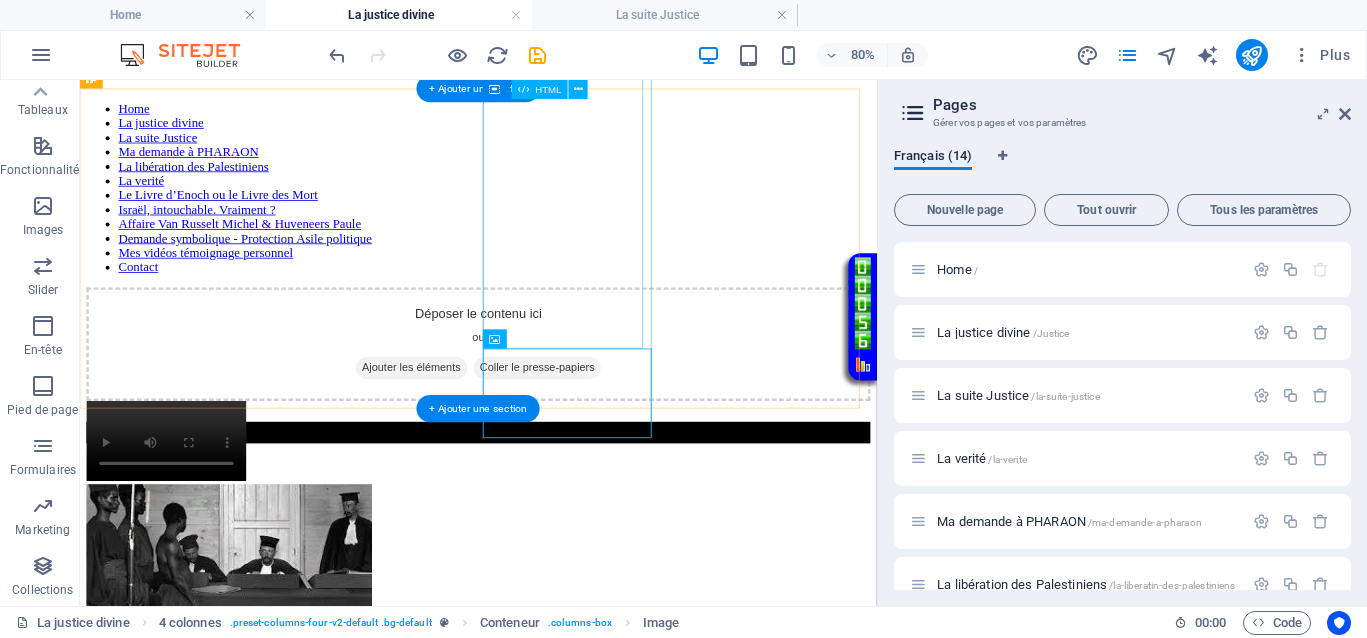 click on "Vidéo en boucle" at bounding box center [578, 533] 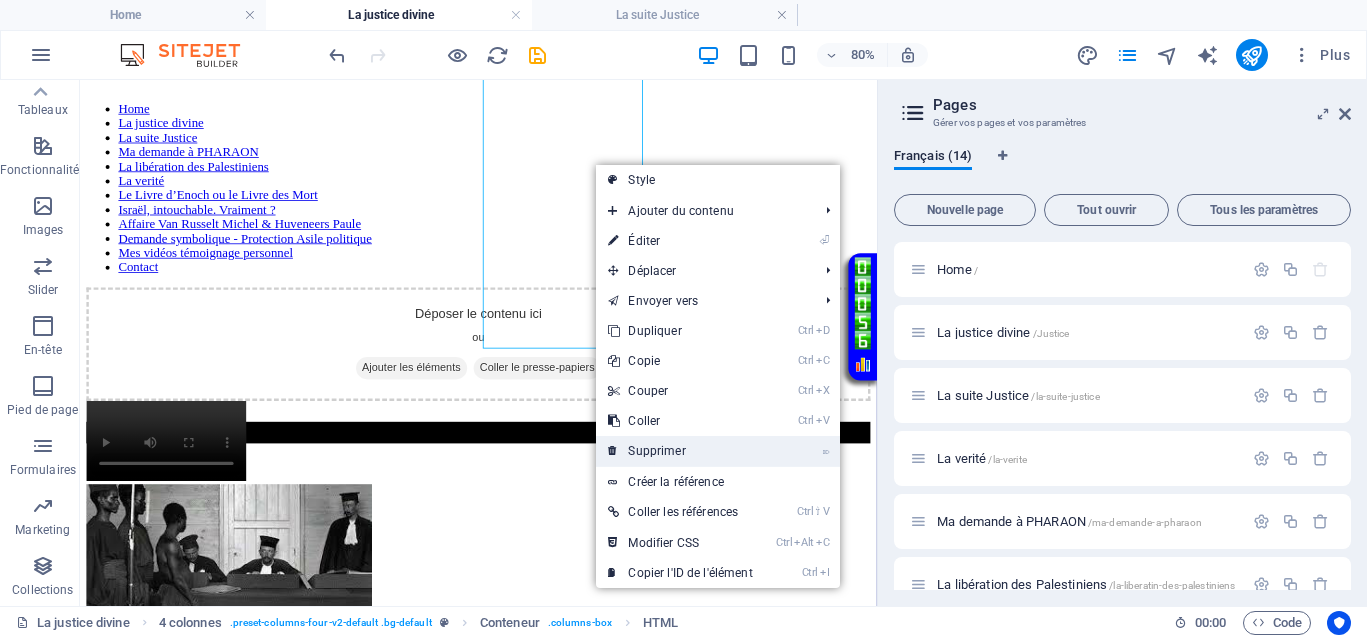 click on "⌦  Supprimer" at bounding box center [680, 451] 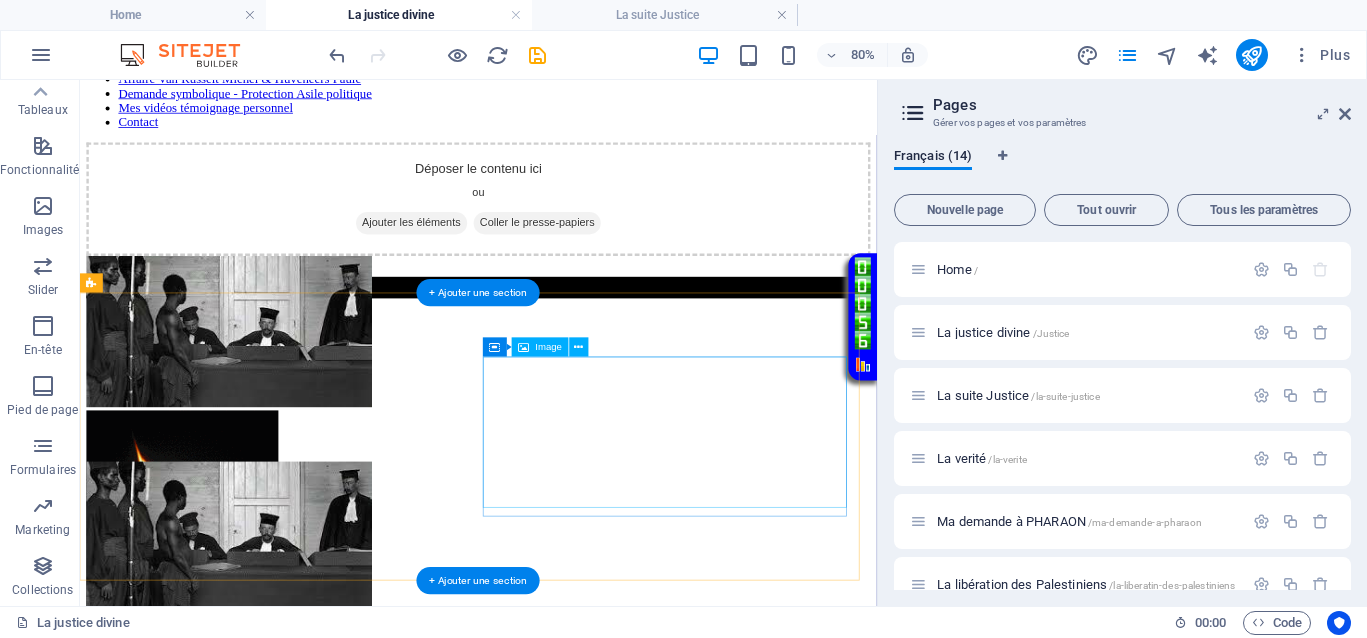scroll, scrollTop: 0, scrollLeft: 0, axis: both 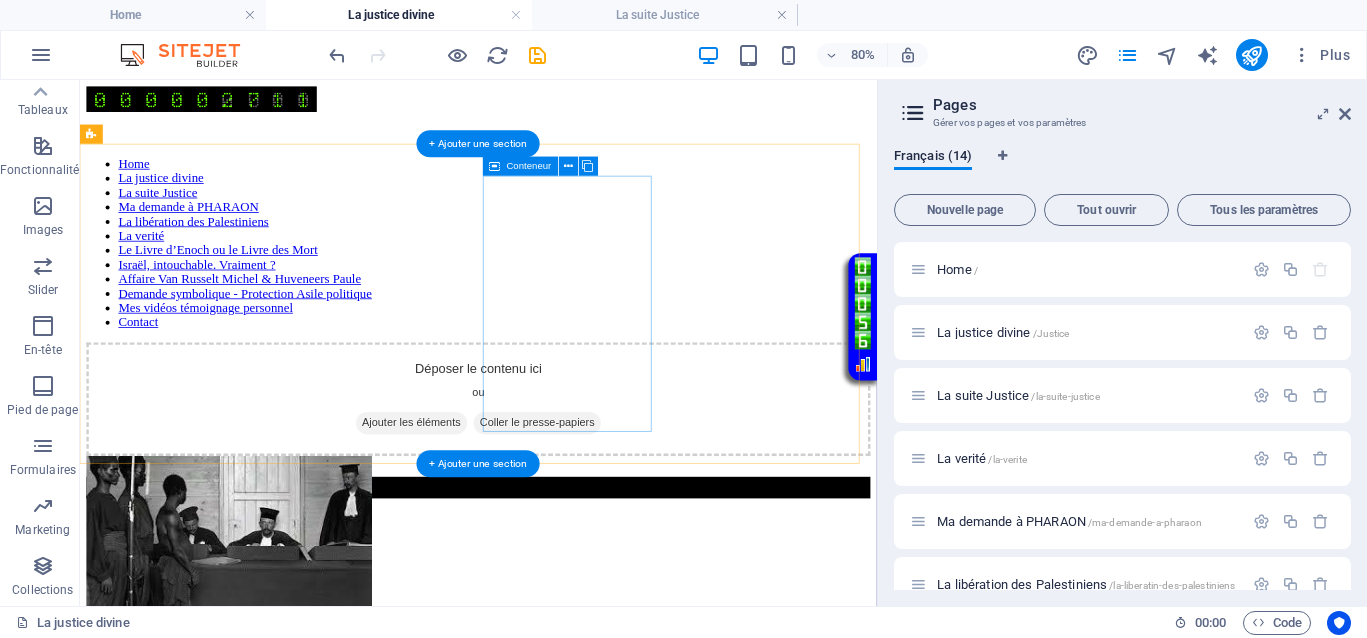 click at bounding box center [578, 646] 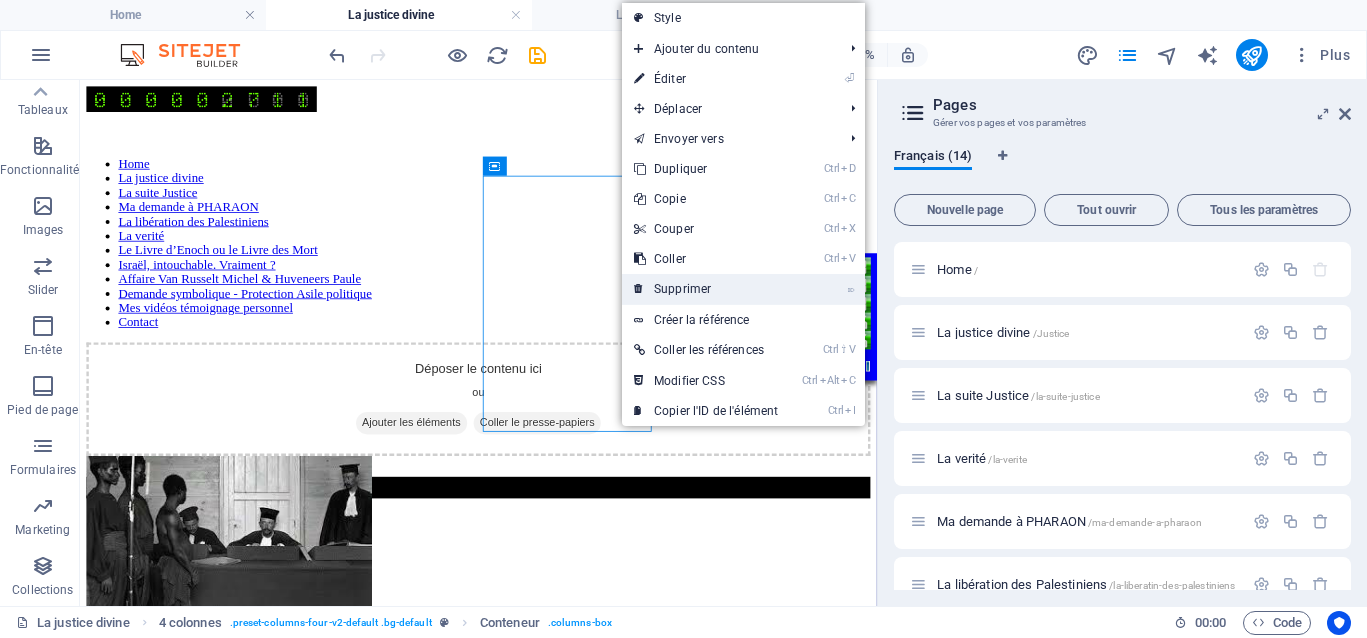 click on "⌦  Supprimer" at bounding box center (706, 289) 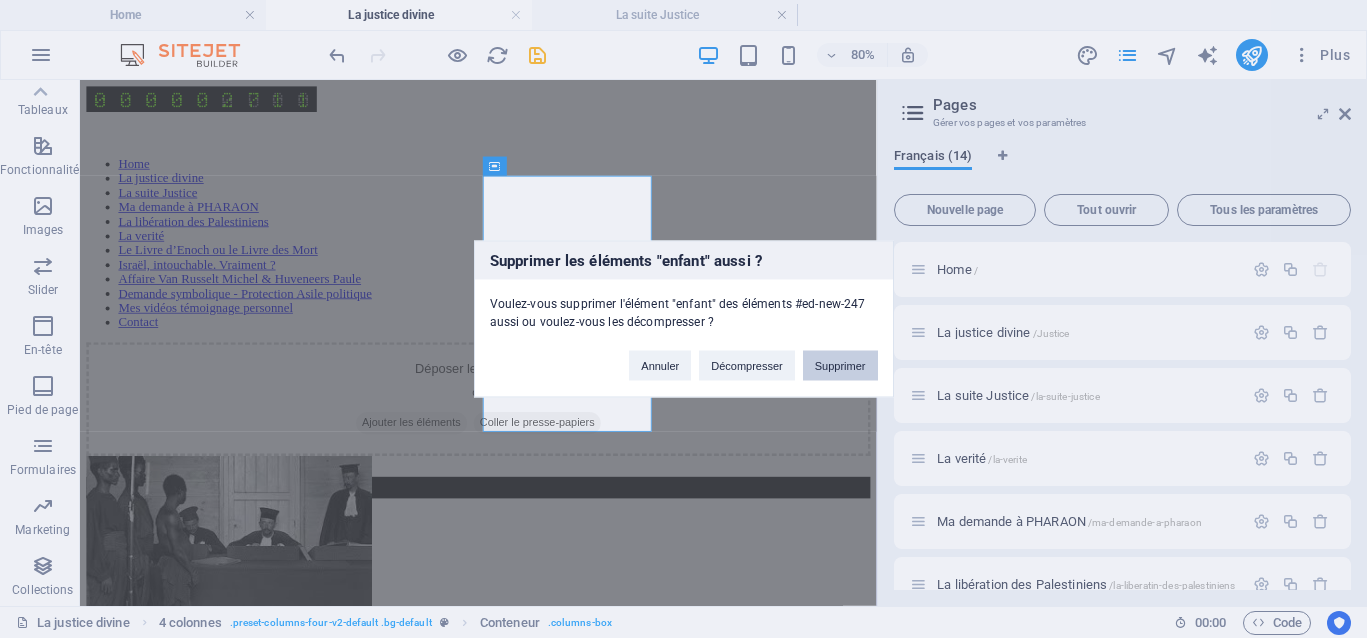 click on "Supprimer" at bounding box center [840, 366] 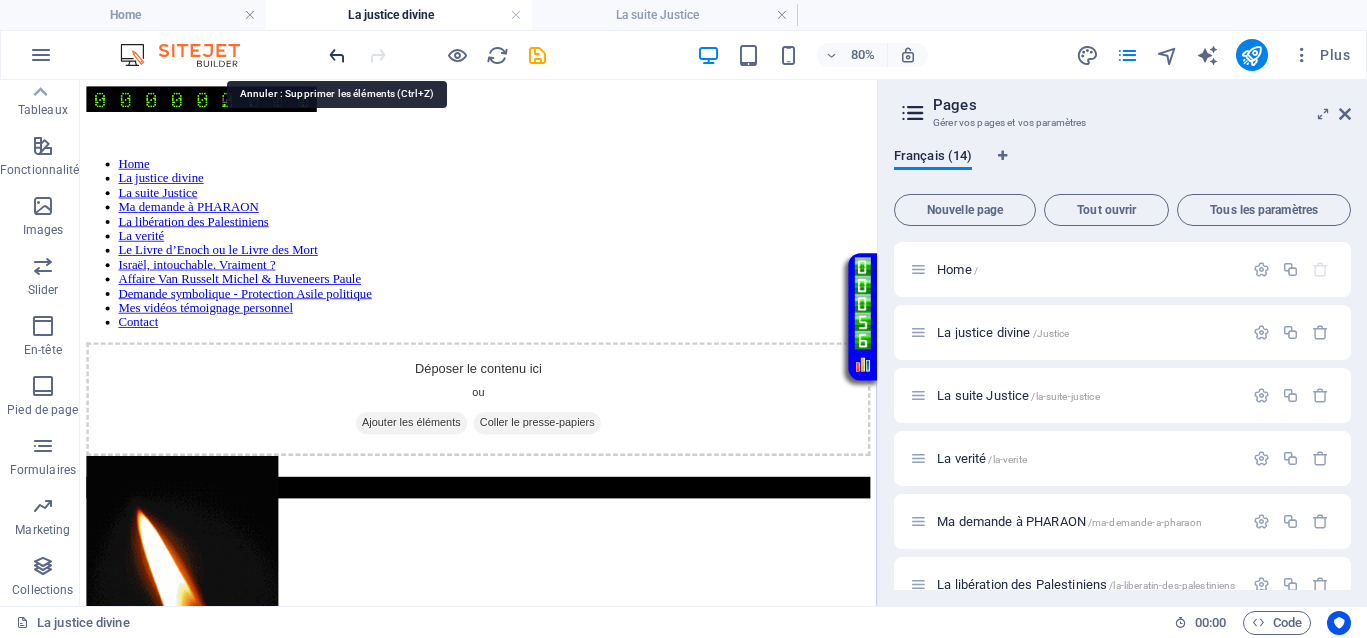 click at bounding box center [337, 55] 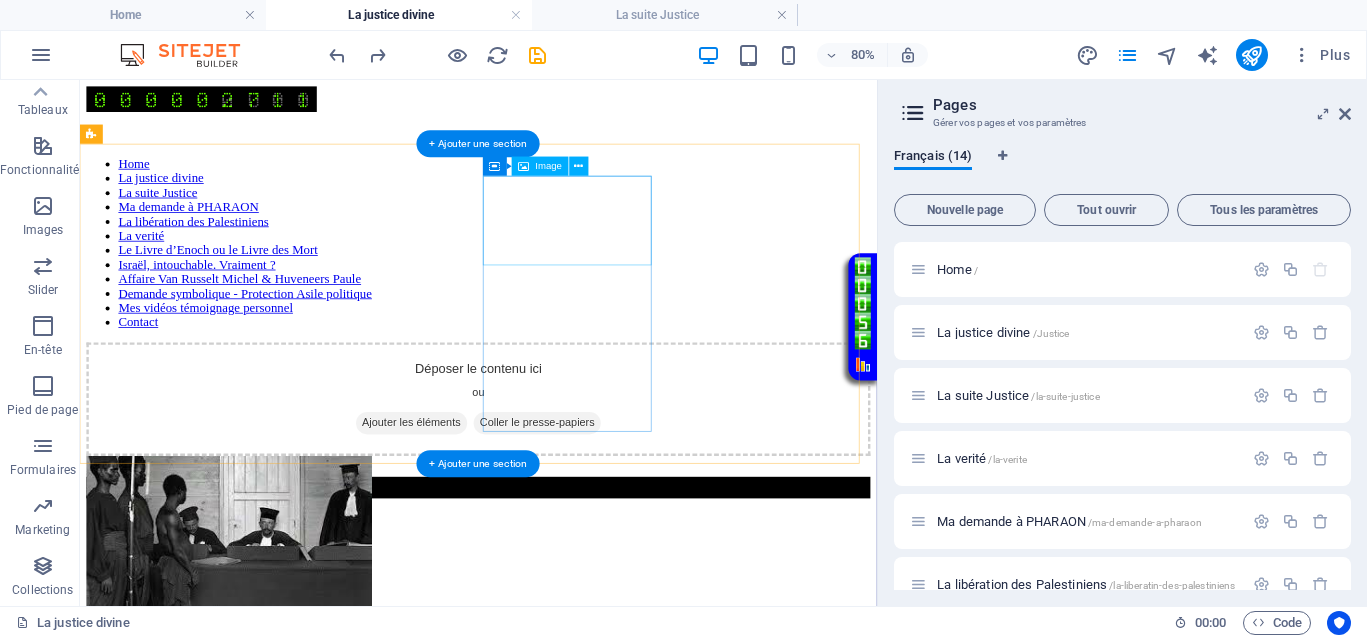 click at bounding box center (578, 646) 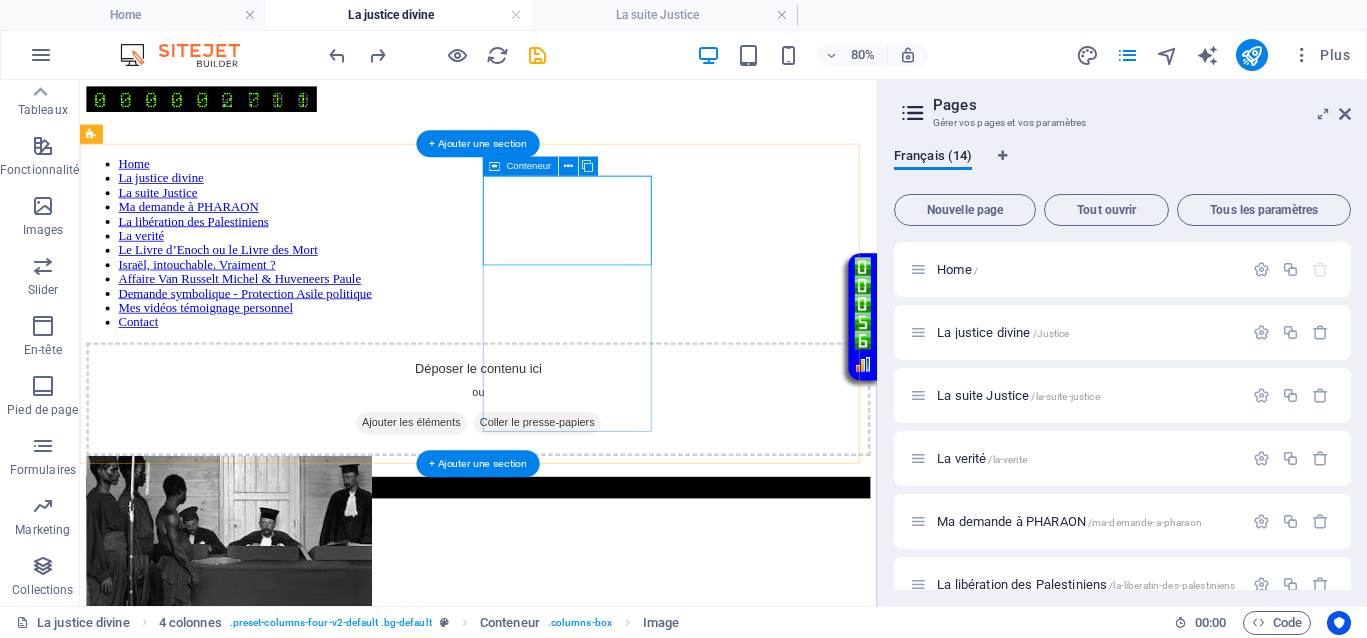 click at bounding box center (578, 646) 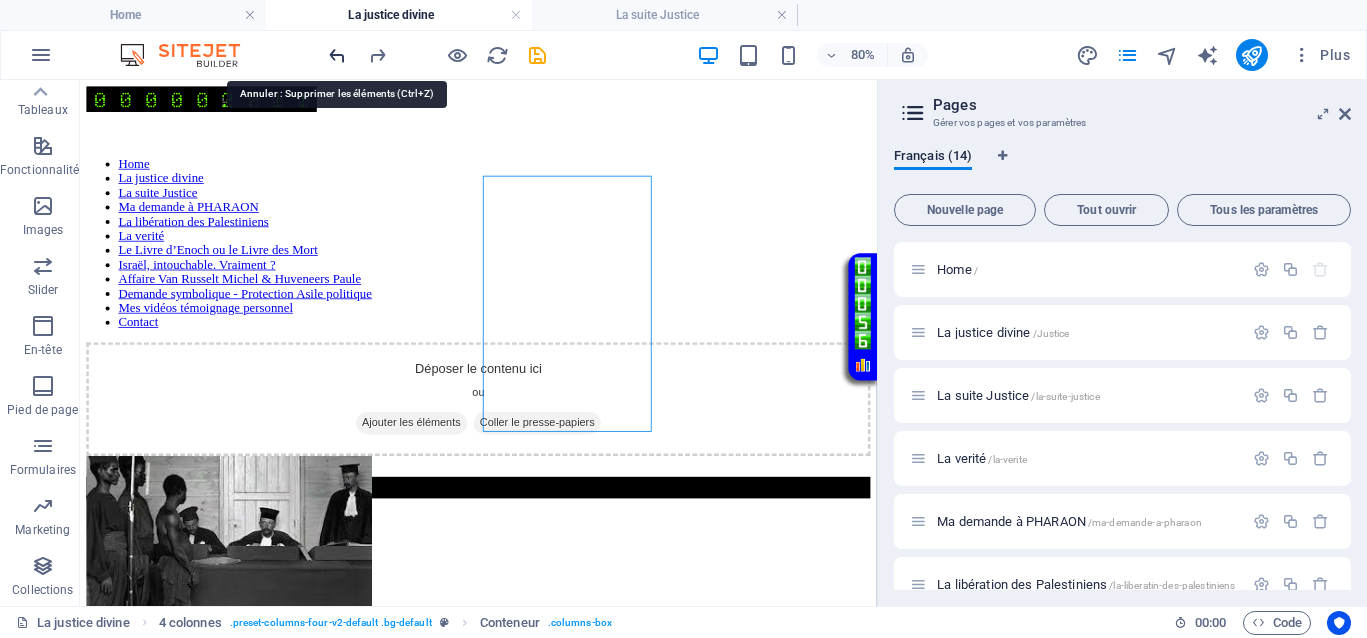 click at bounding box center (337, 55) 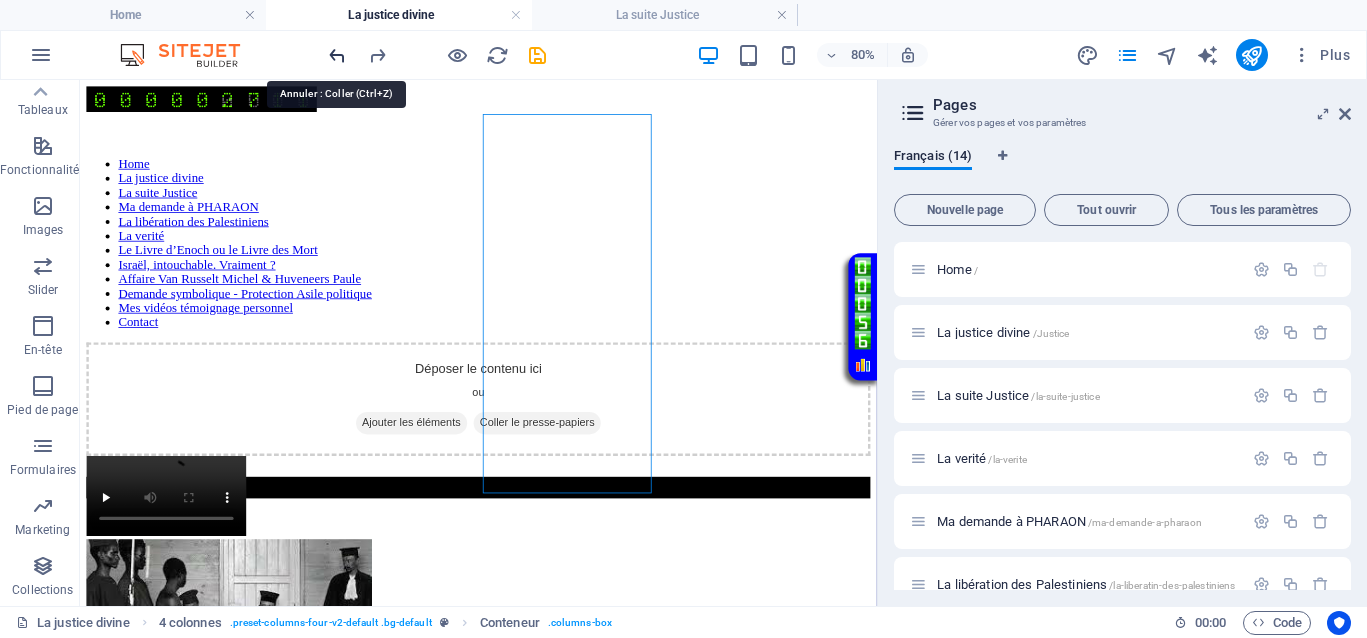 click at bounding box center [337, 55] 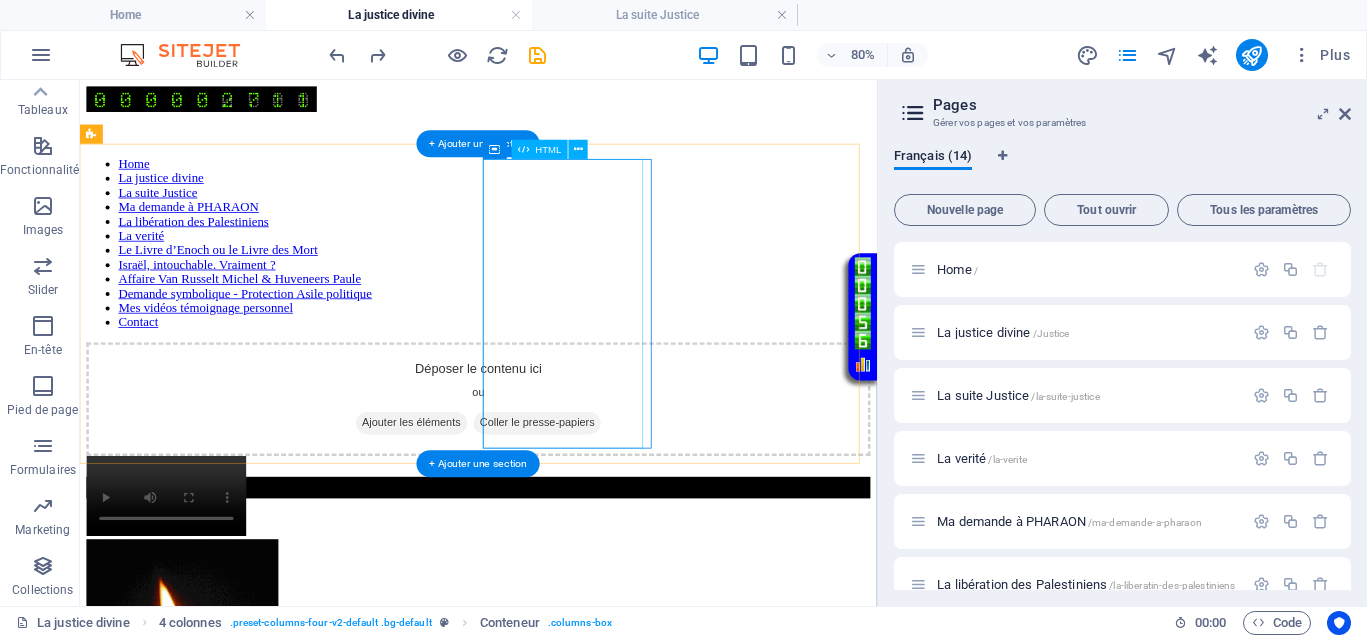 click on "Vidéo en boucle" at bounding box center (578, 602) 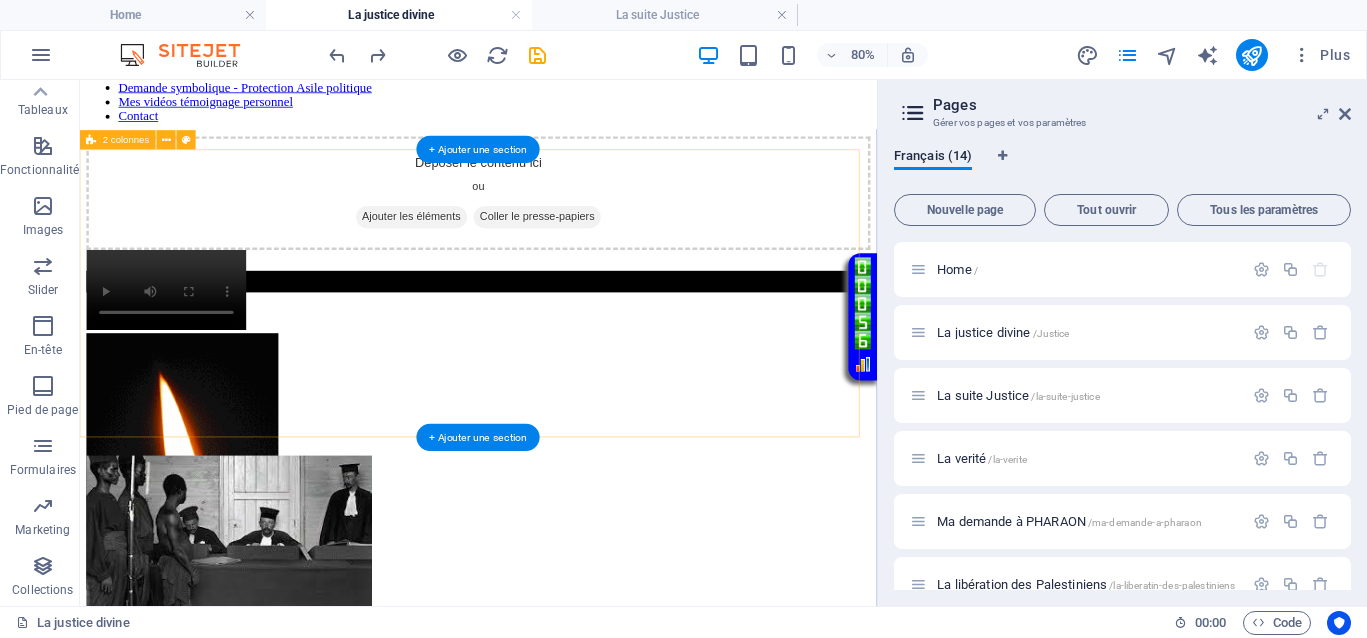 scroll, scrollTop: 250, scrollLeft: 0, axis: vertical 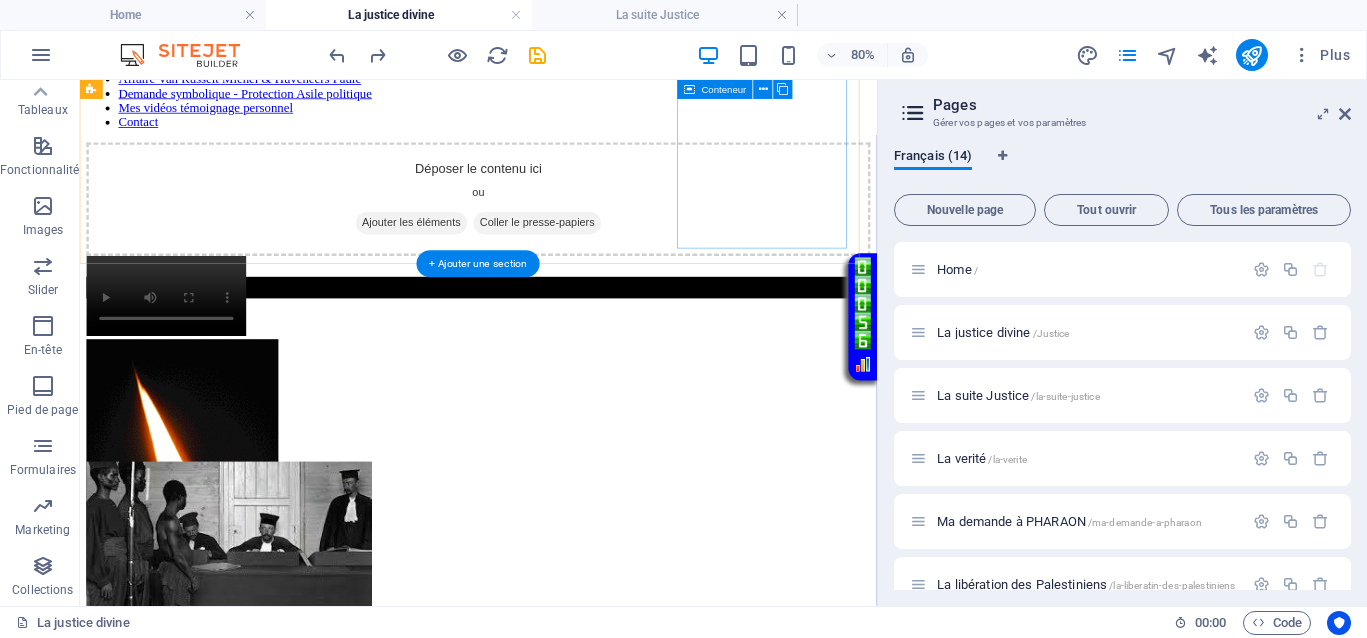 click at bounding box center [578, 566] 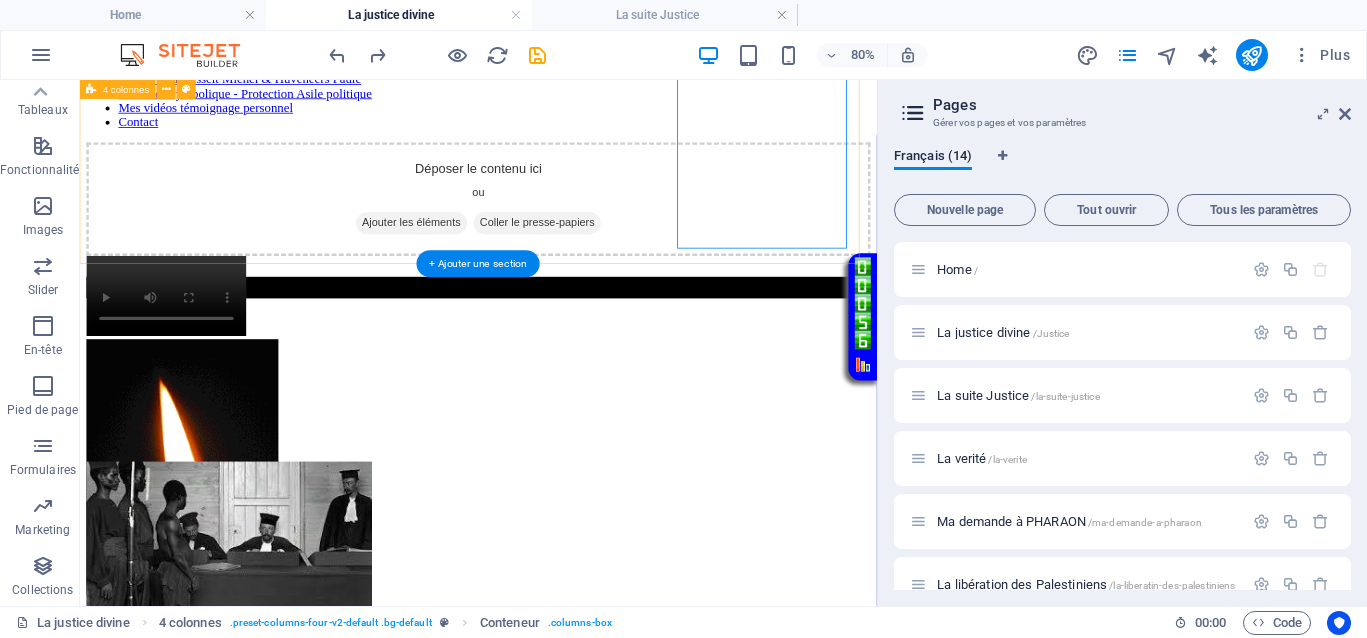 click on "Home La justice divine La suite Justice Ma demande à PHARAON La libération des Palestiniens La verité Le Livre d’Enoch ou le Livre des Mort Israël, intouchable. Vraiment ? Affaire Van Russelt Michel & Huveneers Paule Demande symbolique  - Protection Asile politique Mes vidéos témoignage personnel Contact Déposer le contenu ici ou  Ajouter les éléments  Coller le presse-papiers
Vidéo en boucle" at bounding box center (578, 126) 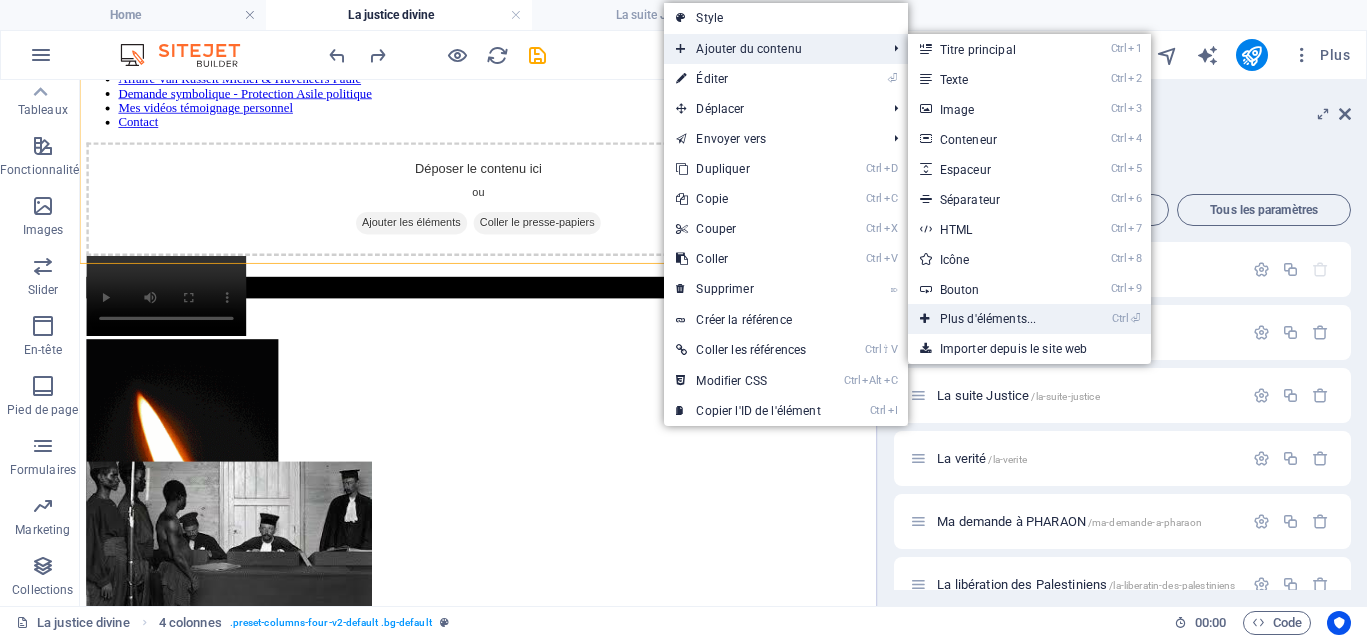 click on "Ctrl ⏎  Plus d'éléments..." at bounding box center (992, 319) 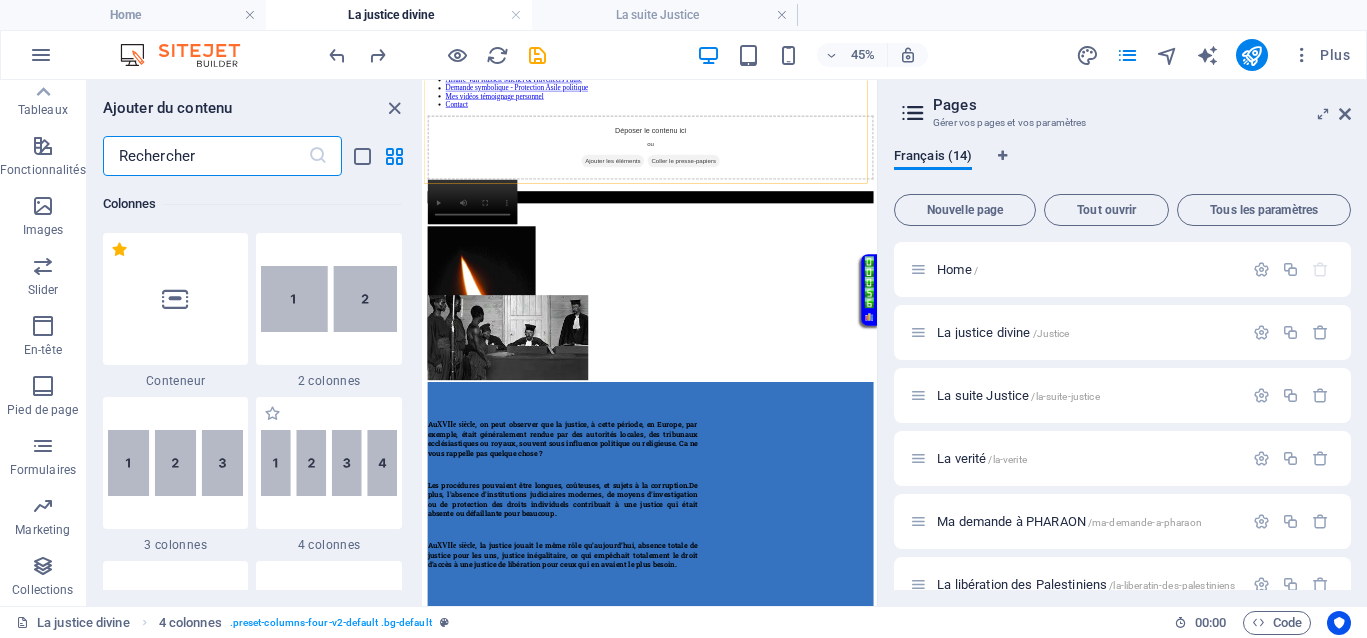 scroll, scrollTop: 838, scrollLeft: 0, axis: vertical 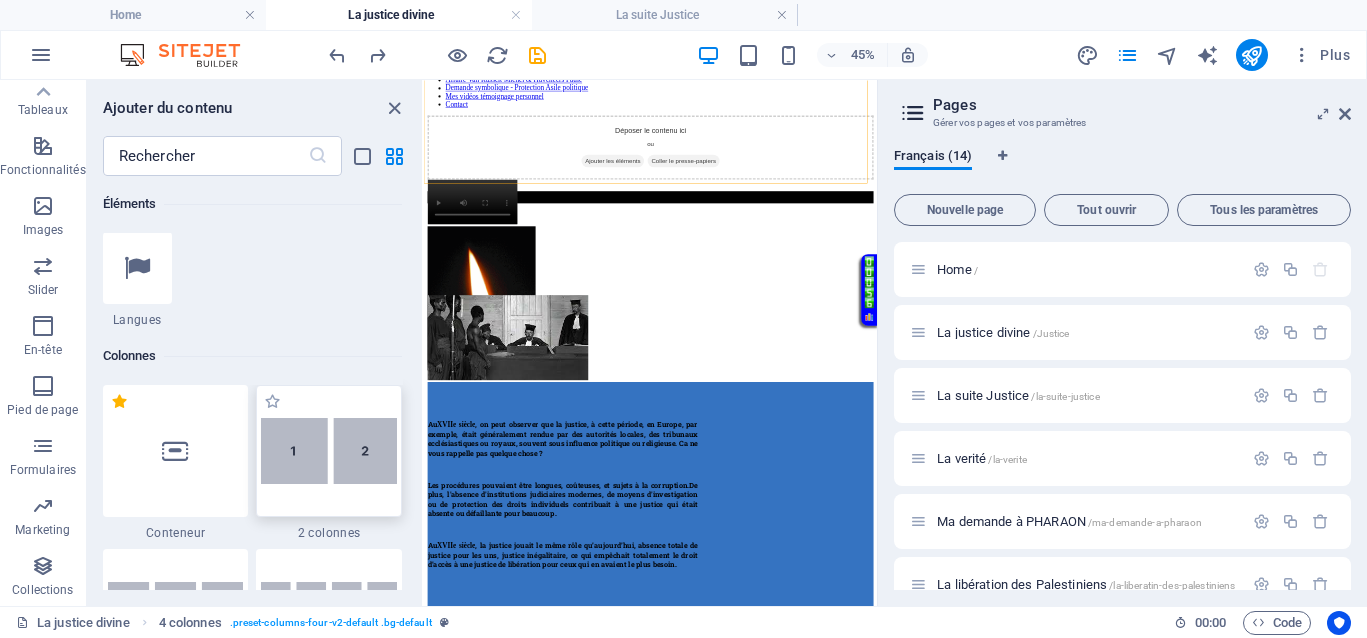 click at bounding box center (329, 451) 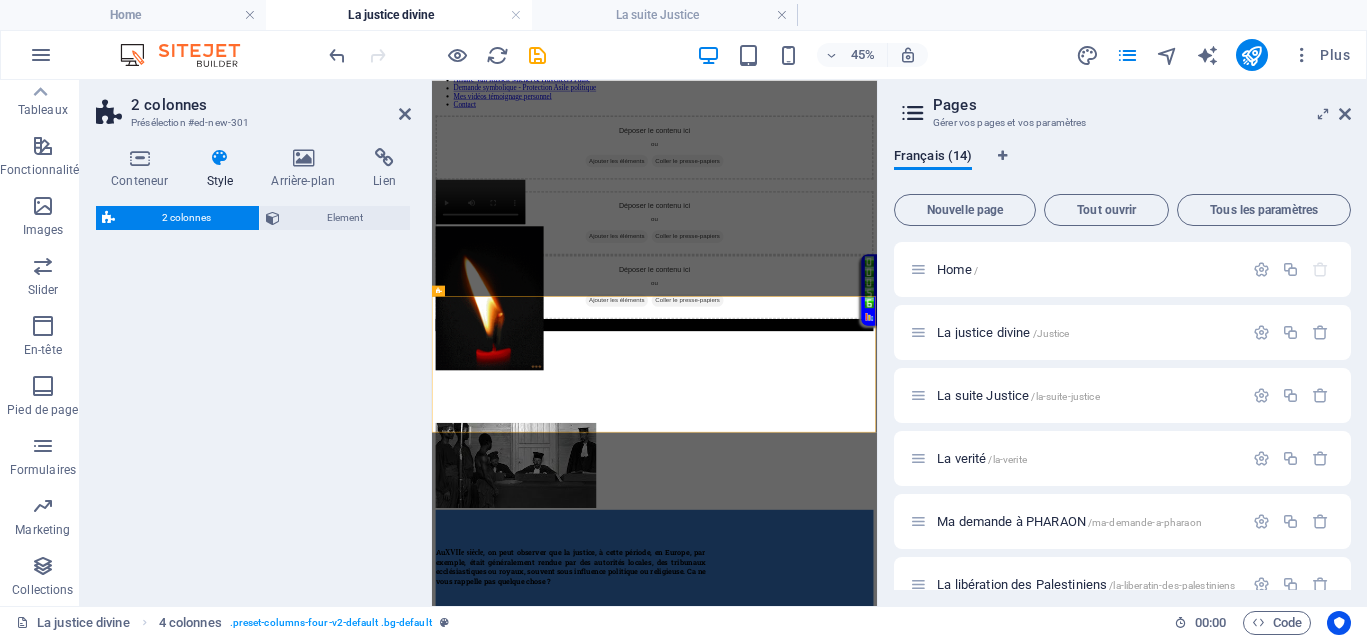 select on "rem" 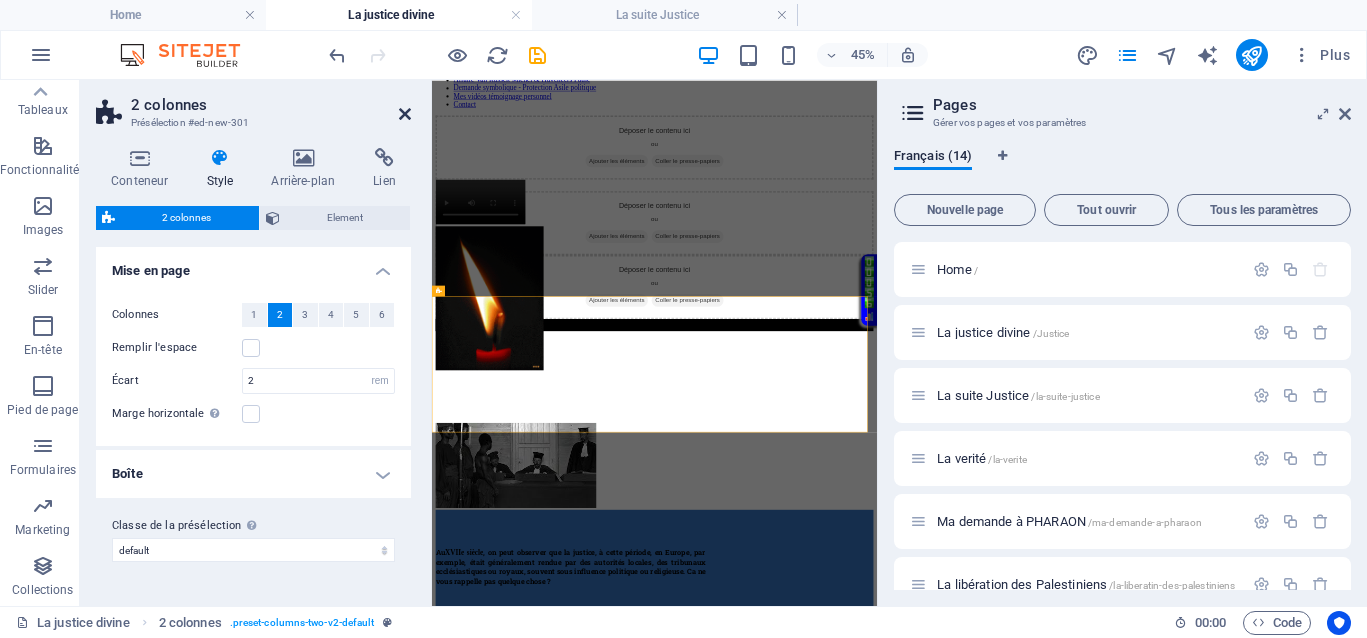 scroll, scrollTop: 0, scrollLeft: 0, axis: both 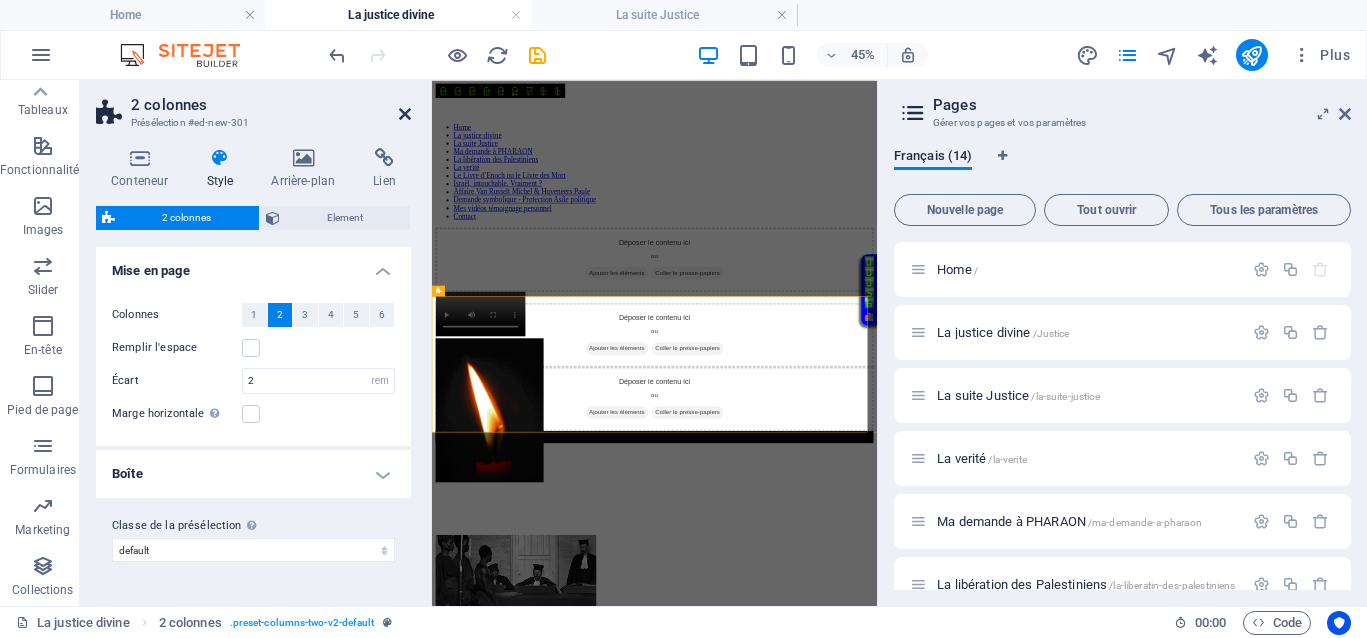 drag, startPoint x: 400, startPoint y: 108, endPoint x: 412, endPoint y: 60, distance: 49.47727 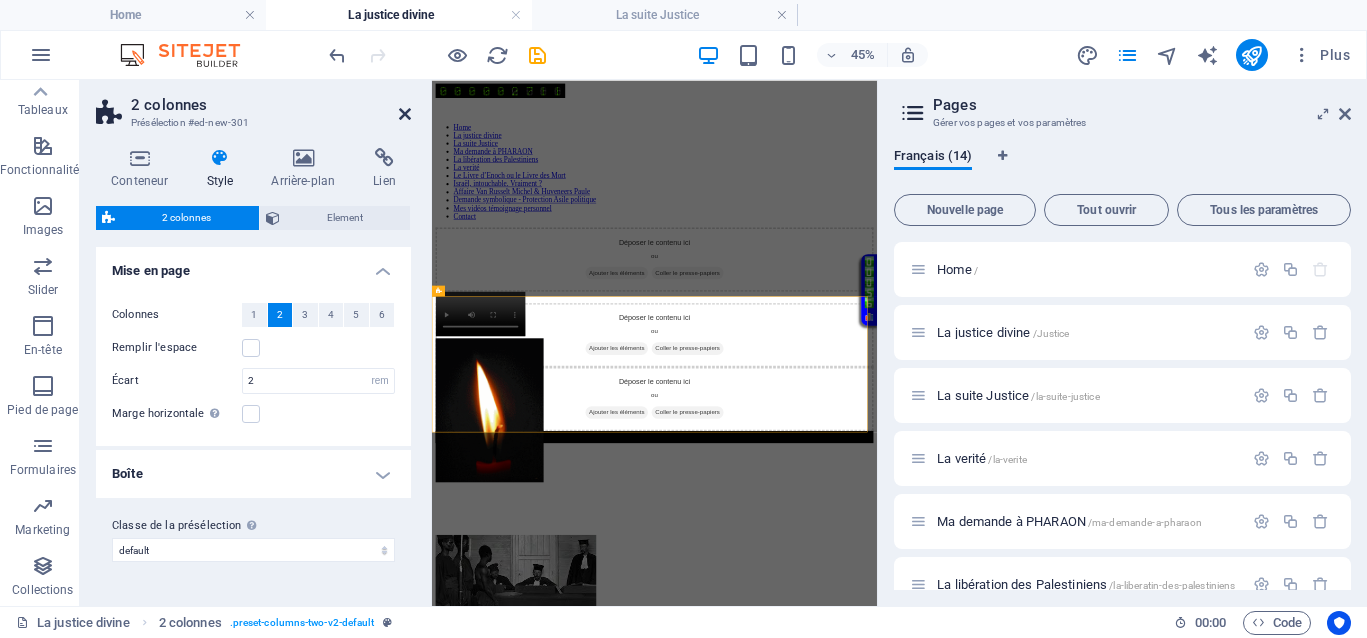 click at bounding box center [405, 114] 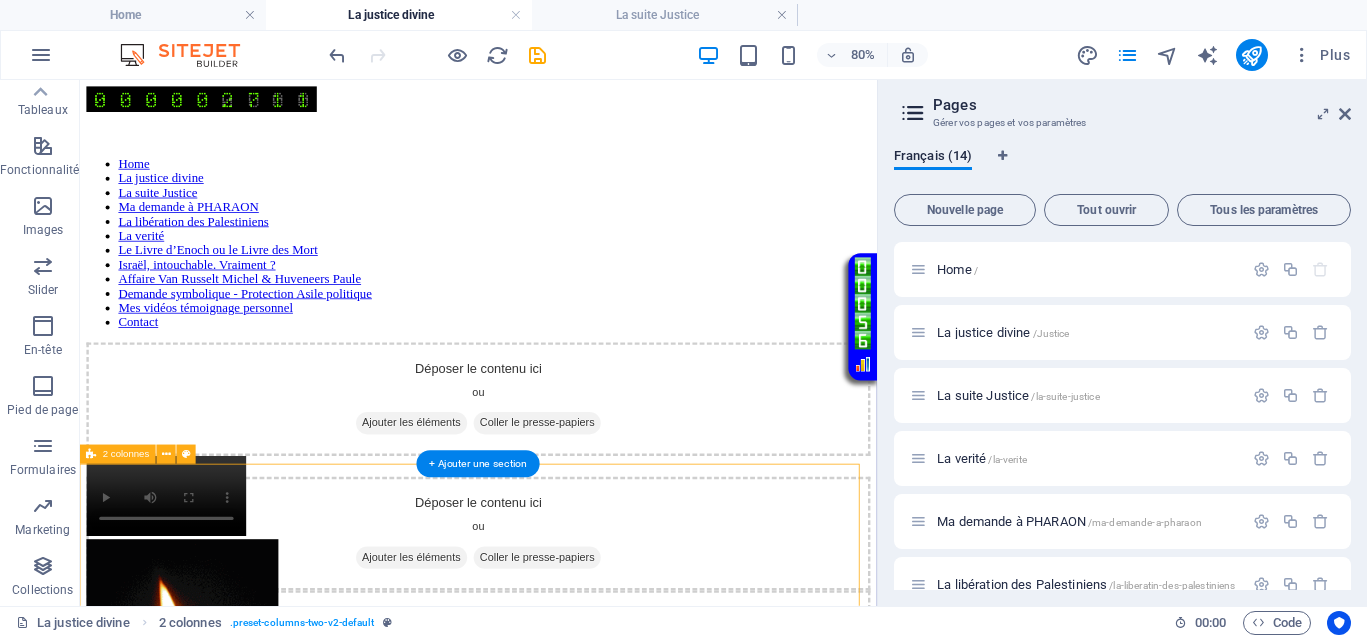 click on "Déposer le contenu ici ou  Ajouter les éléments  Coller le presse-papiers Déposer le contenu ici ou  Ajouter les éléments  Coller le presse-papiers" at bounding box center [578, 718] 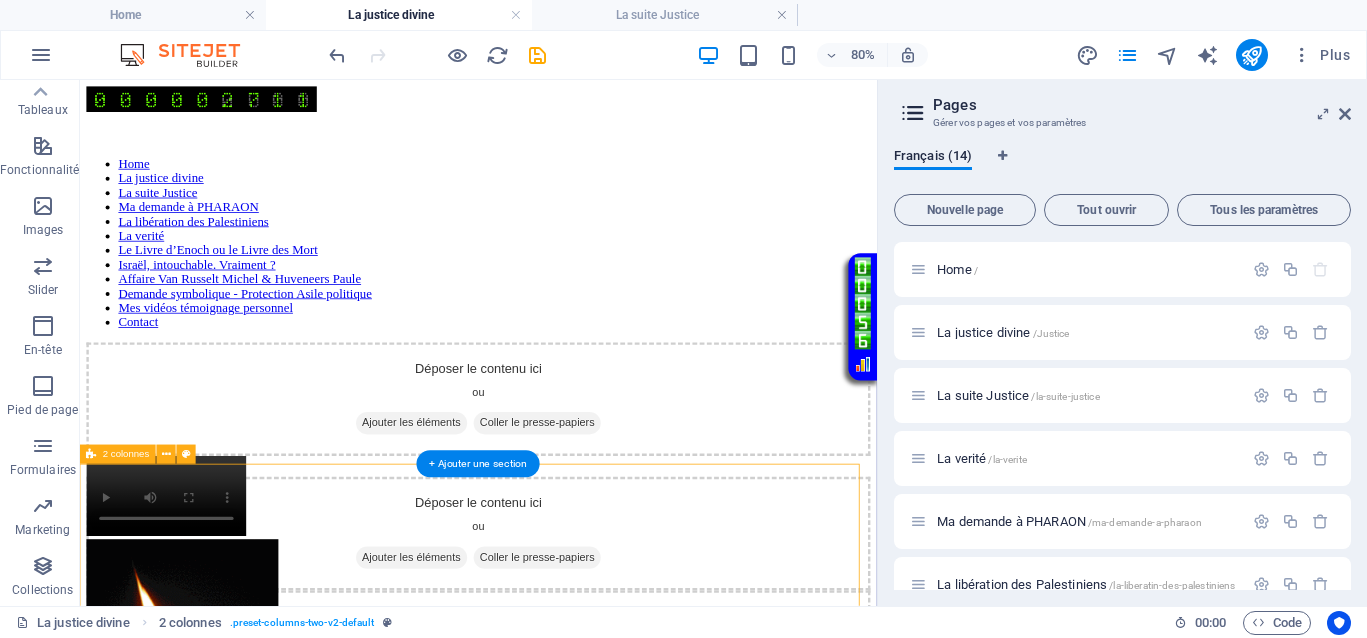 click on "Déposer le contenu ici ou  Ajouter les éléments  Coller le presse-papiers Déposer le contenu ici ou  Ajouter les éléments  Coller le presse-papiers" at bounding box center [578, 718] 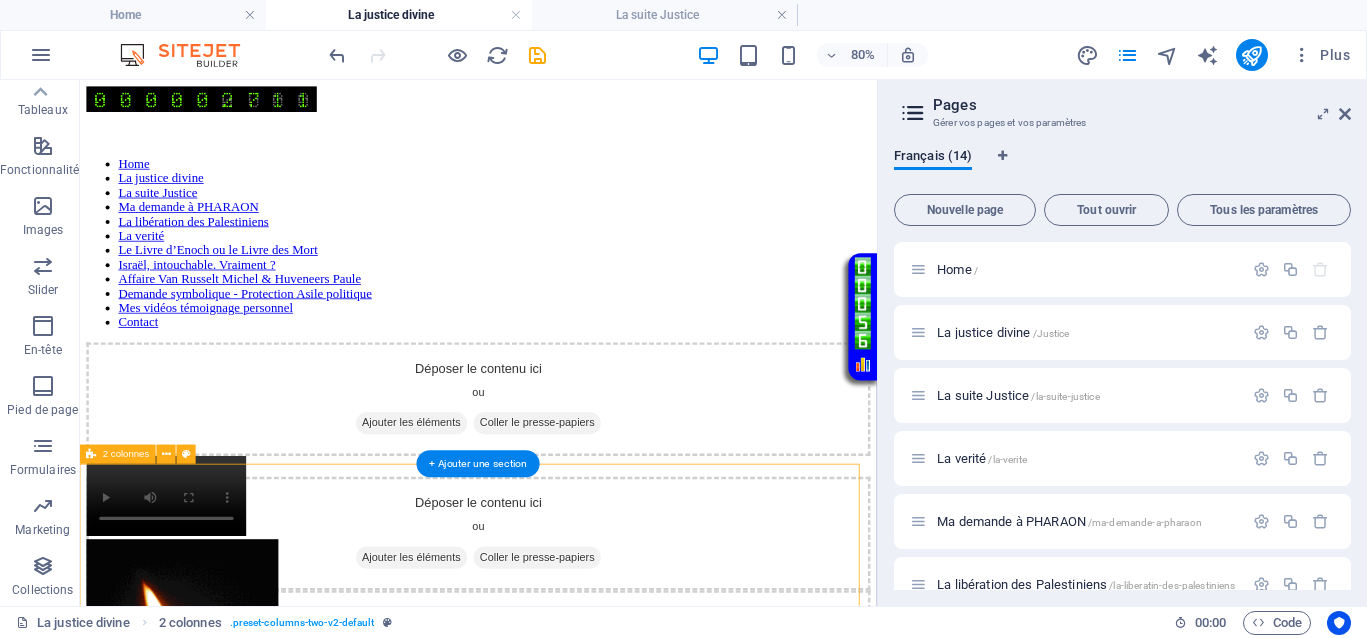select on "rem" 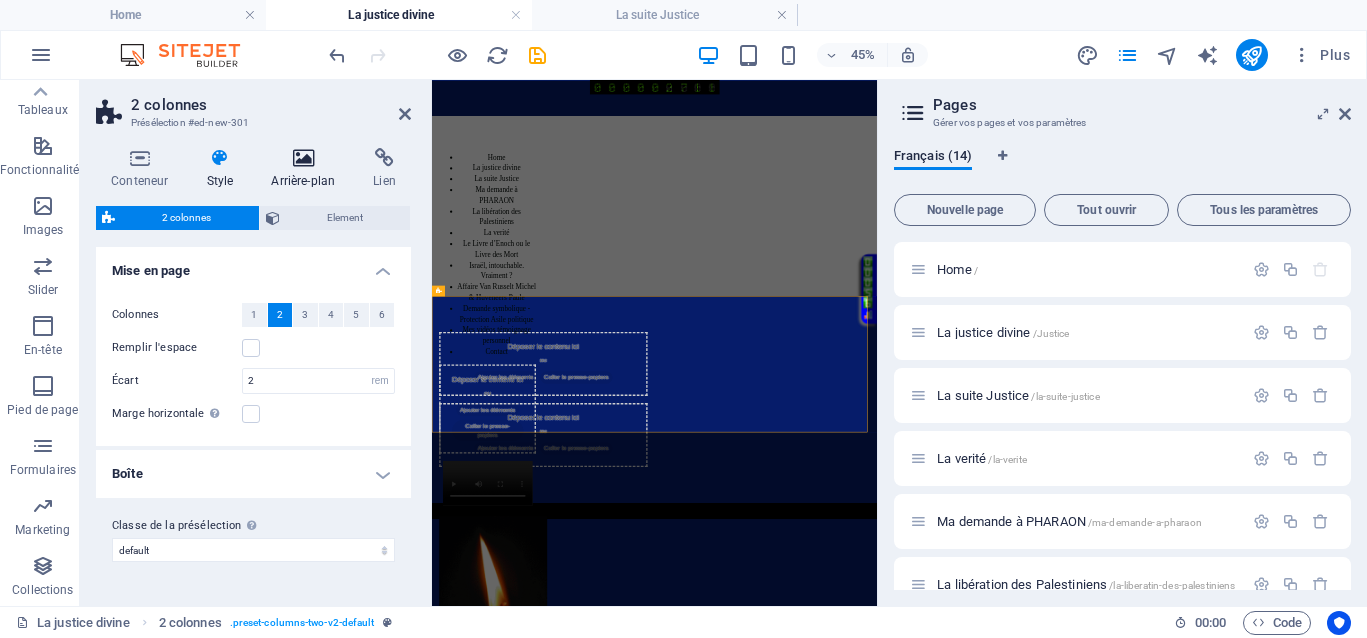 click on "Arrière-plan" at bounding box center [307, 169] 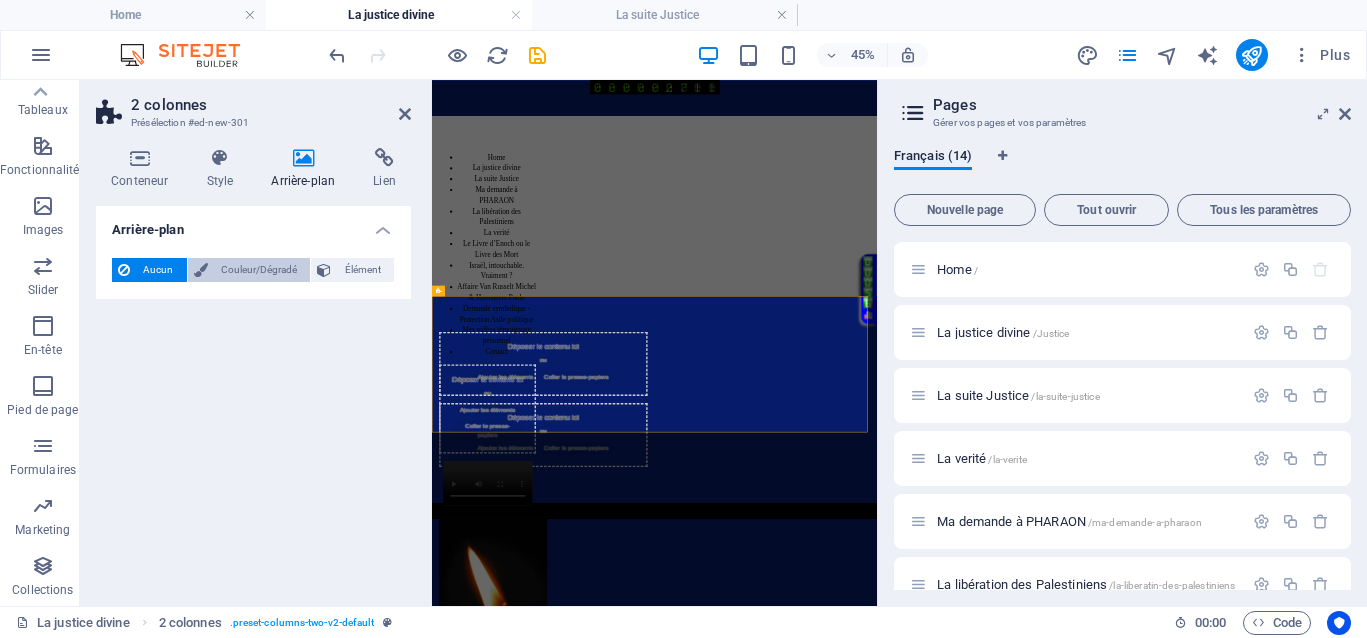 click on "Couleur/Dégradé" at bounding box center (259, 270) 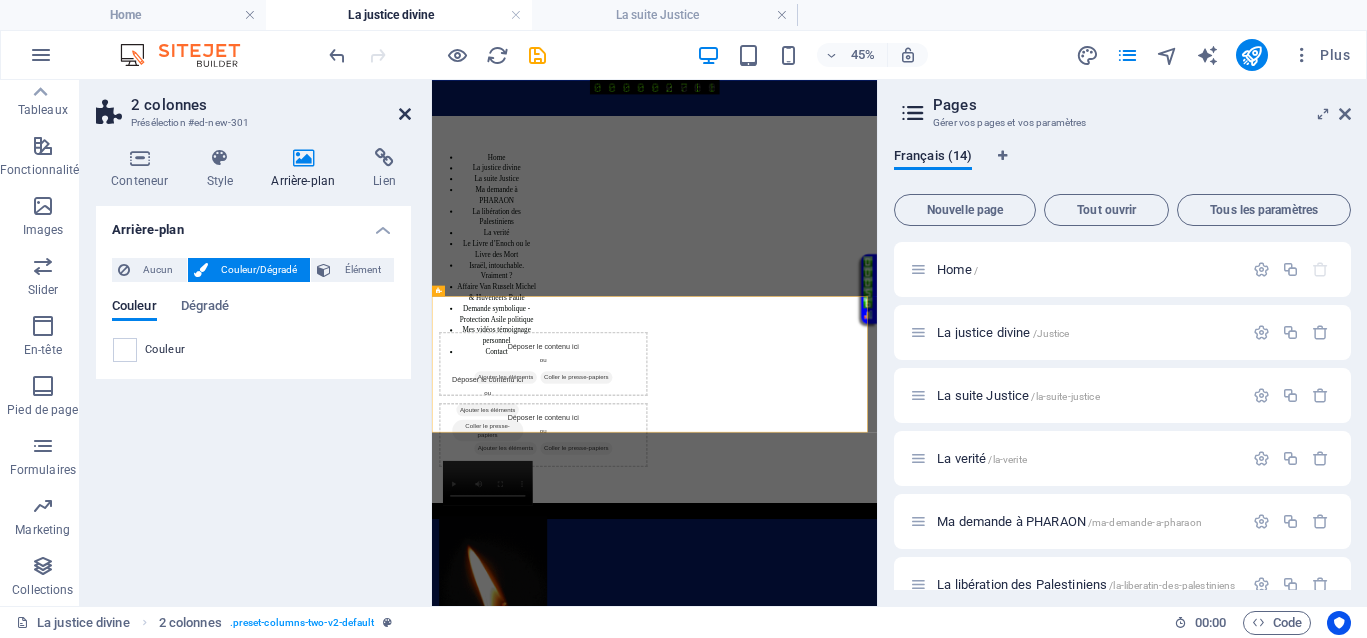 drag, startPoint x: 403, startPoint y: 111, endPoint x: 418, endPoint y: 59, distance: 54.120235 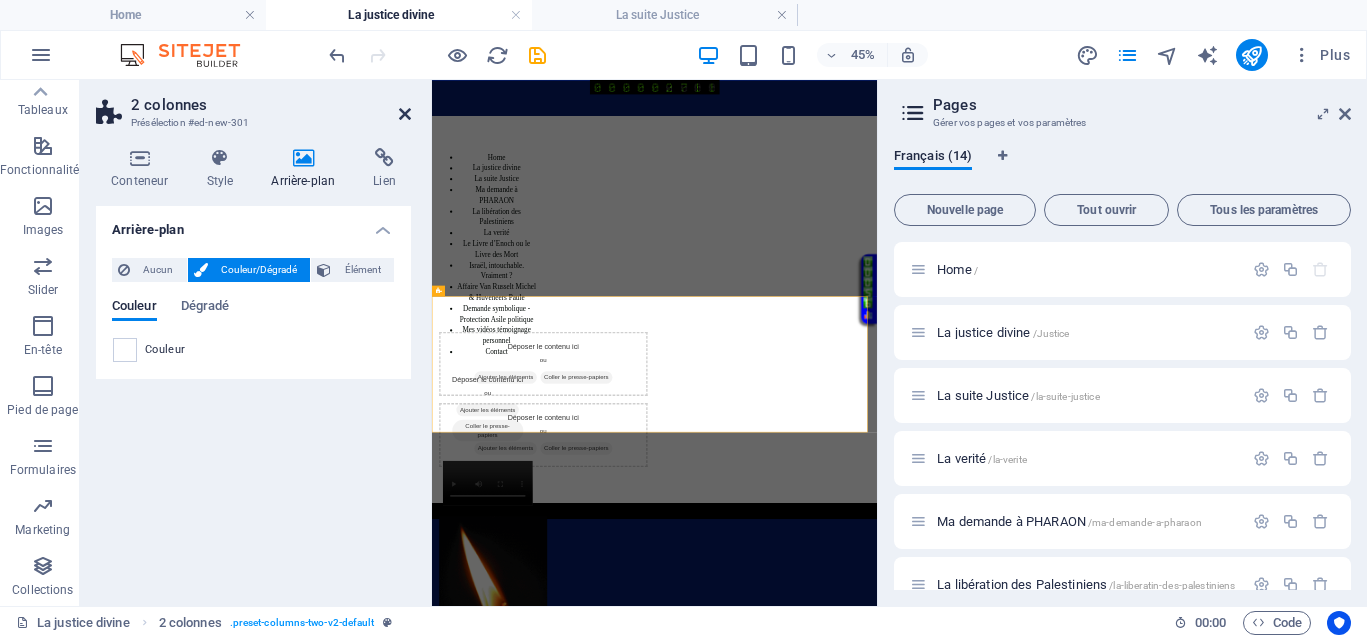 click at bounding box center [405, 114] 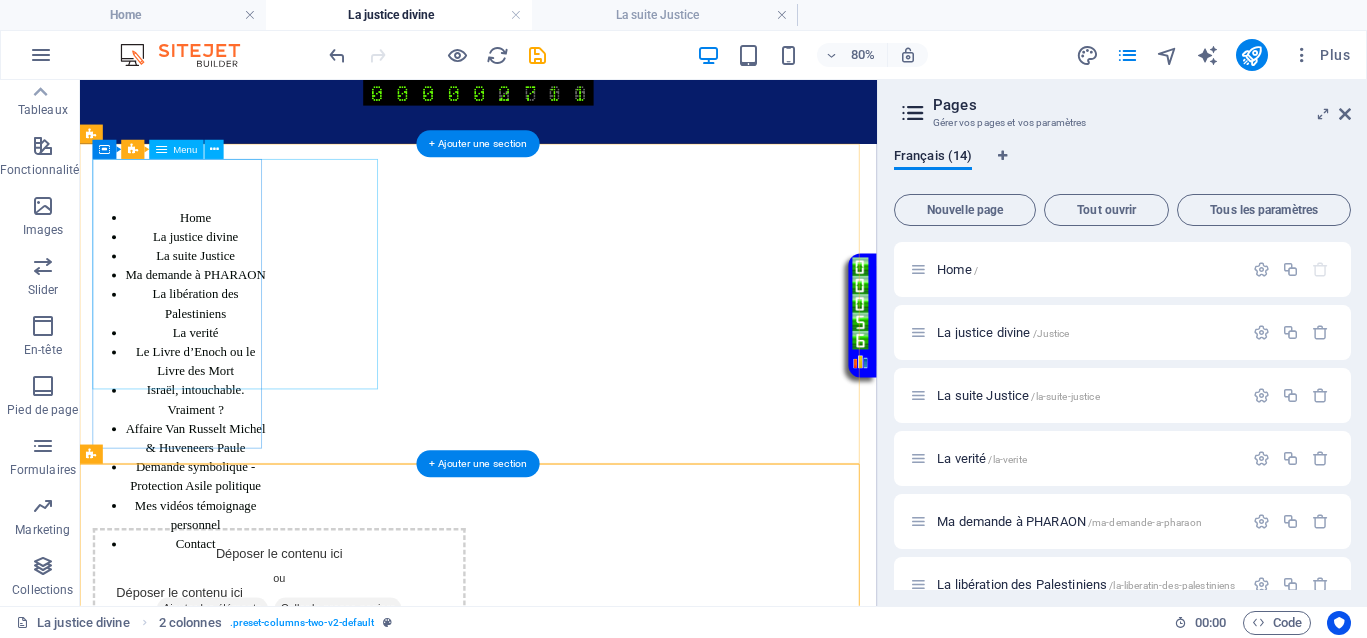 click on "Home La justice divine La suite Justice Ma demande à PHARAON La libération des Palestiniens La verité Le Livre d’Enoch ou le Livre des Mort Israël, intouchable. Vraiment ? Affaire Van Russelt Michel & Huveneers Paule Demande symbolique  - Protection Asile politique Mes vidéos témoignage personnel Contact" at bounding box center (204, 456) 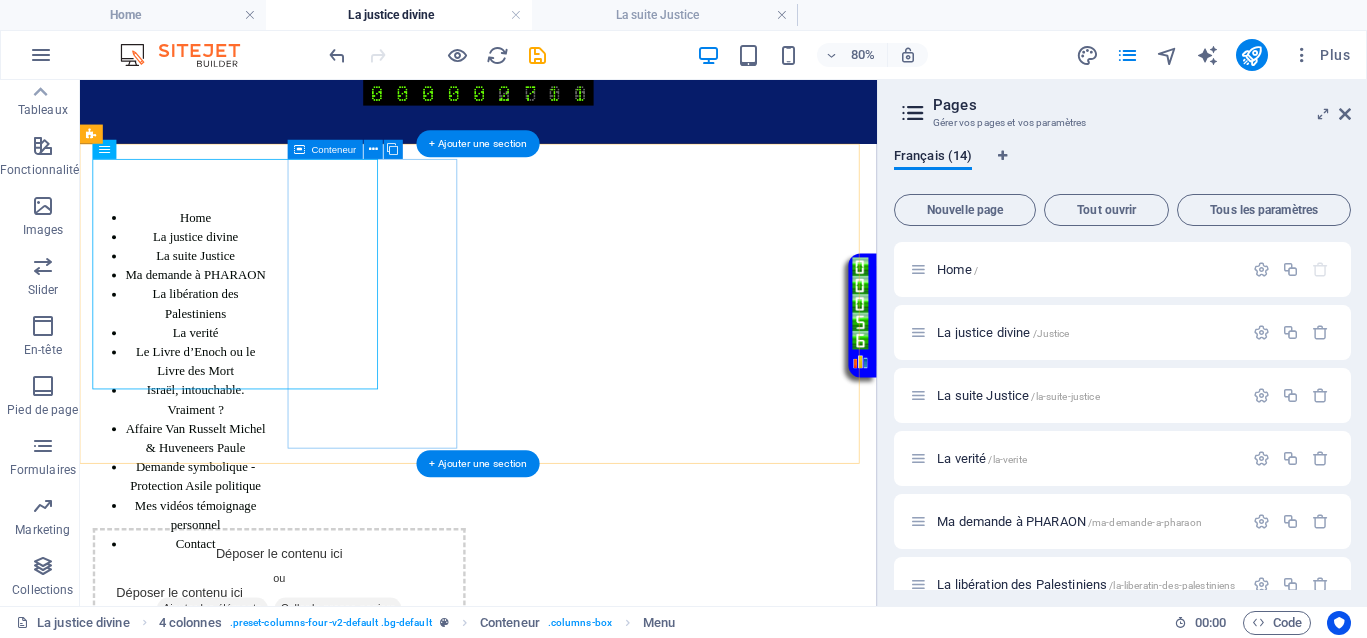 click on "Déposer le contenu ici ou  Ajouter les éléments  Coller le presse-papiers" at bounding box center (204, 777) 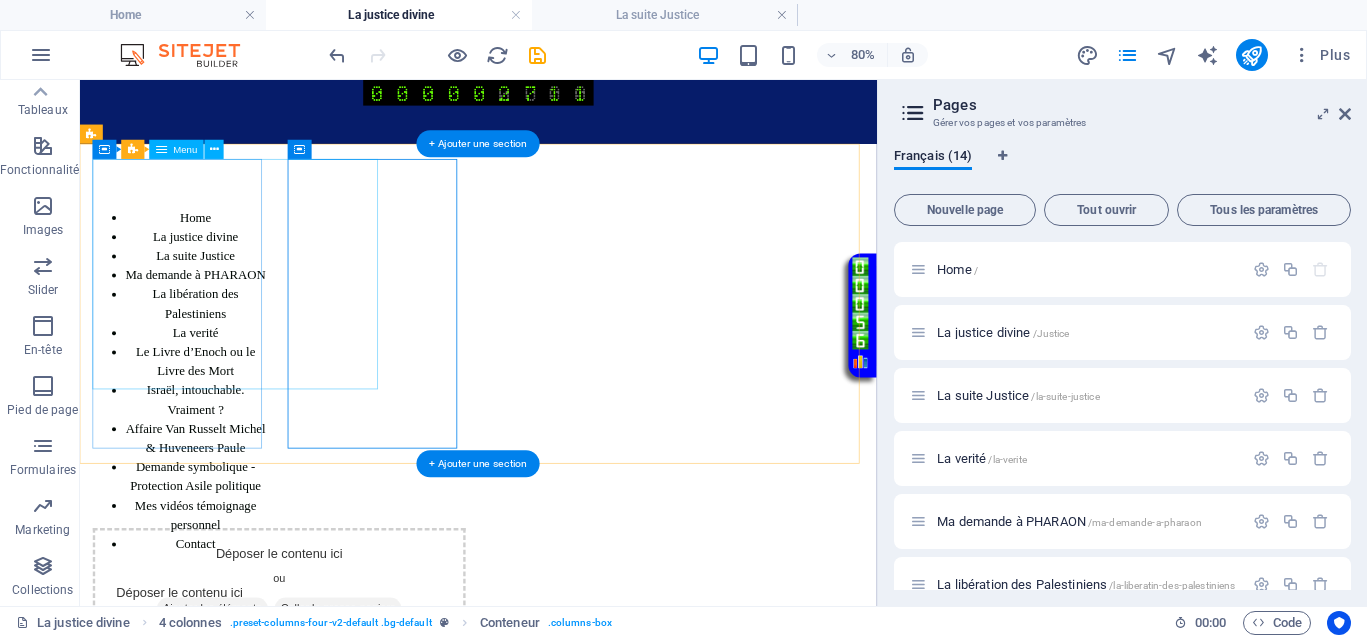 click on "Home La justice divine La suite Justice Ma demande à PHARAON La libération des Palestiniens La verité Le Livre d’Enoch ou le Livre des Mort Israël, intouchable. Vraiment ? Affaire Van Russelt Michel & Huveneers Paule Demande symbolique  - Protection Asile politique Mes vidéos témoignage personnel Contact" at bounding box center (204, 456) 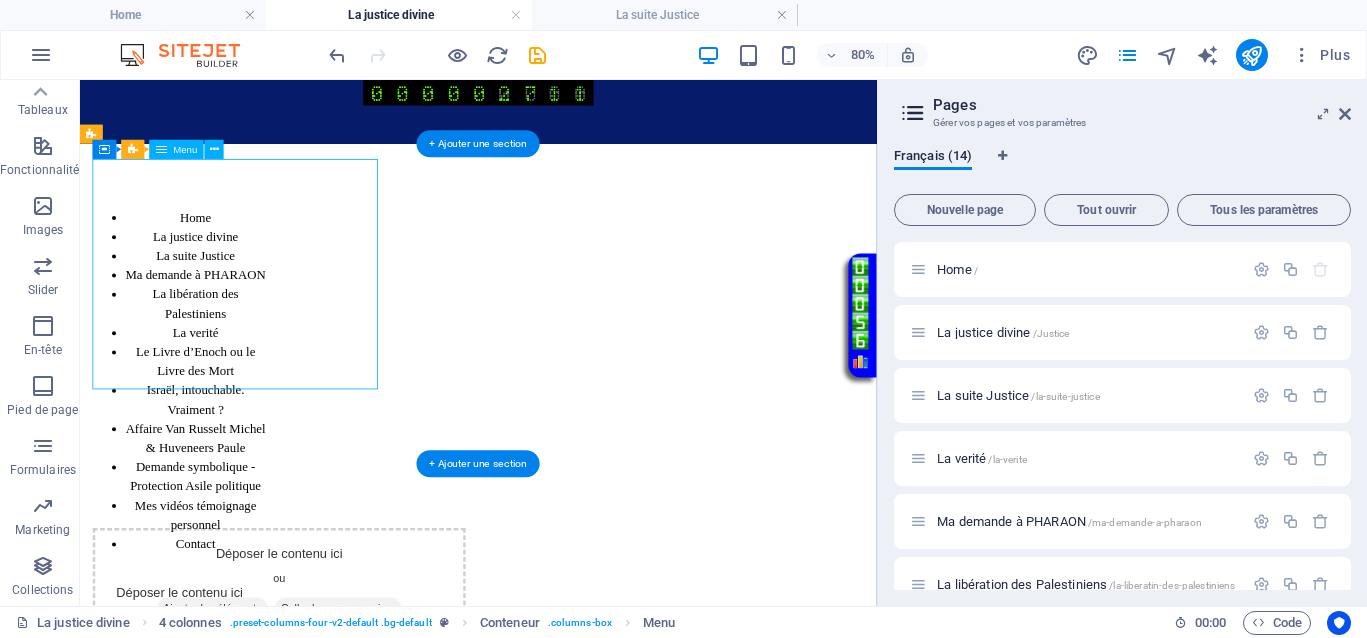 click on "Home La justice divine La suite Justice Ma demande à PHARAON La libération des Palestiniens La verité Le Livre d’Enoch ou le Livre des Mort Israël, intouchable. Vraiment ? Affaire Van Russelt Michel & Huveneers Paule Demande symbolique  - Protection Asile politique Mes vidéos témoignage personnel Contact" at bounding box center (204, 456) 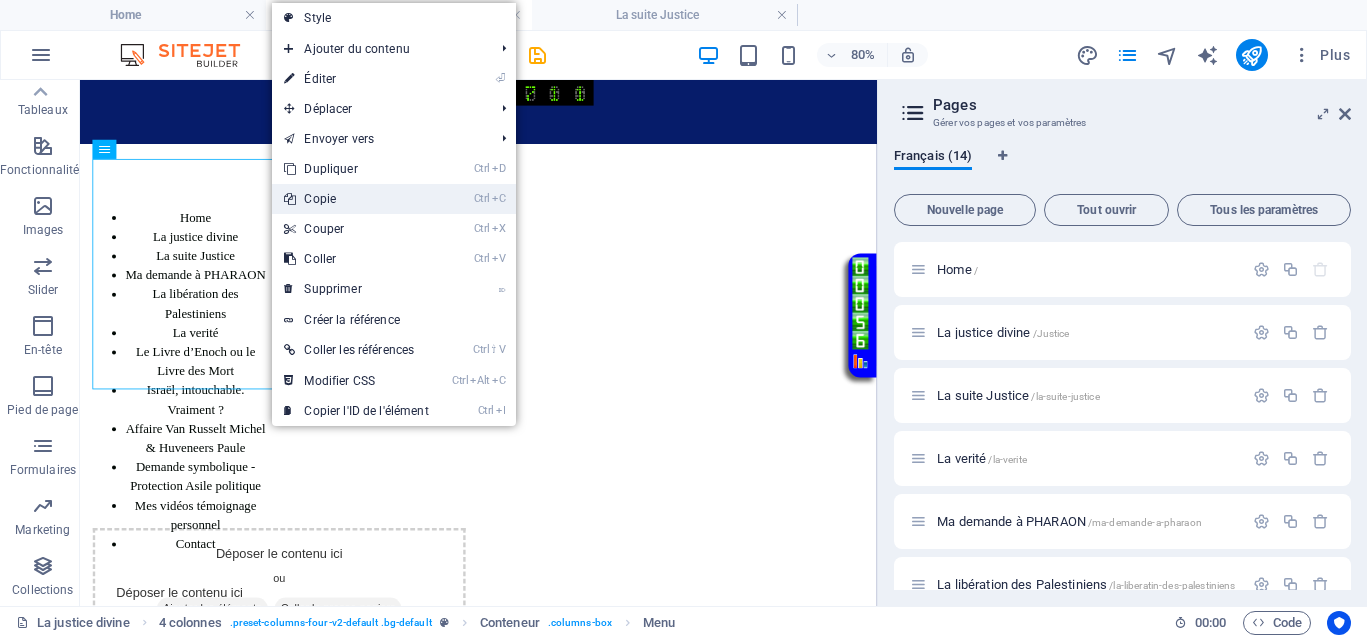 drag, startPoint x: 318, startPoint y: 196, endPoint x: 298, endPoint y: 156, distance: 44.72136 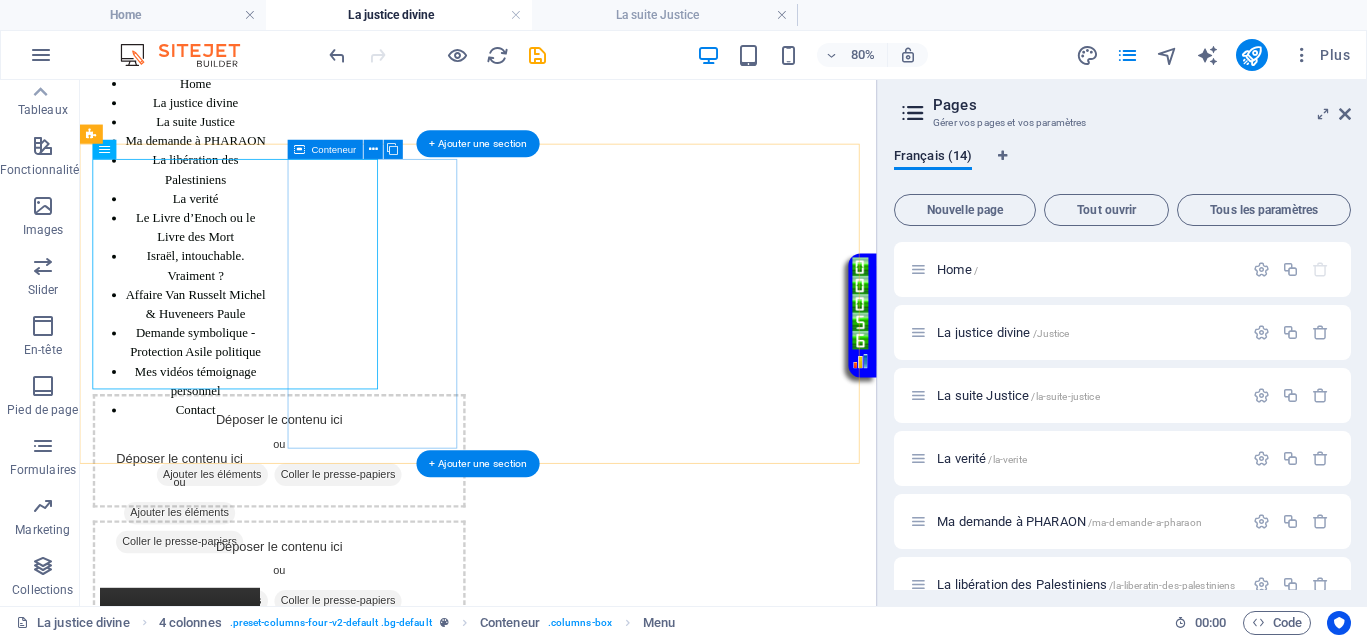 scroll, scrollTop: 250, scrollLeft: 0, axis: vertical 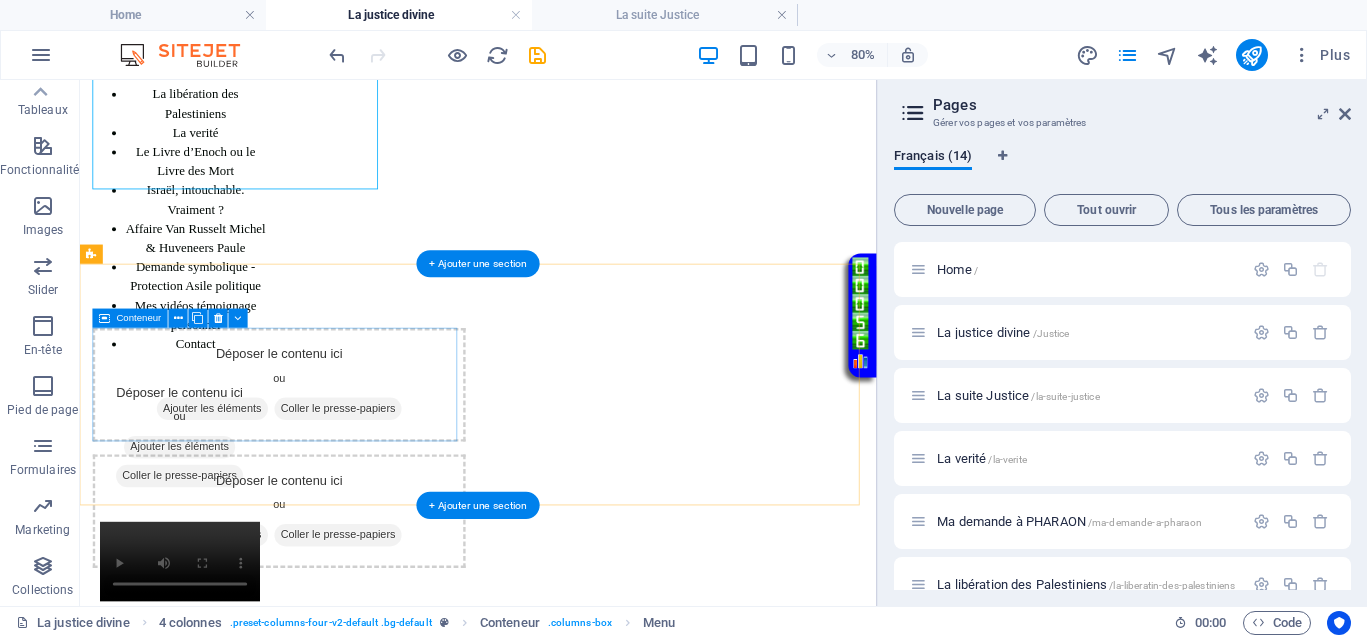click on "Coller le presse-papiers" at bounding box center [403, 491] 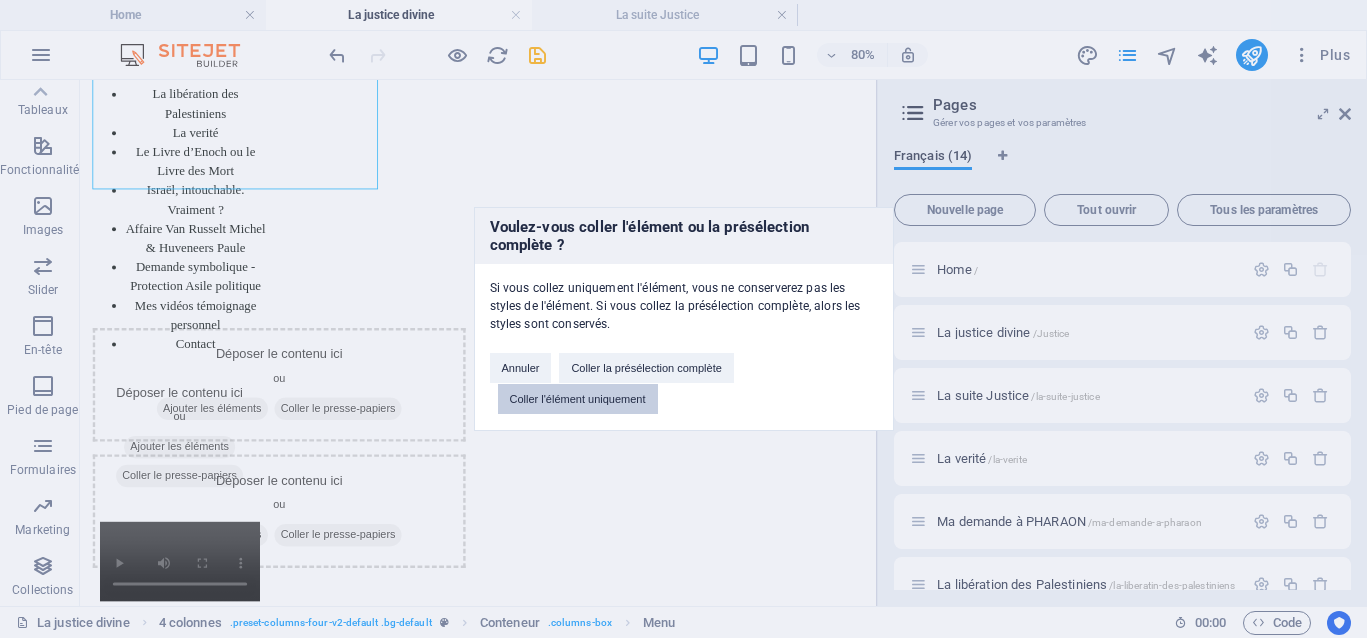 click on "Coller l'élément uniquement" at bounding box center (578, 399) 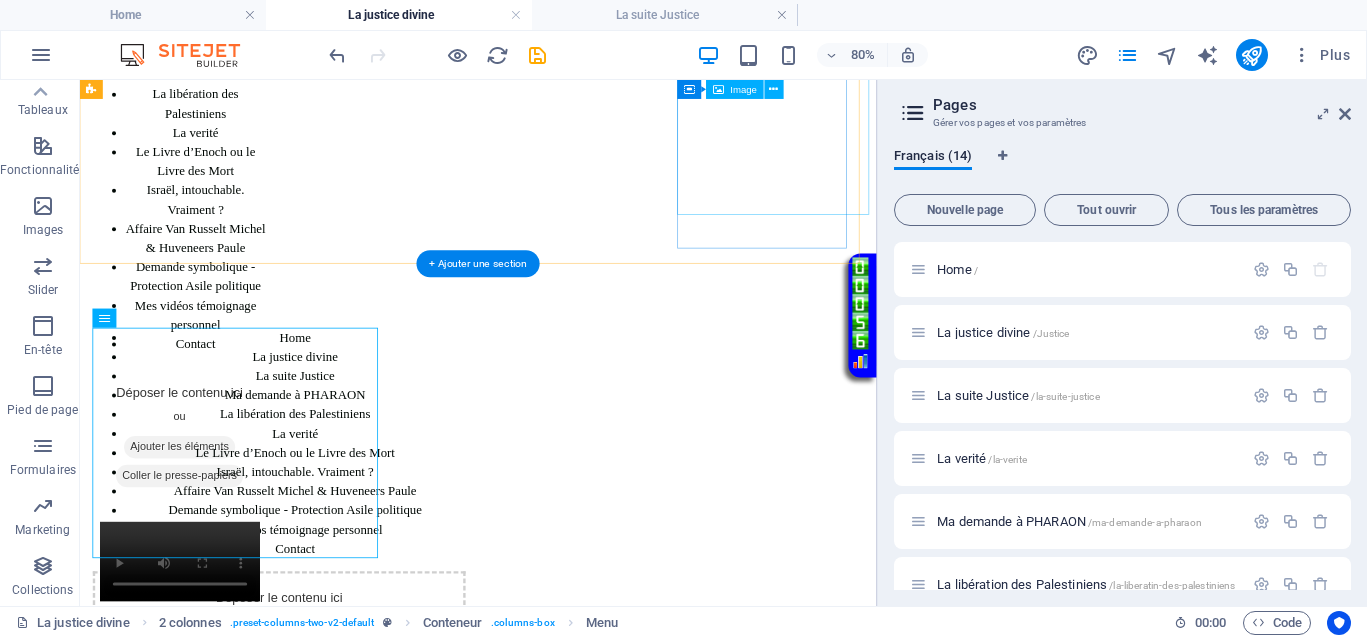 click at bounding box center [204, 915] 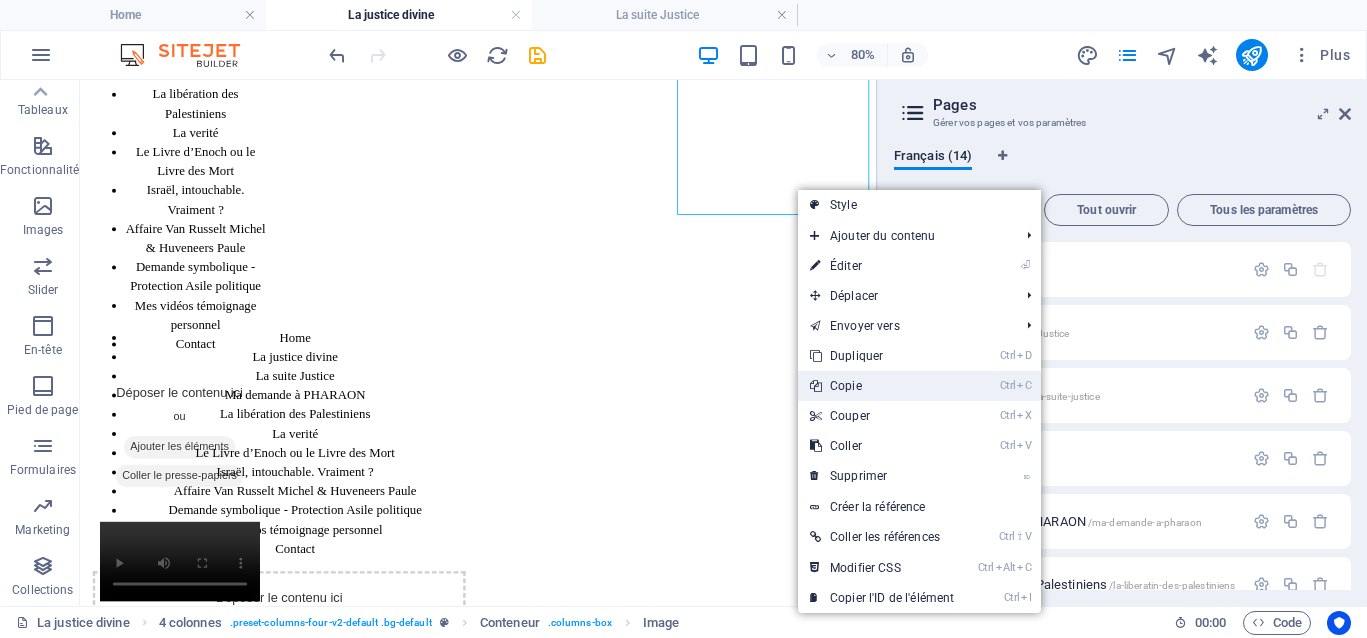 click on "Ctrl C  Copie" at bounding box center [882, 386] 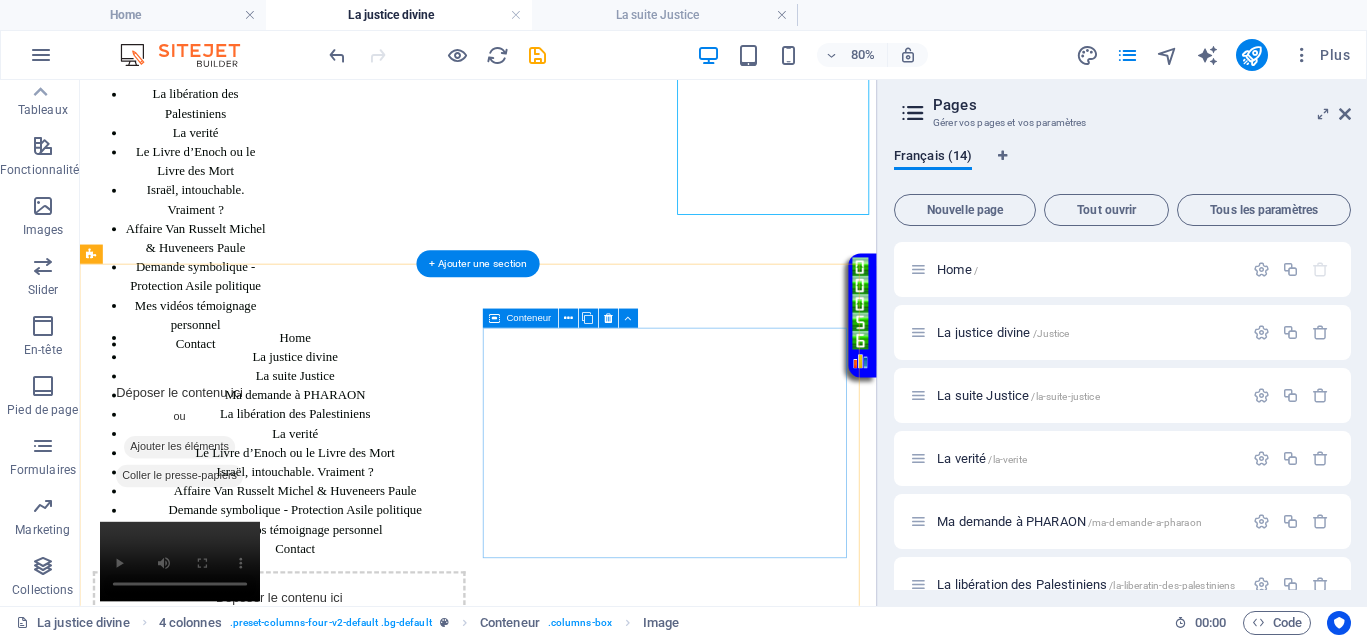 click on "Coller le presse-papiers" at bounding box center (403, 795) 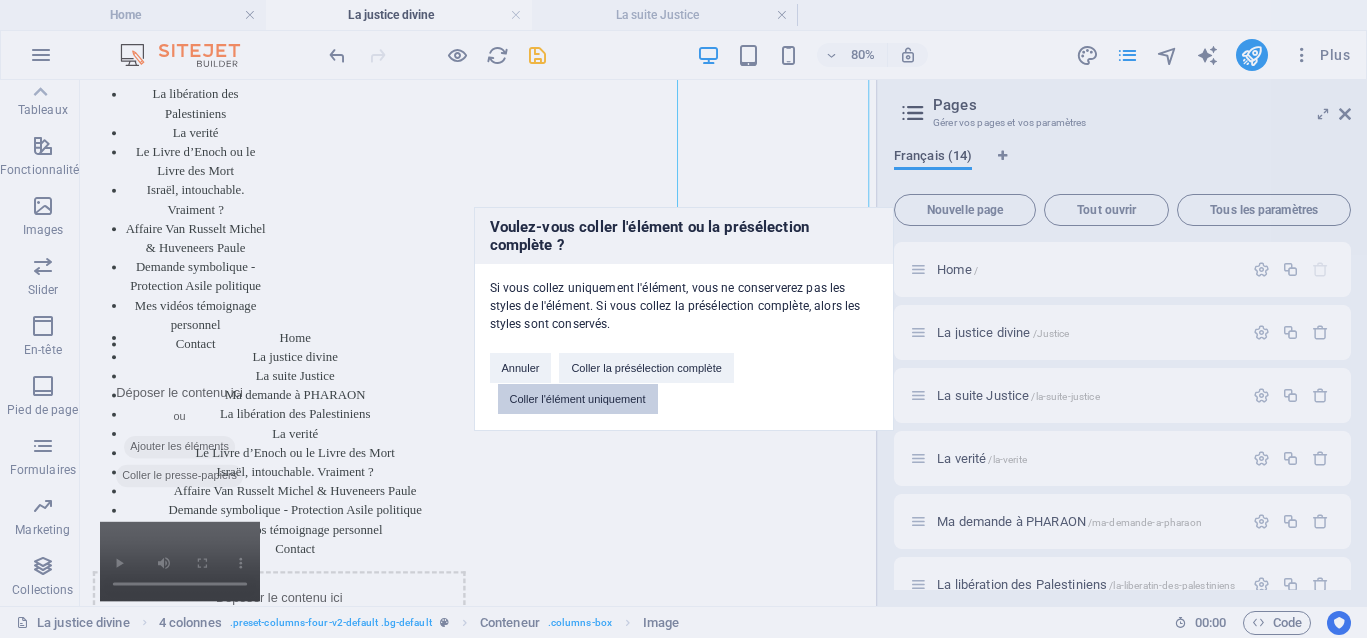 click on "Coller l'élément uniquement" at bounding box center [578, 399] 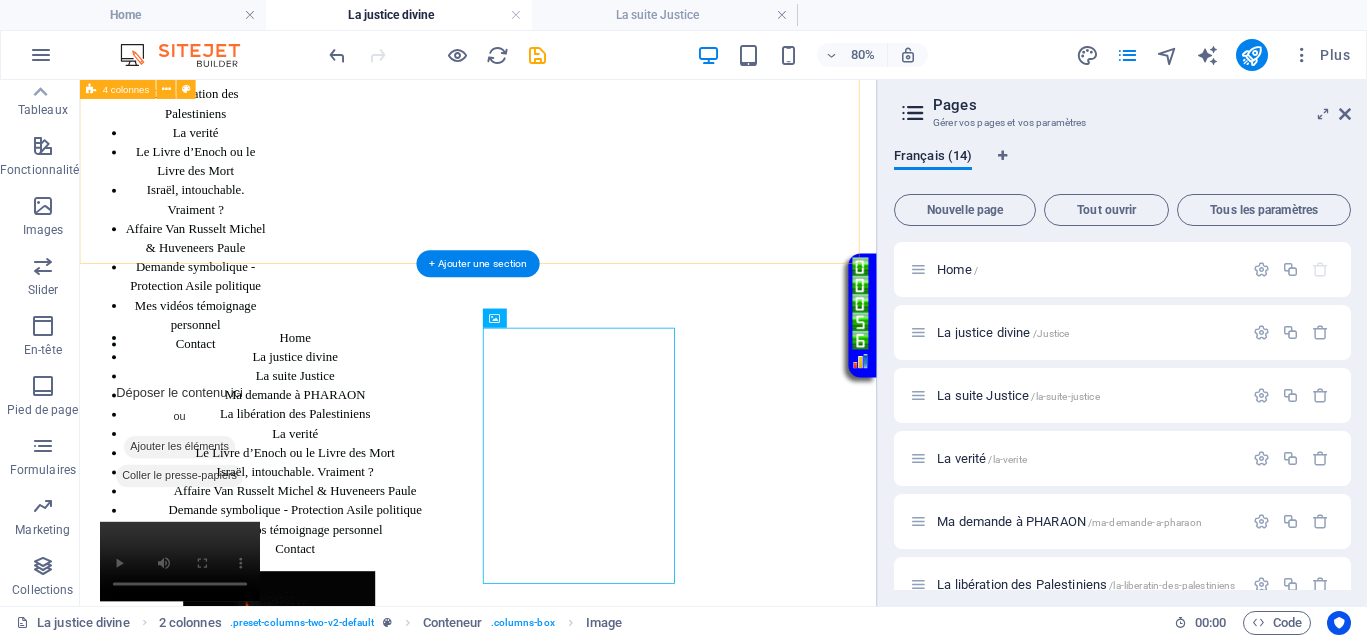 click on "Home La justice divine La suite Justice Ma demande à PHARAON La libération des Palestiniens La verité Le Livre d’Enoch ou le Livre des Mort Israël, intouchable. Vraiment ? Affaire Van Russelt Michel & Huveneers Paule Demande symbolique  - Protection Asile politique Mes vidéos témoignage personnel Contact Déposer le contenu ici ou  Ajouter les éléments  Coller le presse-papiers
Vidéo en boucle" at bounding box center [578, 110] 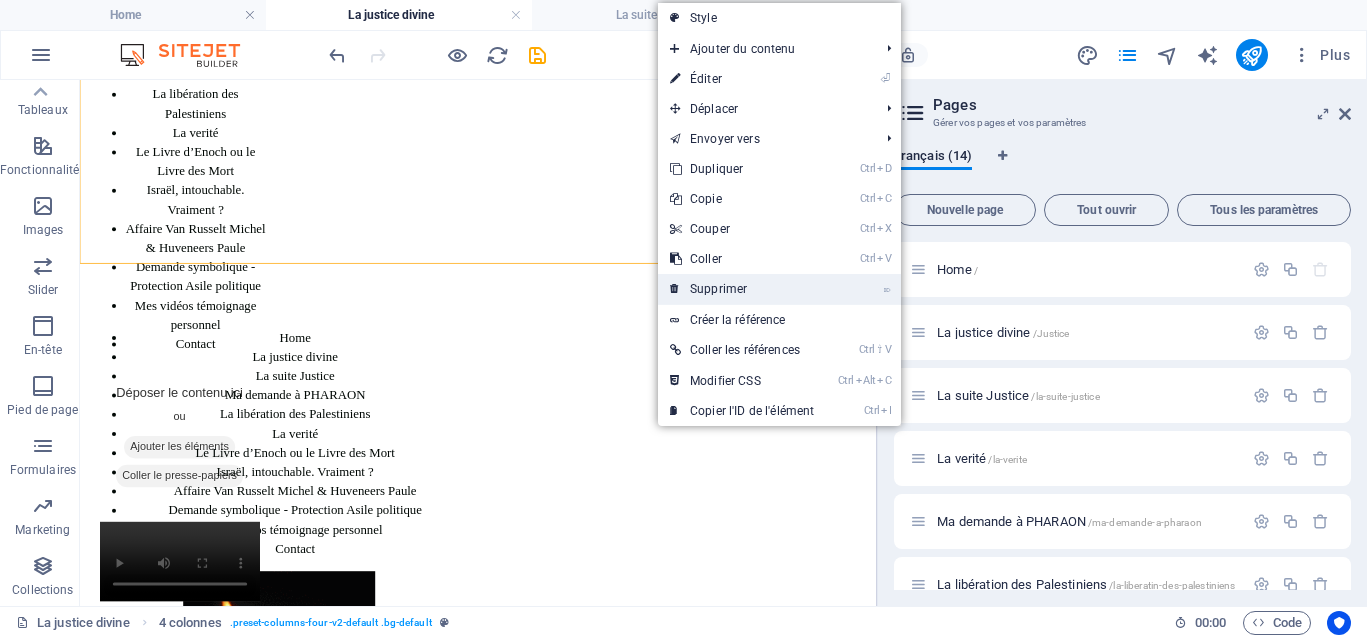 click on "⌦  Supprimer" at bounding box center (742, 289) 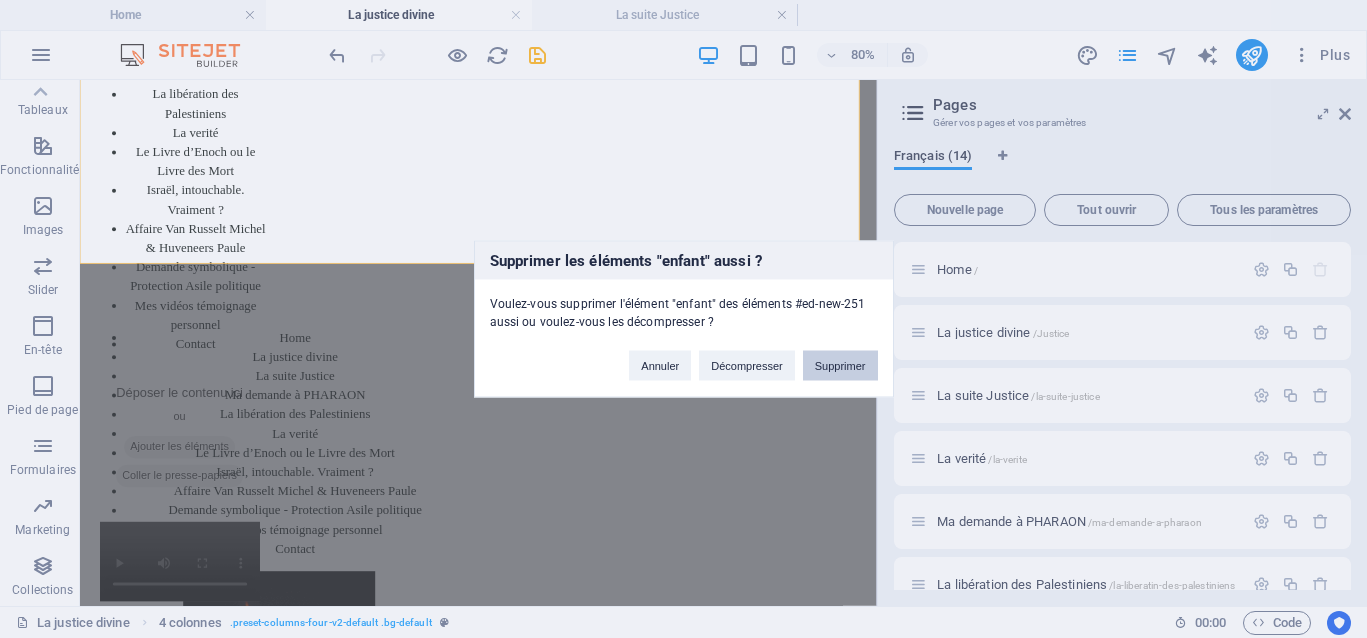click on "Supprimer" at bounding box center [840, 366] 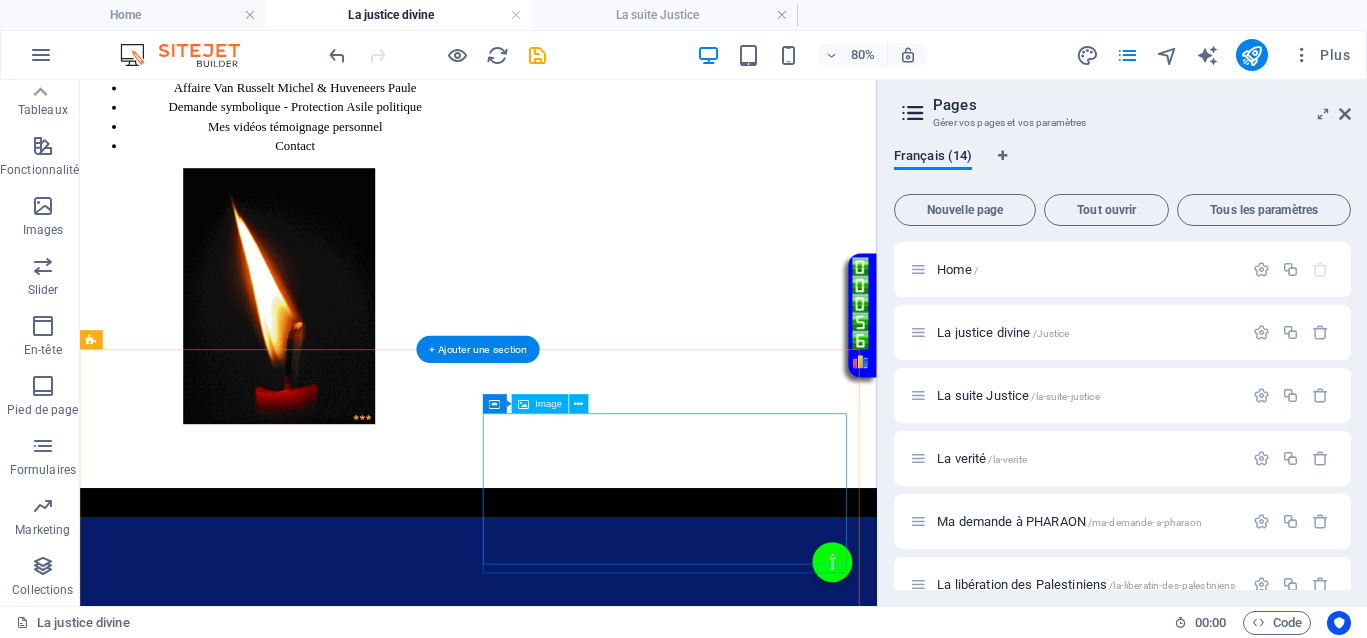 scroll, scrollTop: 500, scrollLeft: 0, axis: vertical 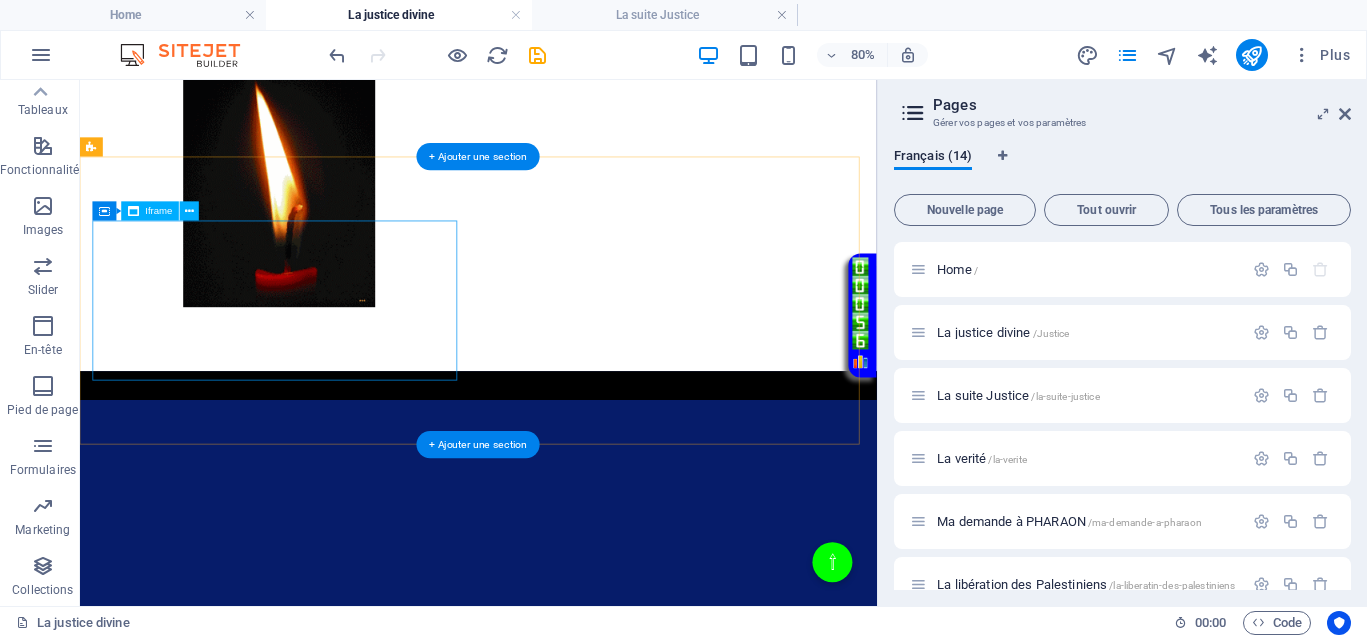 click on "</div>" at bounding box center [329, 660] 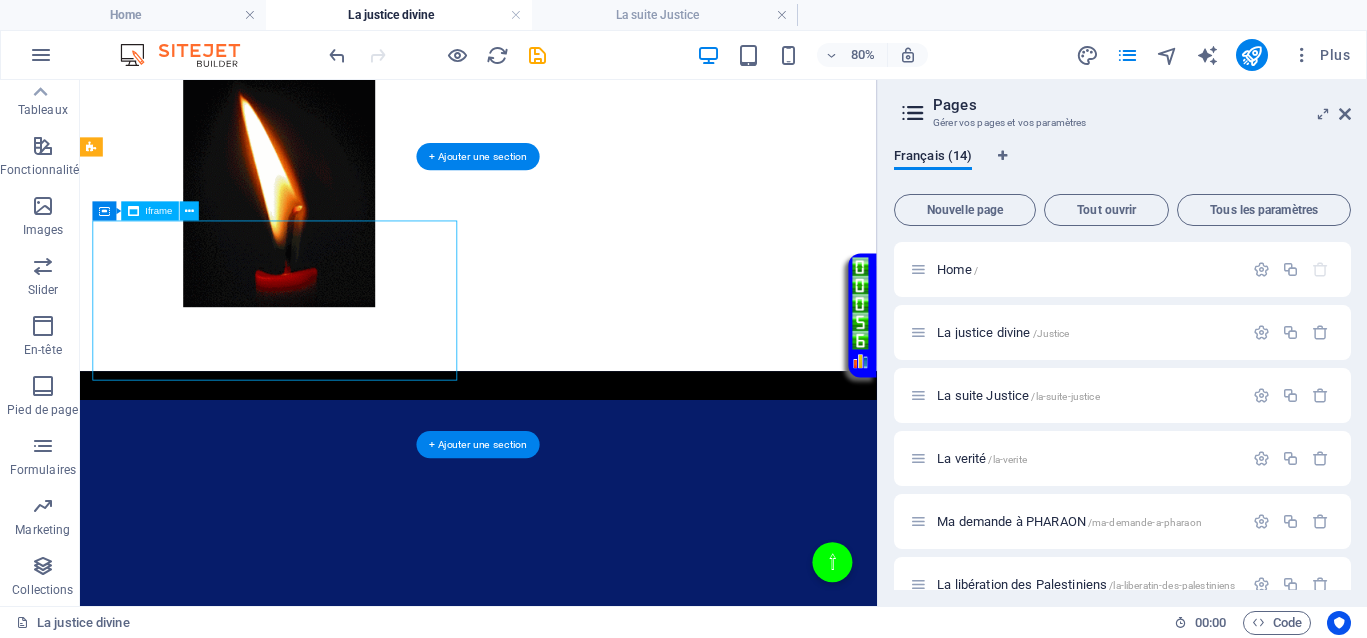click on "</div>" at bounding box center (329, 660) 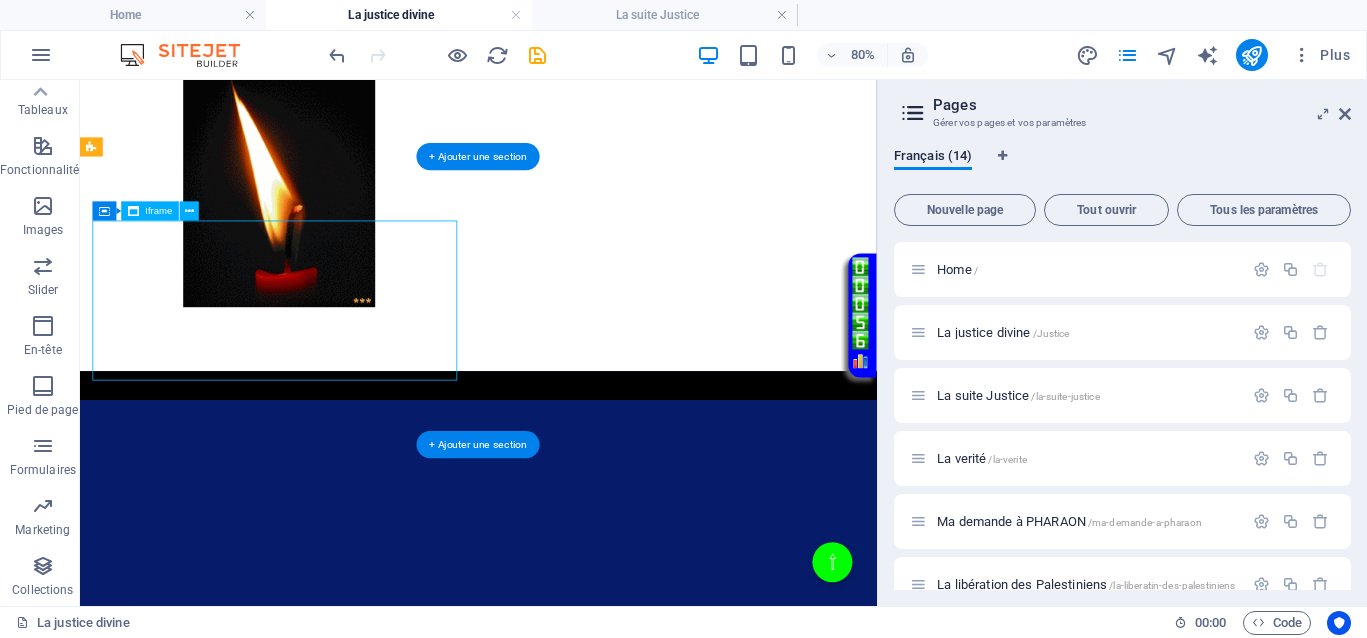 select on "%" 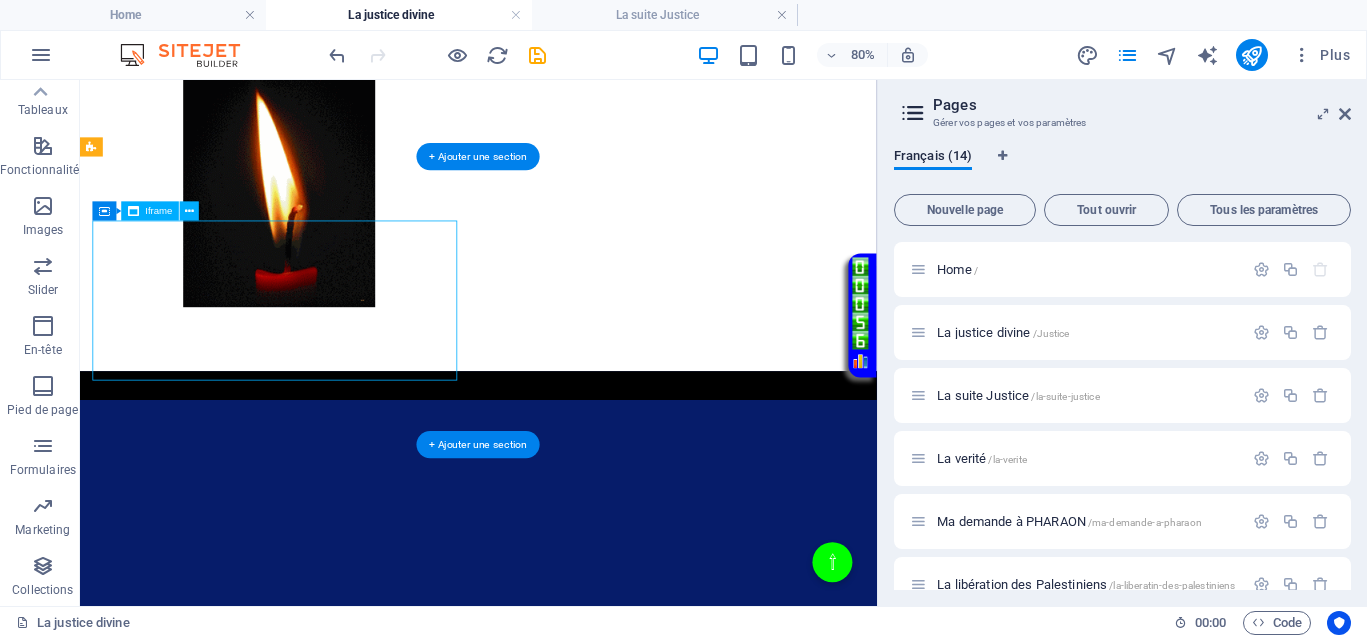 select on "px" 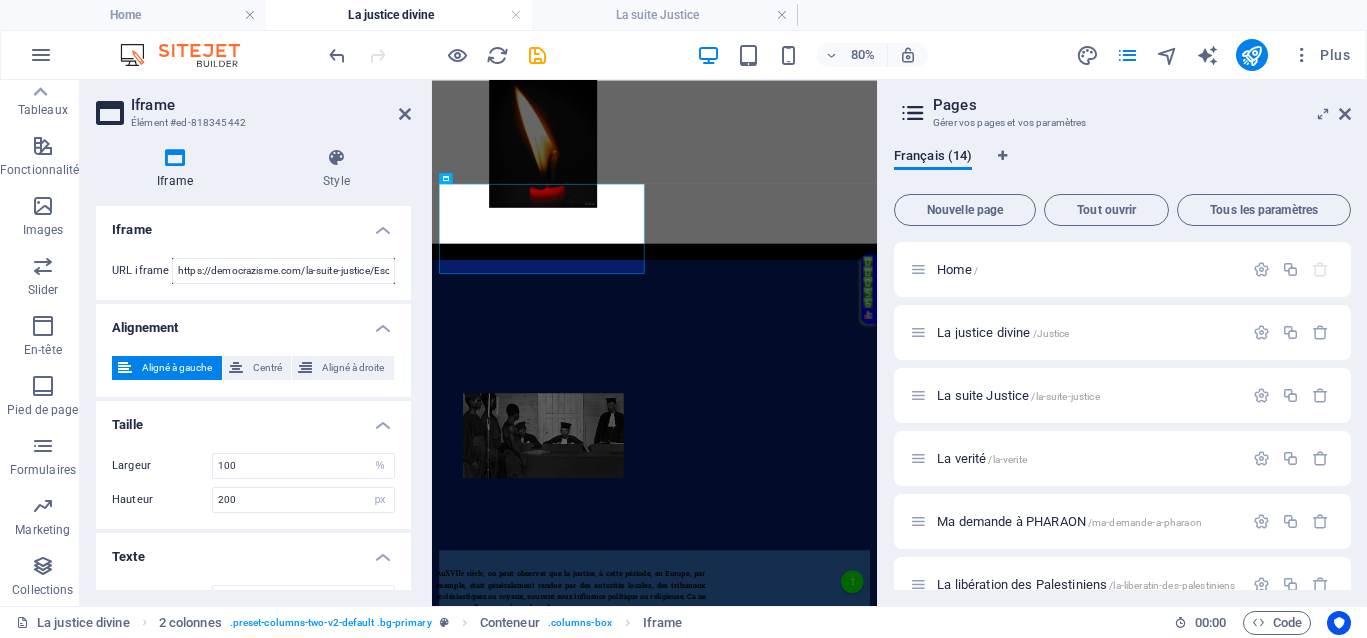 scroll, scrollTop: 446, scrollLeft: 0, axis: vertical 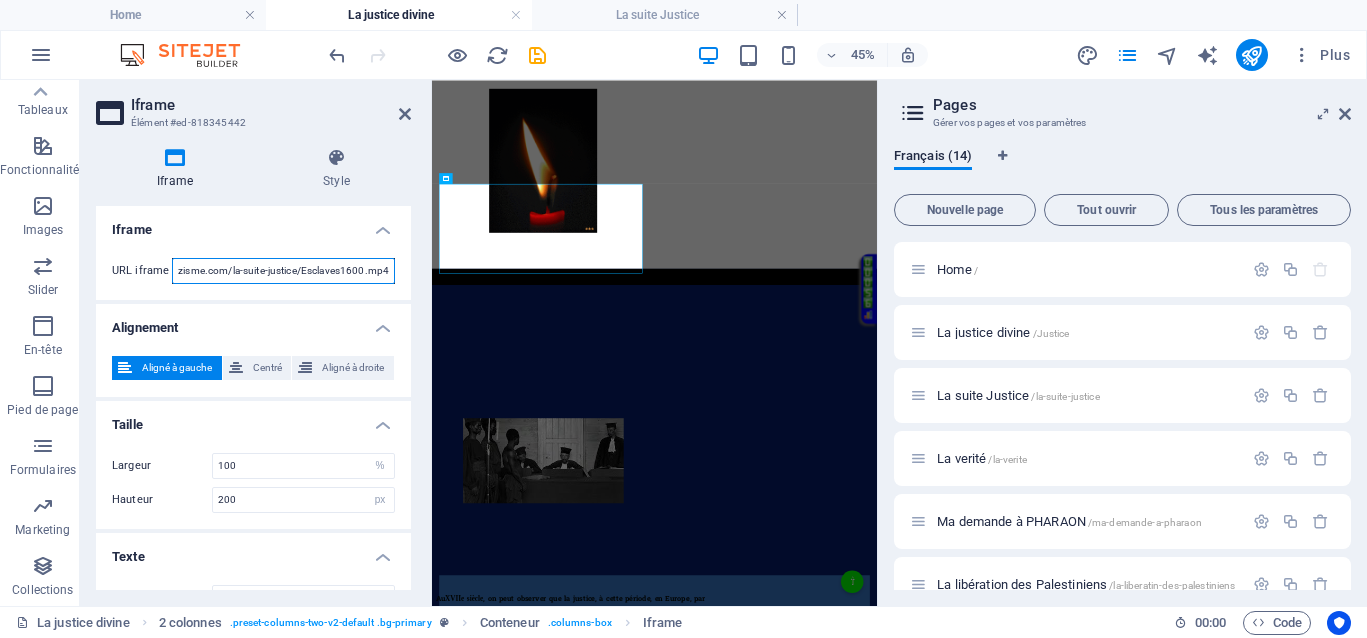 drag, startPoint x: 325, startPoint y: 270, endPoint x: 426, endPoint y: 267, distance: 101.04455 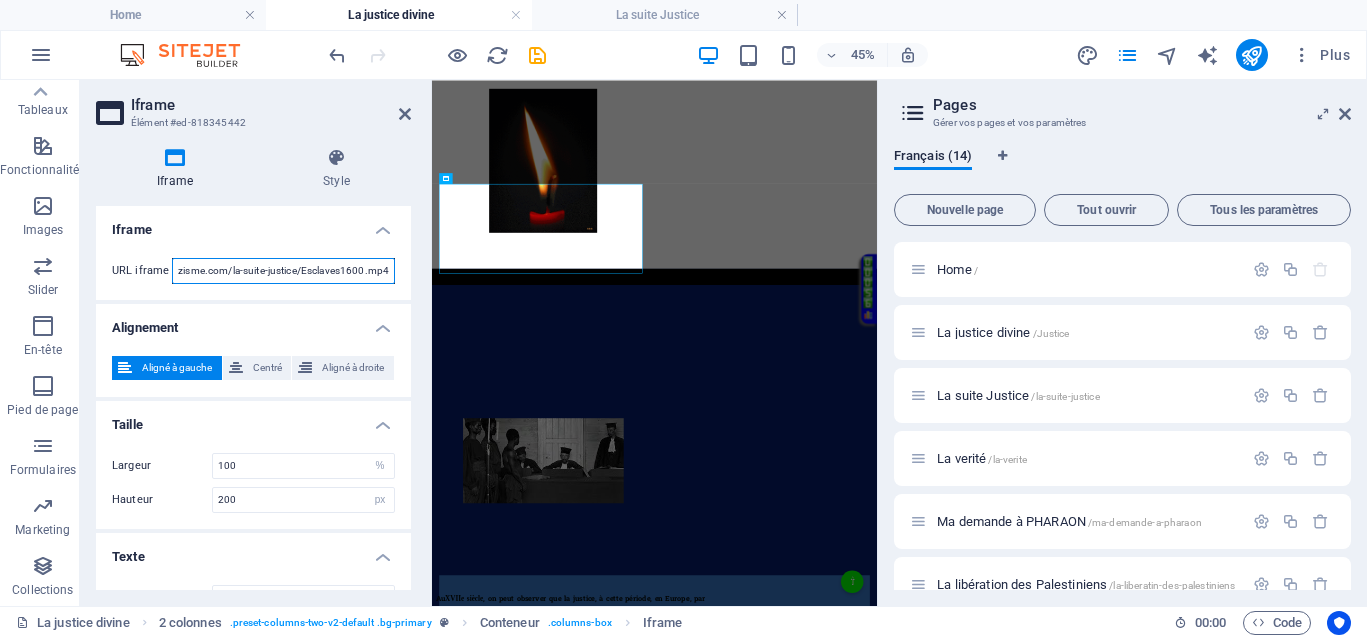 click on "Iframe Style Iframe URL iframe https://democrazisme.com/la-suite-justice/Esclaves1600.mp4 Alignement Aligné à gauche Centré Aligné à droite Taille Largeur 100 px % Hauteur 200 px % Texte Texte alternatif The alternative text should be added to improve website accessibility. 2 colonnes Element Mise en page Définit comment cet élément s'étend dans la mise en page (Flexbox). Taille Par défaut auto px % 1/1 1/2 1/3 1/4 1/5 1/6 1/7 1/8 1/9 1/10 Agrandir Réduire Commander Mise en page du conteneur Visible Visible Opacité 100 % Débordement Espacement Marge Par défaut auto px % rem vw vh Personnalisé Personnalisé auto px % rem vw vh auto px % rem vw vh auto px % rem vw vh auto px % rem vw vh Marge intérieure Par défaut px rem % vh vw Personnalisé Personnalisé px rem % vh vw px rem % vh vw px rem % vh vw px rem % vh vw Bordure Style              - Largeur 1 auto px rem % vh vw Personnalisé Personnalisé 1 auto px rem % vh vw 1 auto px rem % vh vw 1 auto px rem % vh vw 1 auto px rem % vh %" at bounding box center (253, 369) 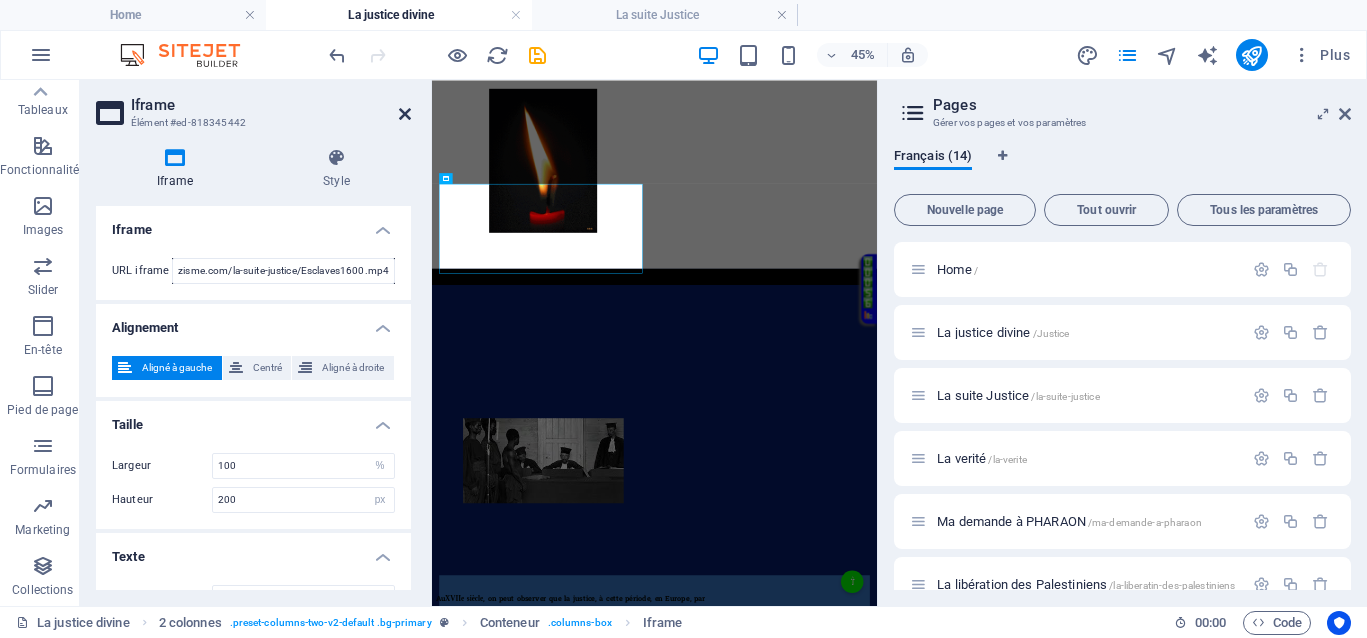 click at bounding box center (405, 114) 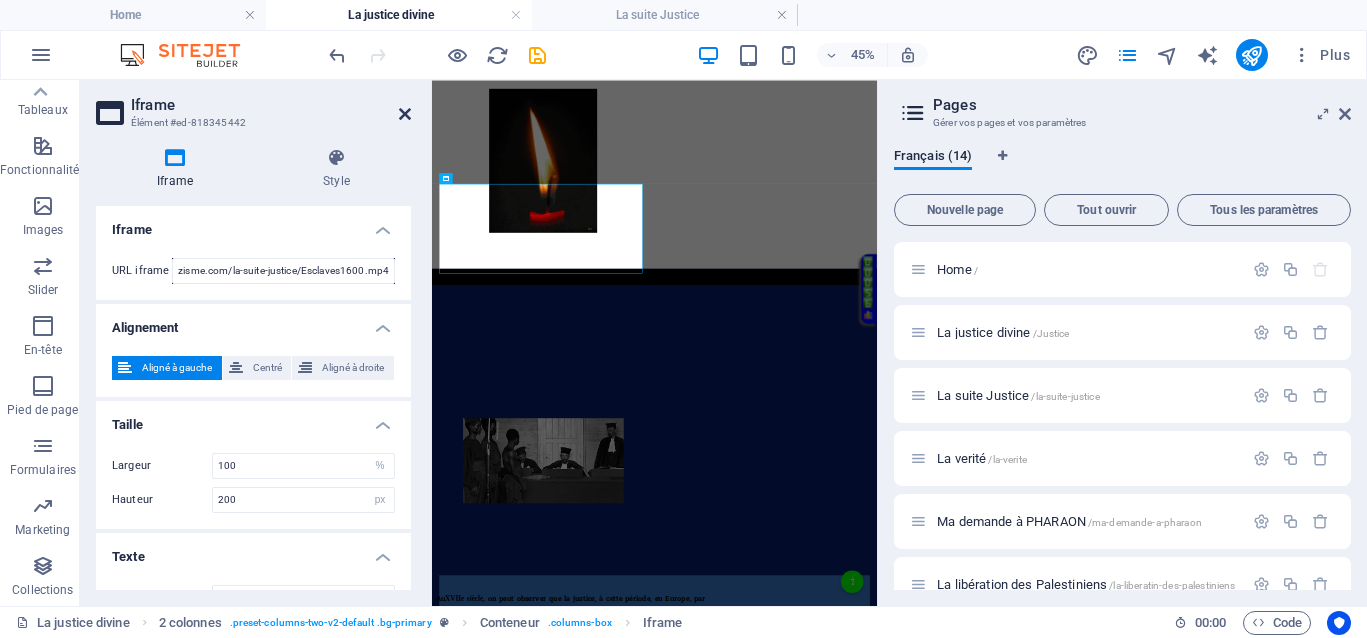 scroll, scrollTop: 0, scrollLeft: 0, axis: both 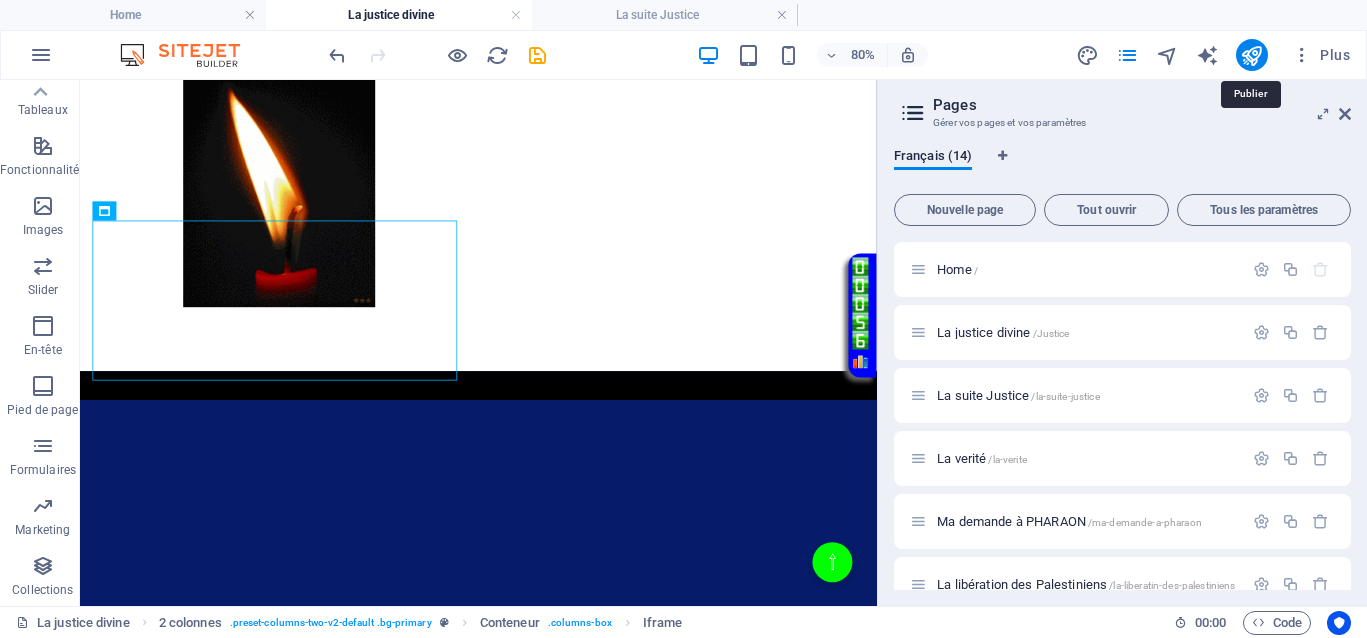 click at bounding box center (1251, 55) 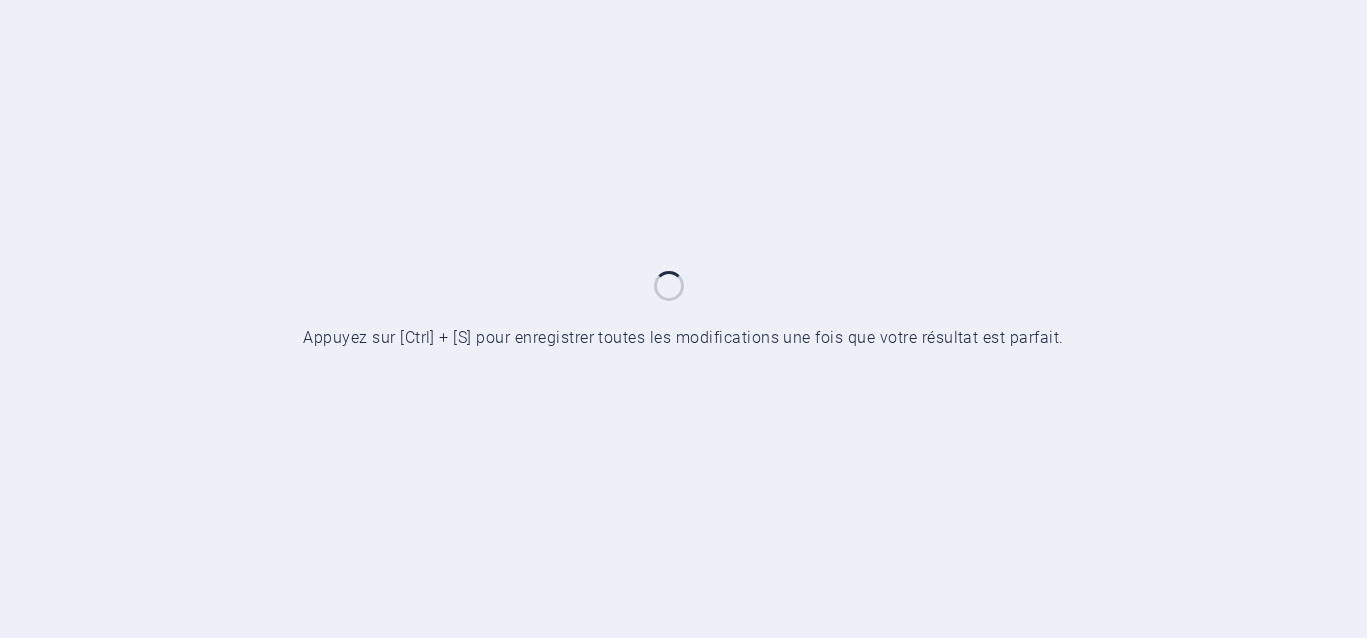 scroll, scrollTop: 0, scrollLeft: 0, axis: both 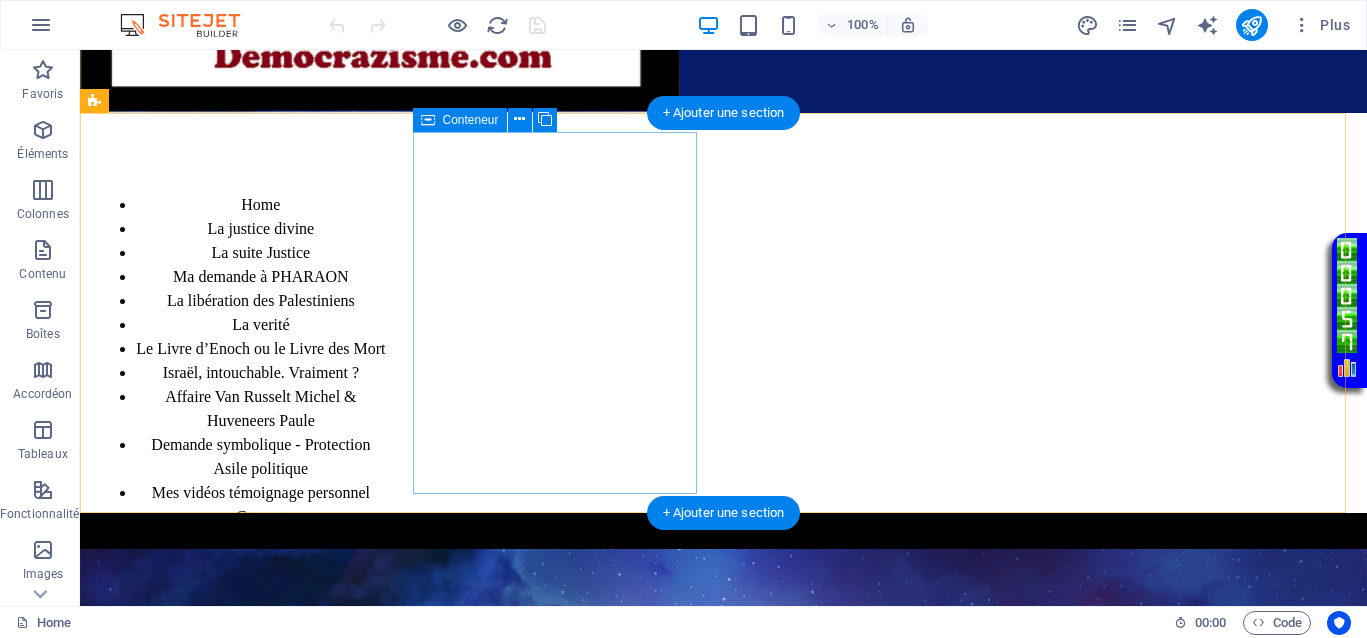 click on "Coller le presse-papiers" at bounding box center (241, 682) 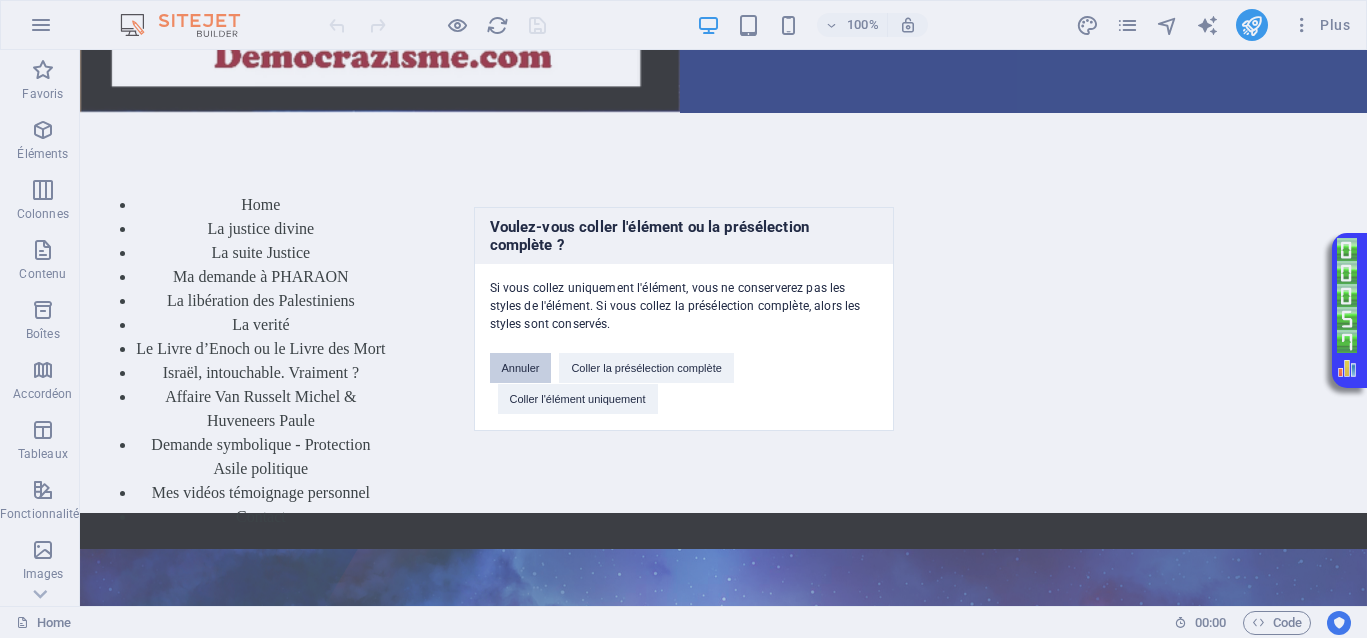 drag, startPoint x: 519, startPoint y: 370, endPoint x: 438, endPoint y: 290, distance: 113.84639 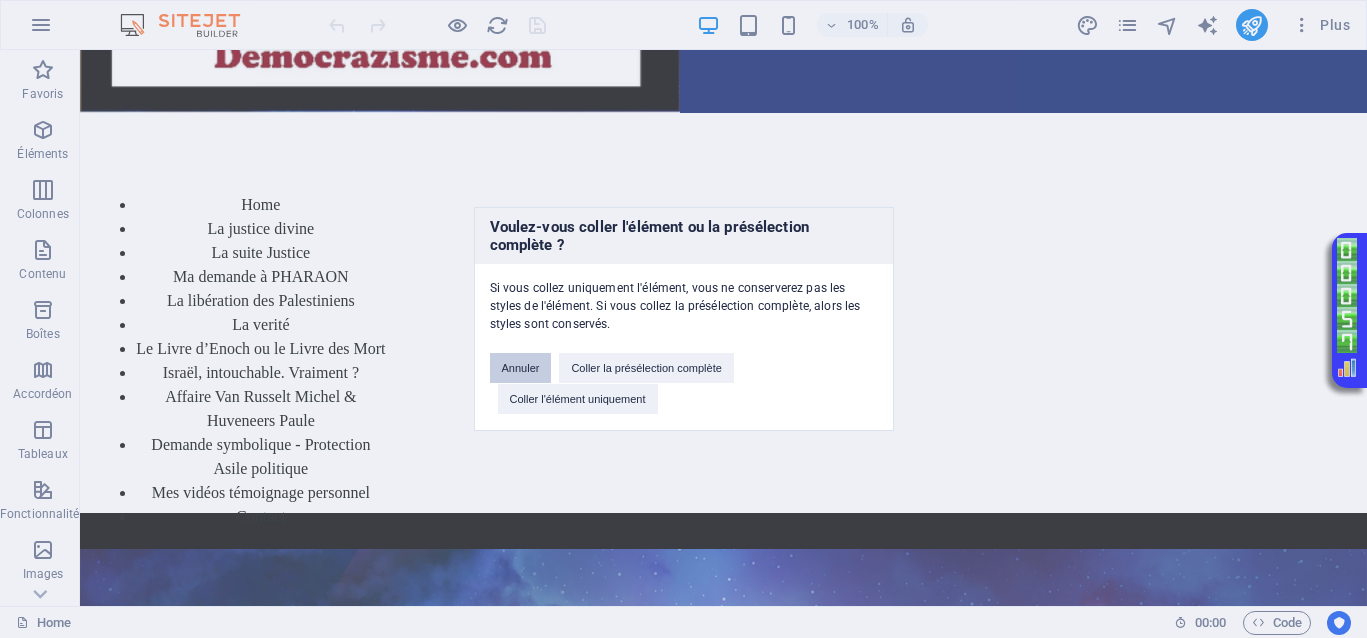 click on "Annuler" at bounding box center [521, 368] 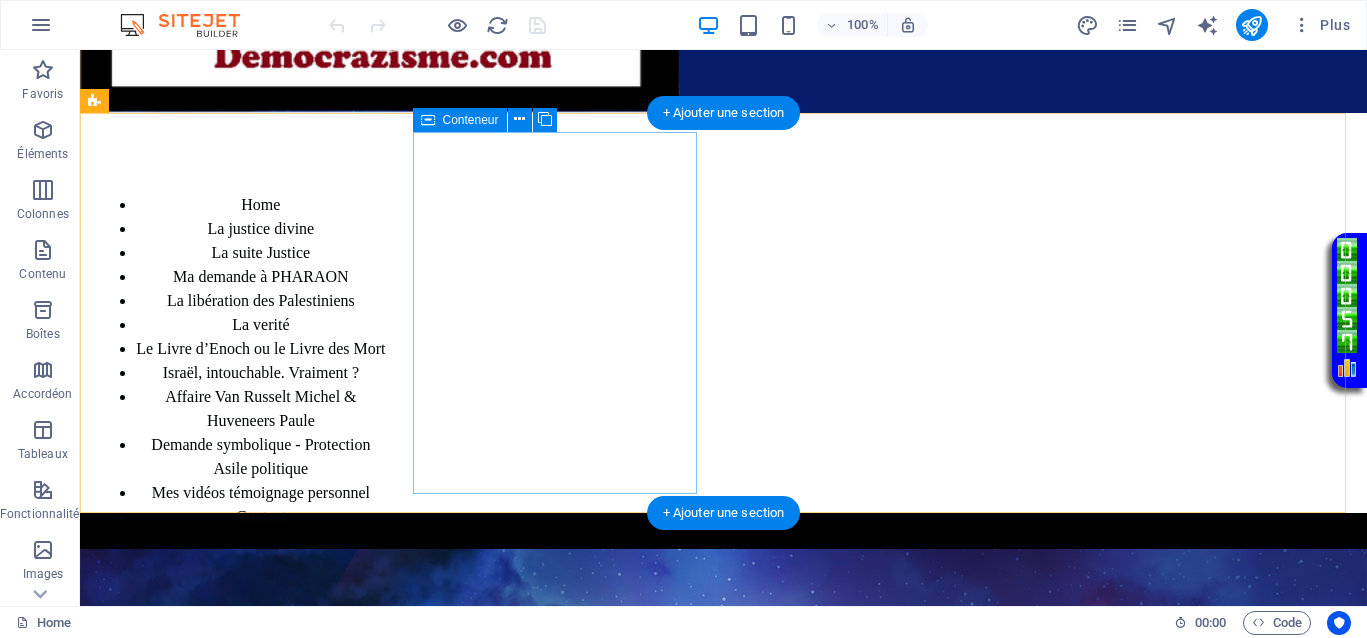 click on "Ajouter les éléments" at bounding box center (240, 646) 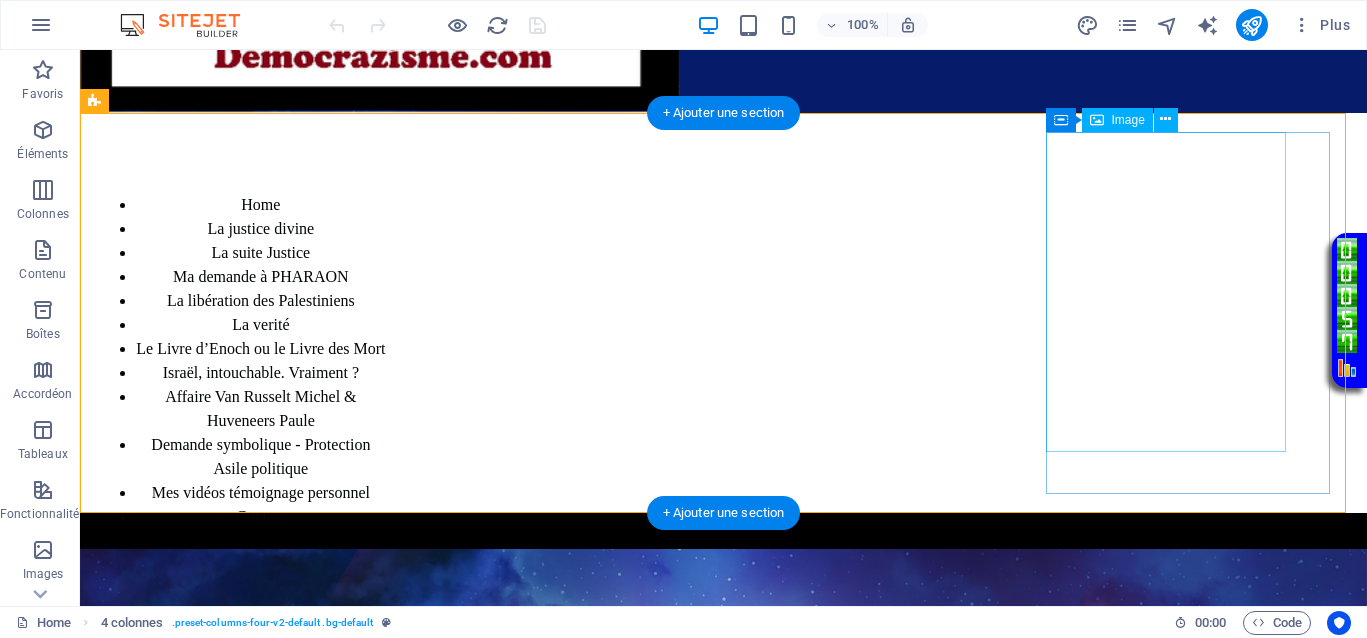 scroll, scrollTop: 0, scrollLeft: 0, axis: both 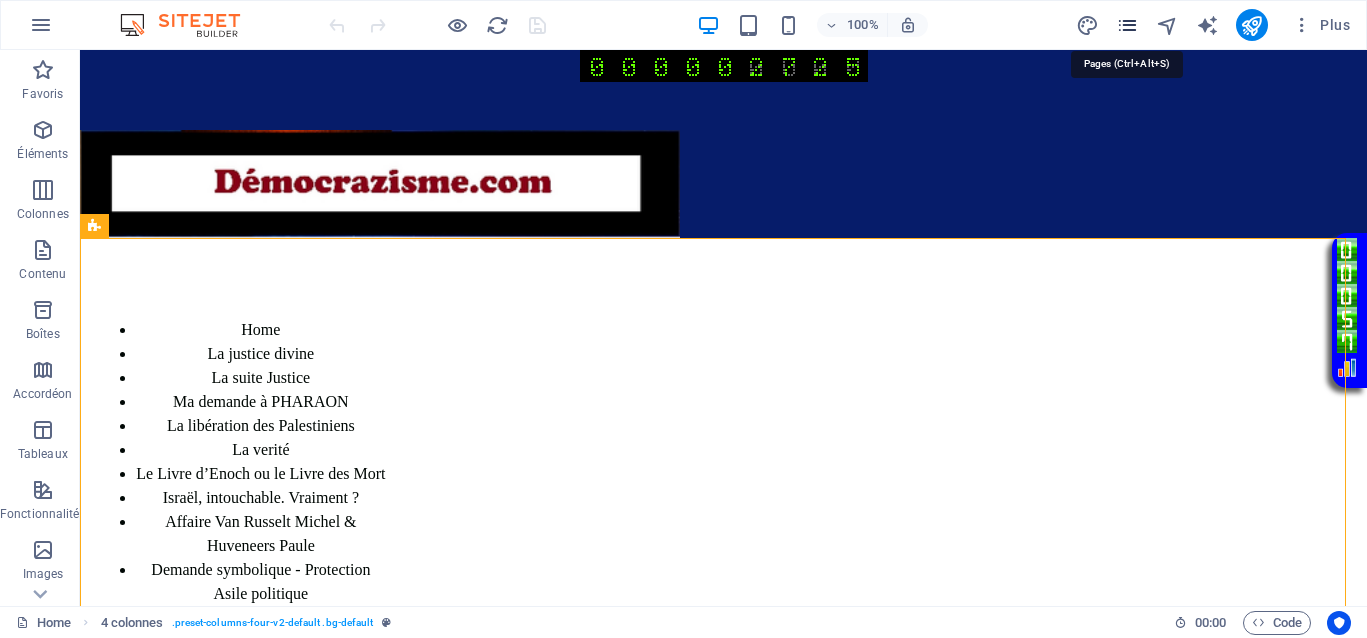 click at bounding box center [1127, 25] 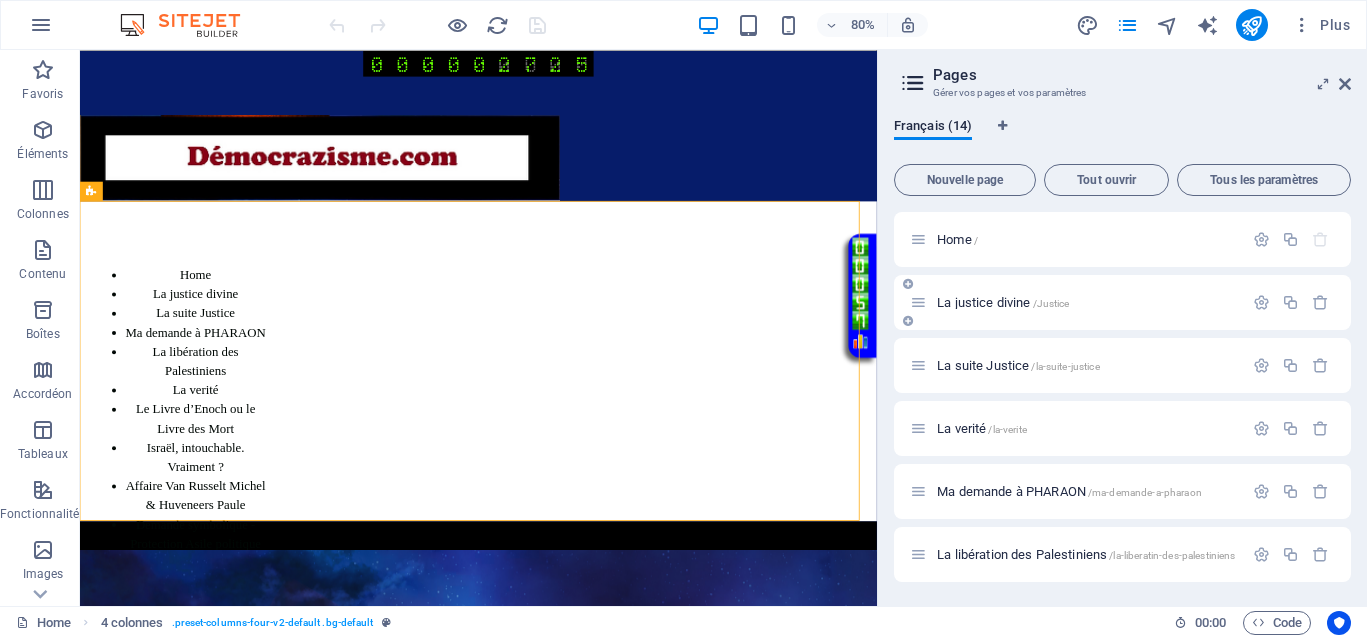 click on "La justice divine /Justice" at bounding box center (1003, 302) 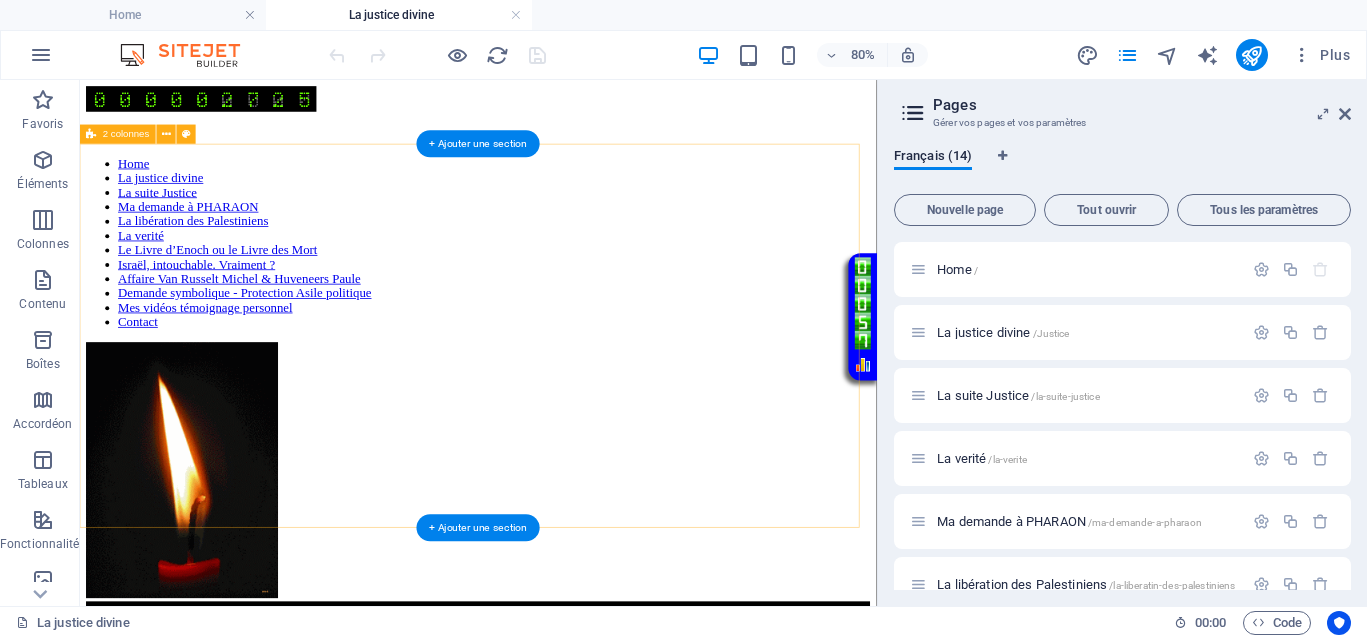 scroll, scrollTop: 0, scrollLeft: 0, axis: both 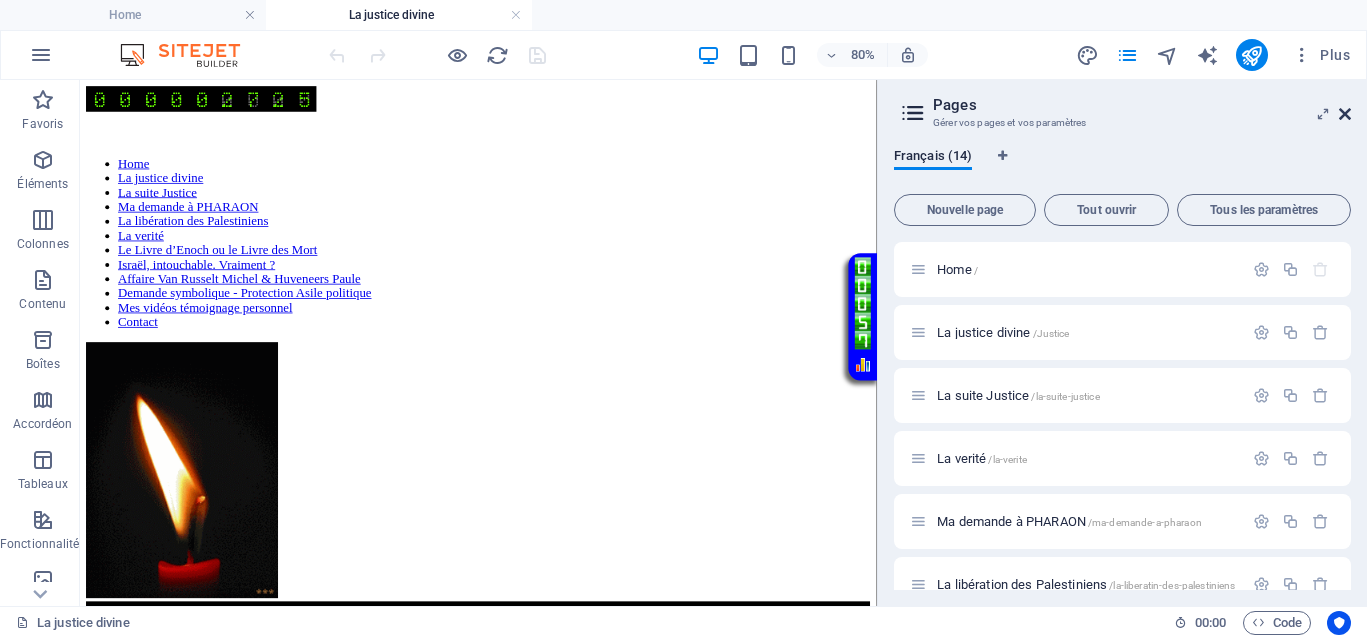 click at bounding box center (1345, 114) 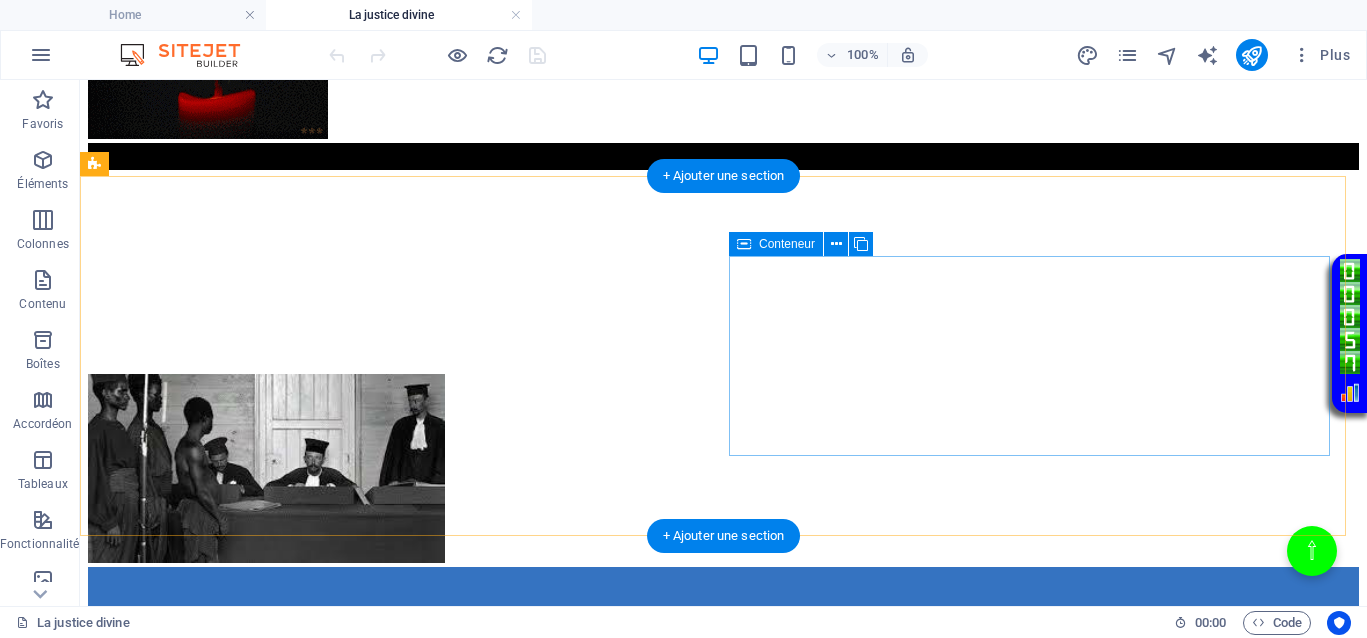 scroll, scrollTop: 625, scrollLeft: 0, axis: vertical 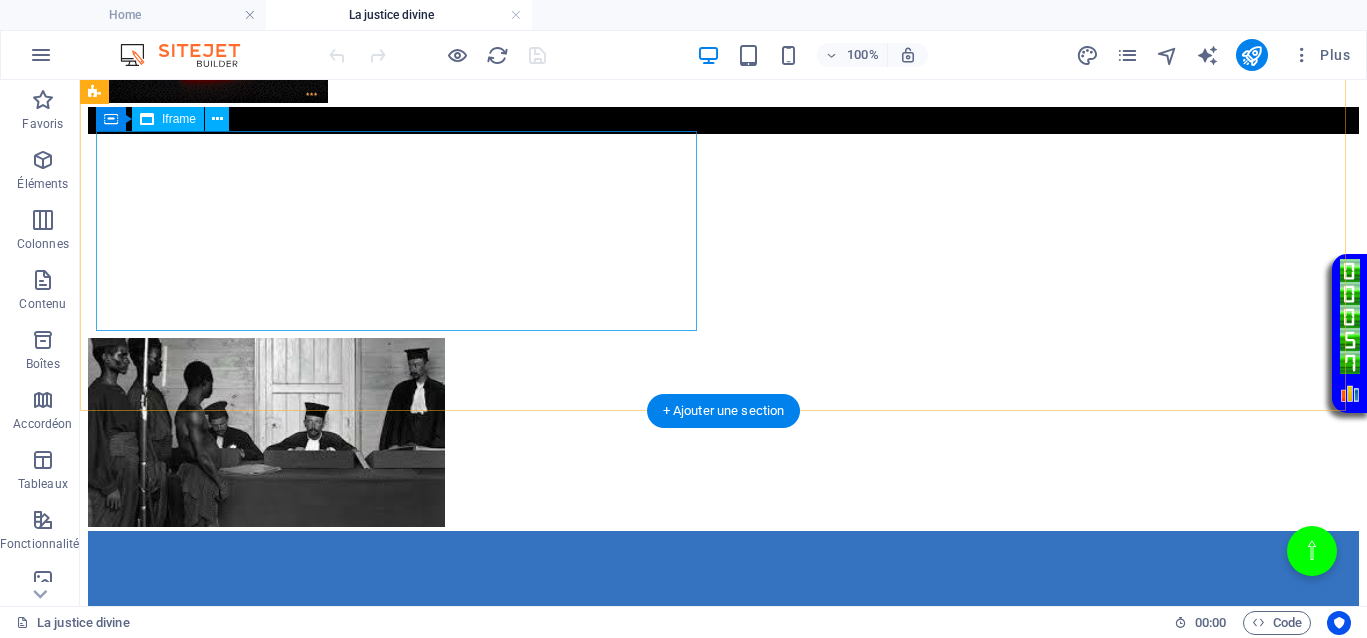 click on "</div>" at bounding box center [723, 236] 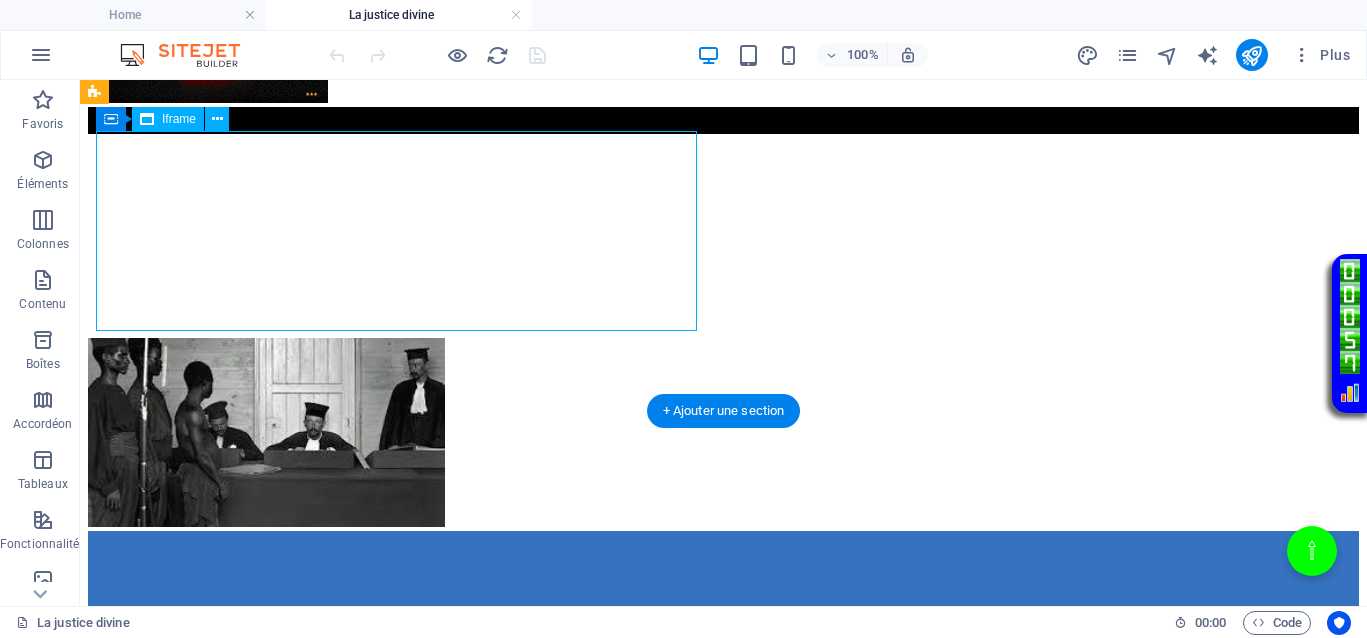 click on "</div>" at bounding box center [723, 236] 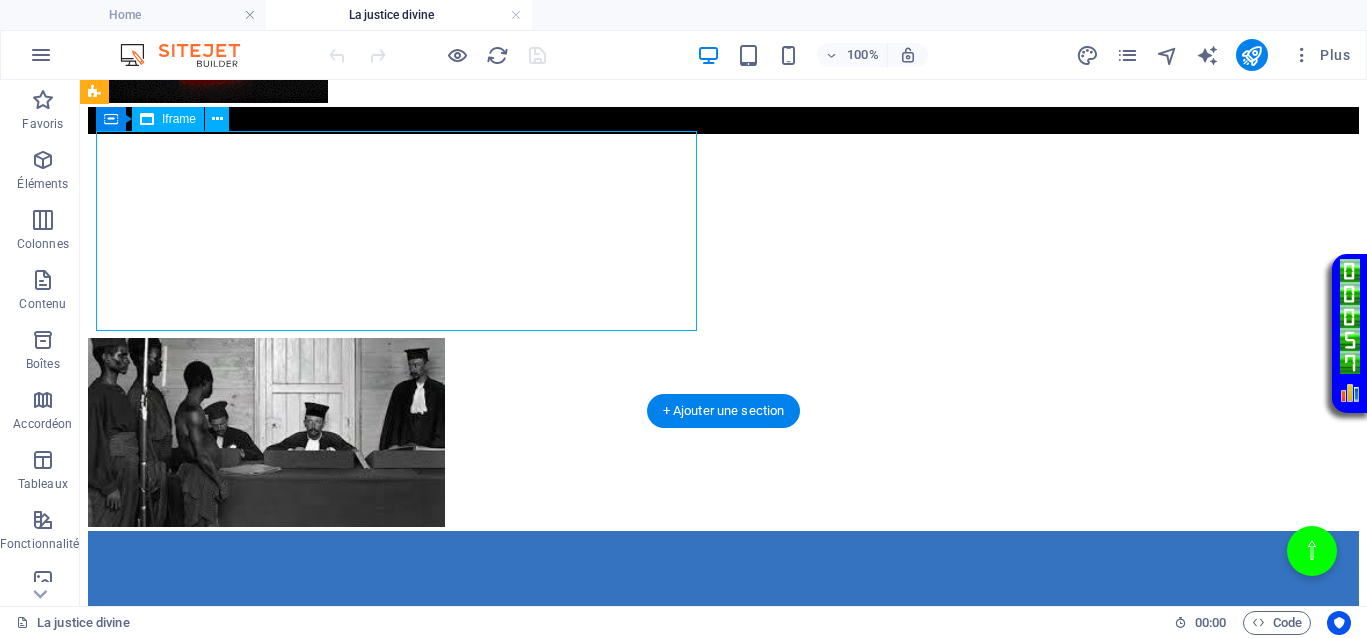 select on "%" 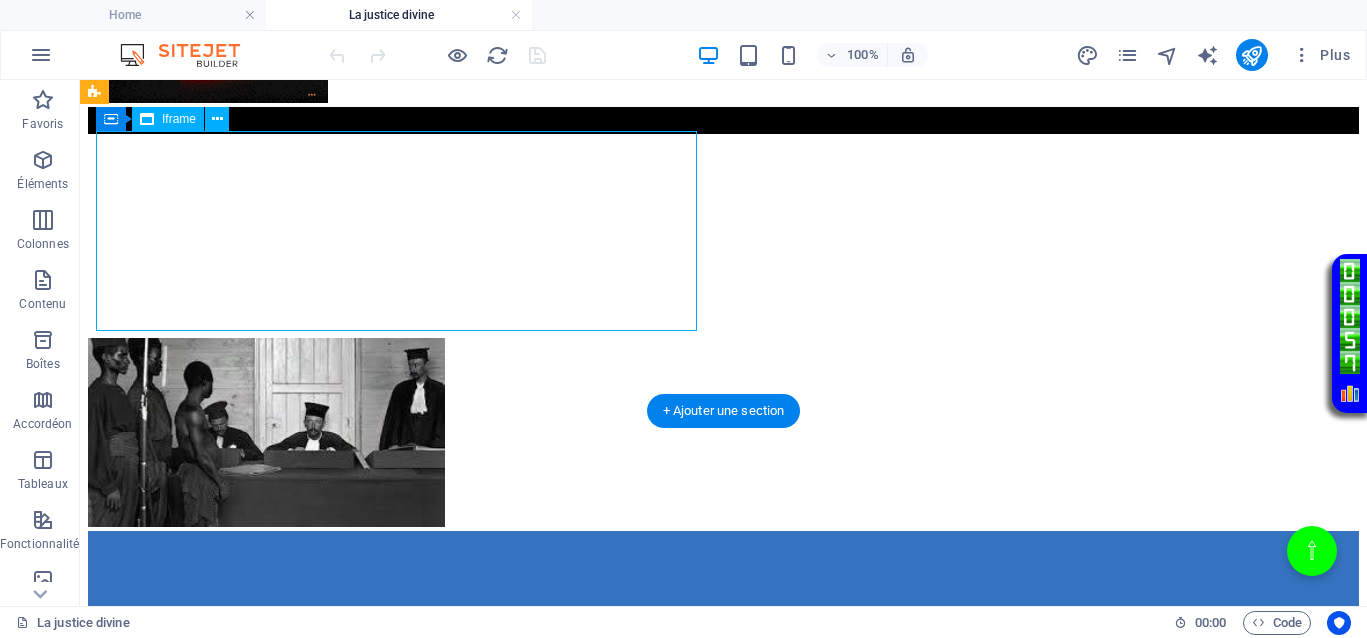 select on "px" 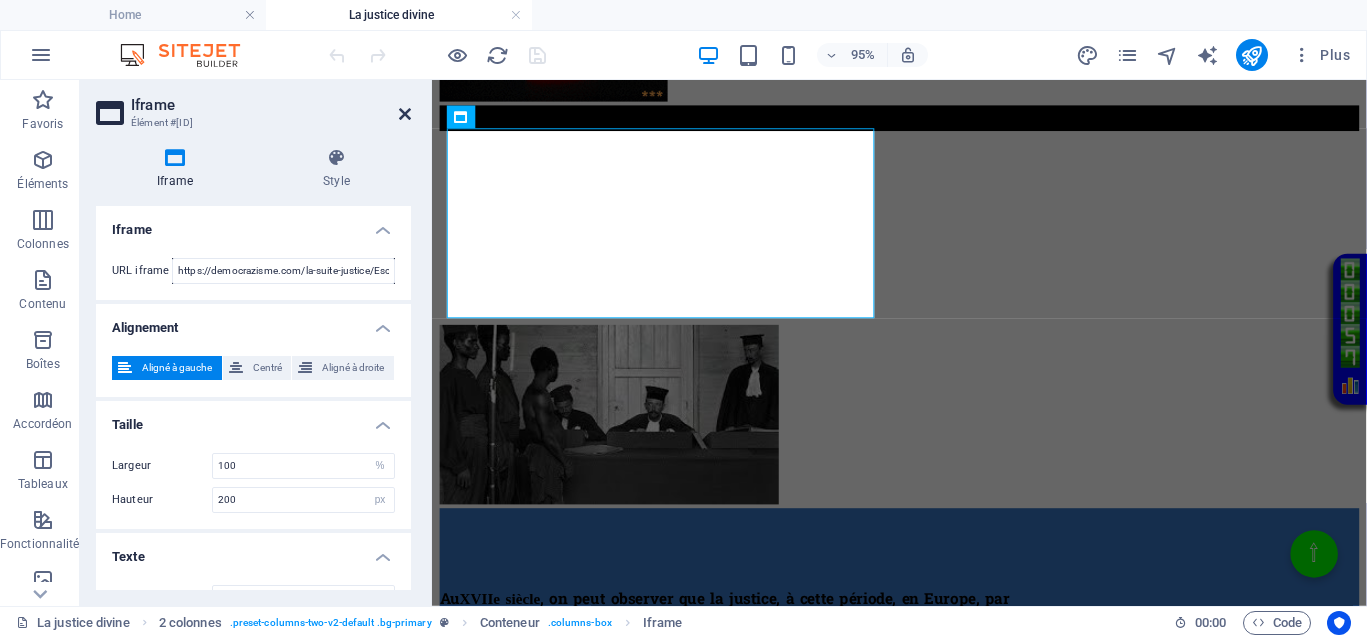 click at bounding box center (405, 114) 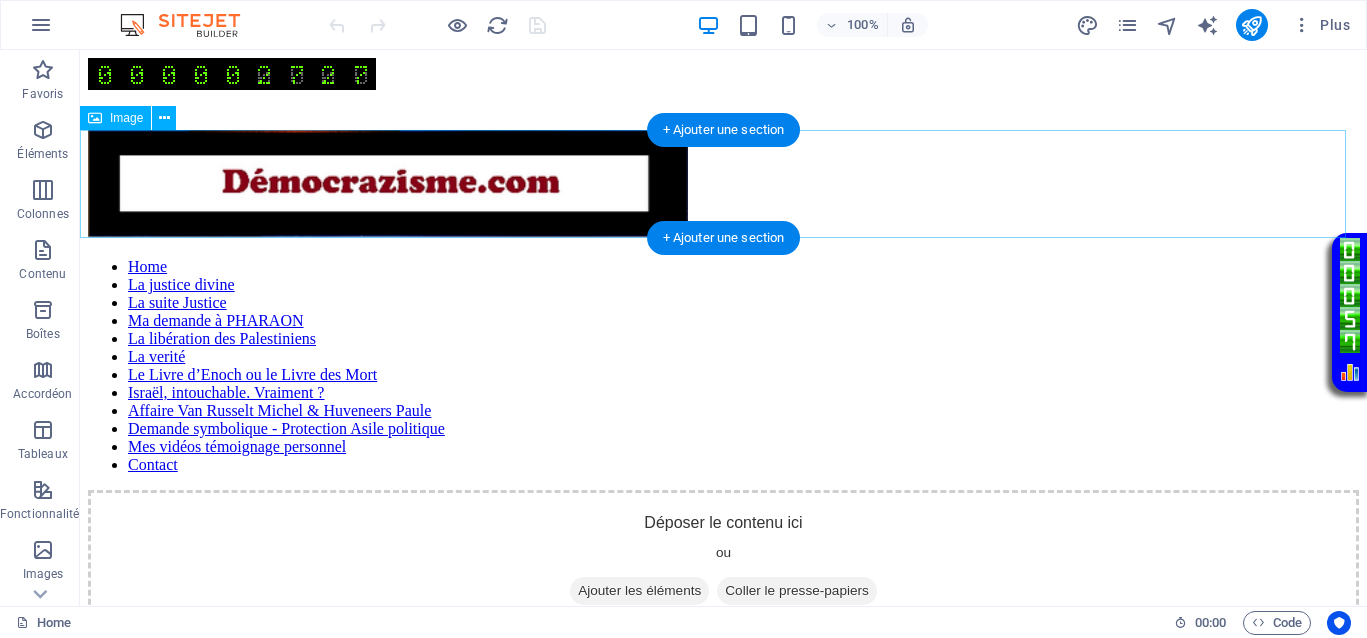 scroll, scrollTop: 0, scrollLeft: 0, axis: both 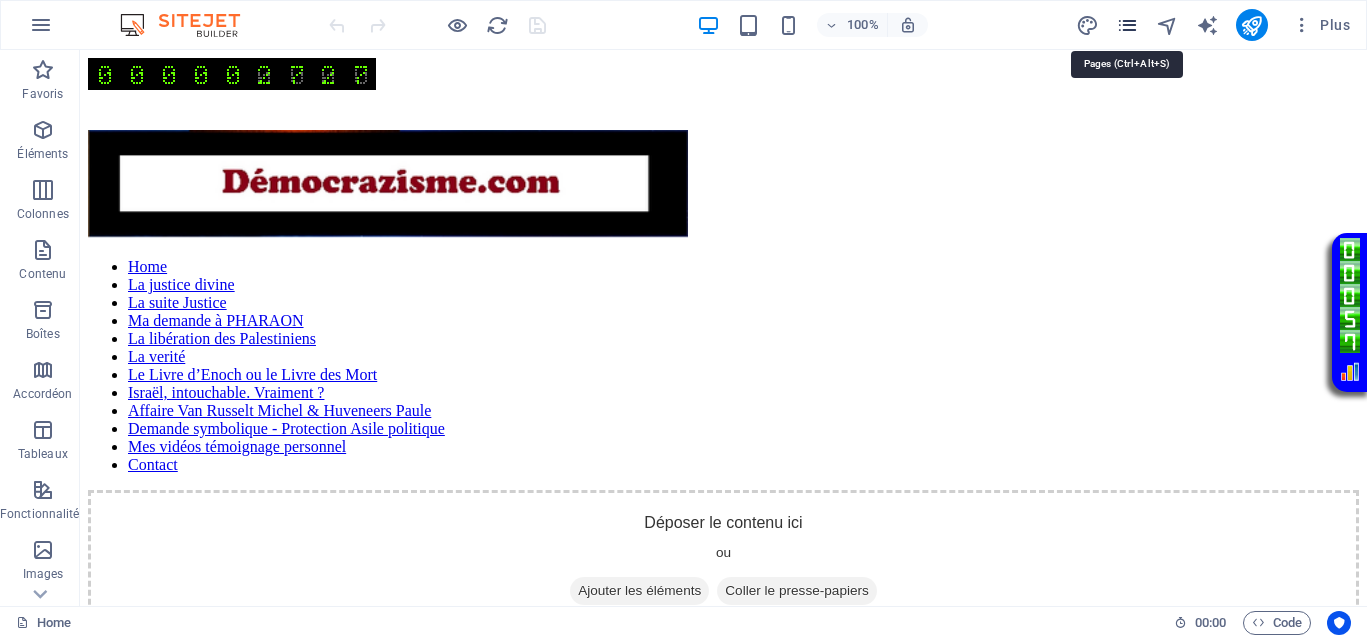 click at bounding box center (1127, 25) 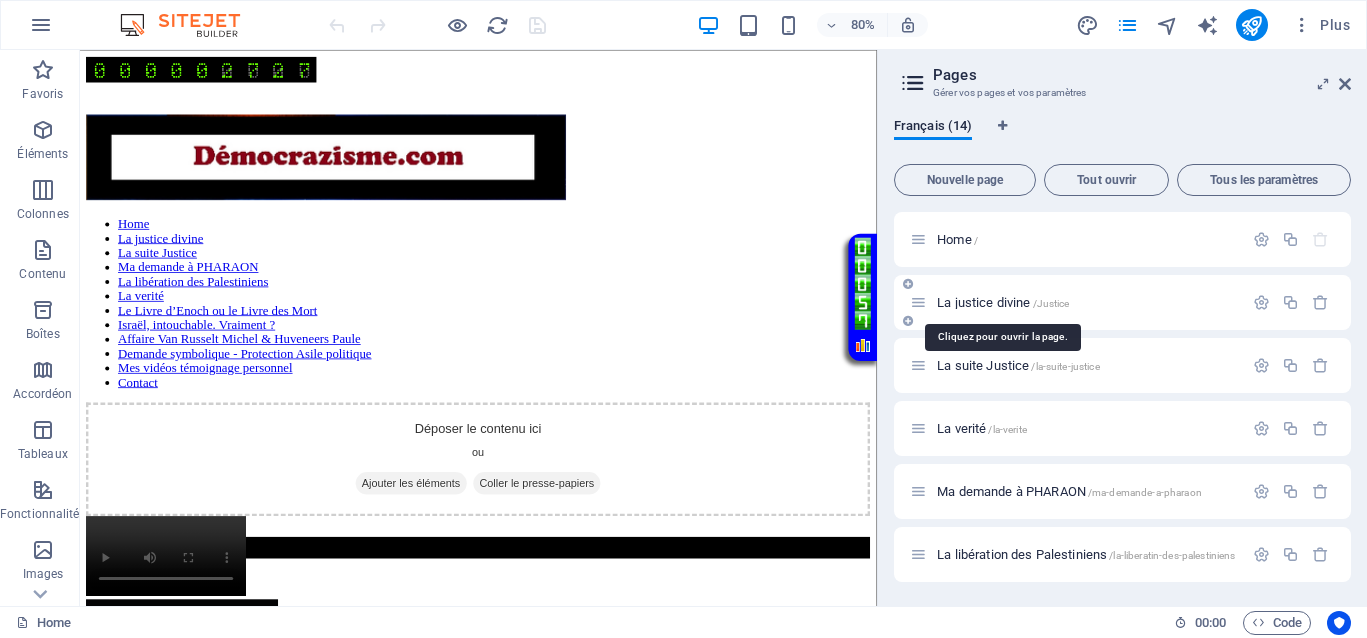 click on "La justice divine /Justice" at bounding box center [1003, 302] 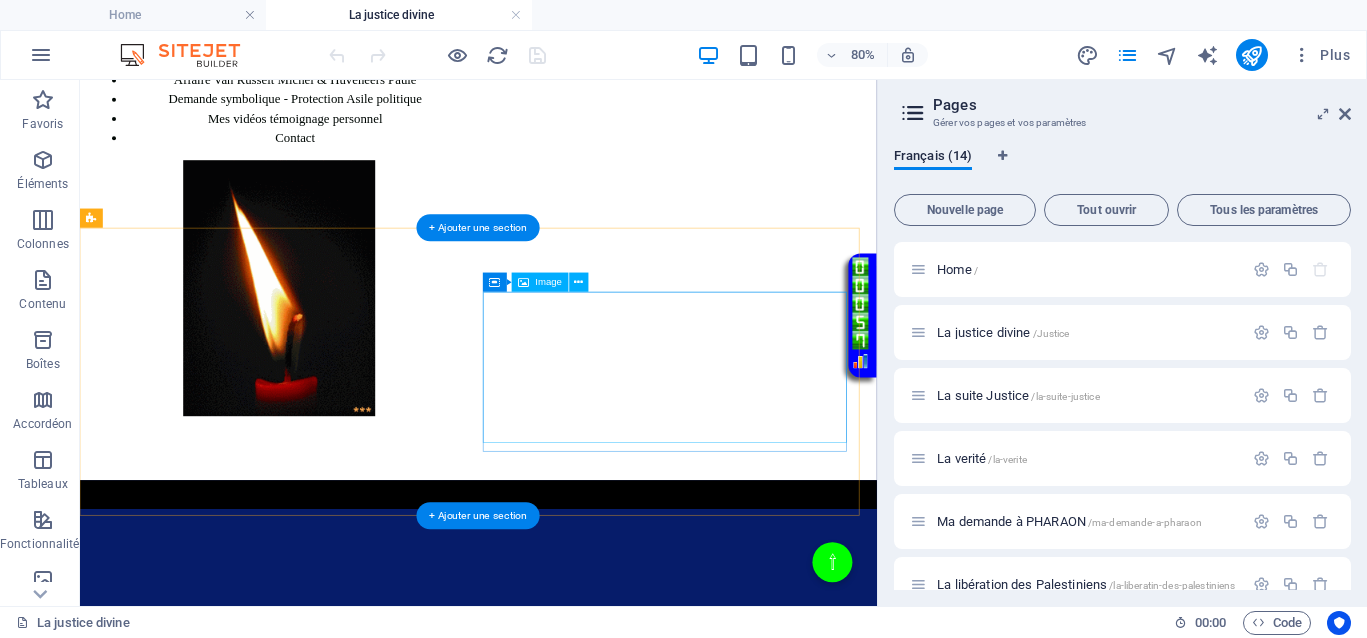 scroll, scrollTop: 500, scrollLeft: 0, axis: vertical 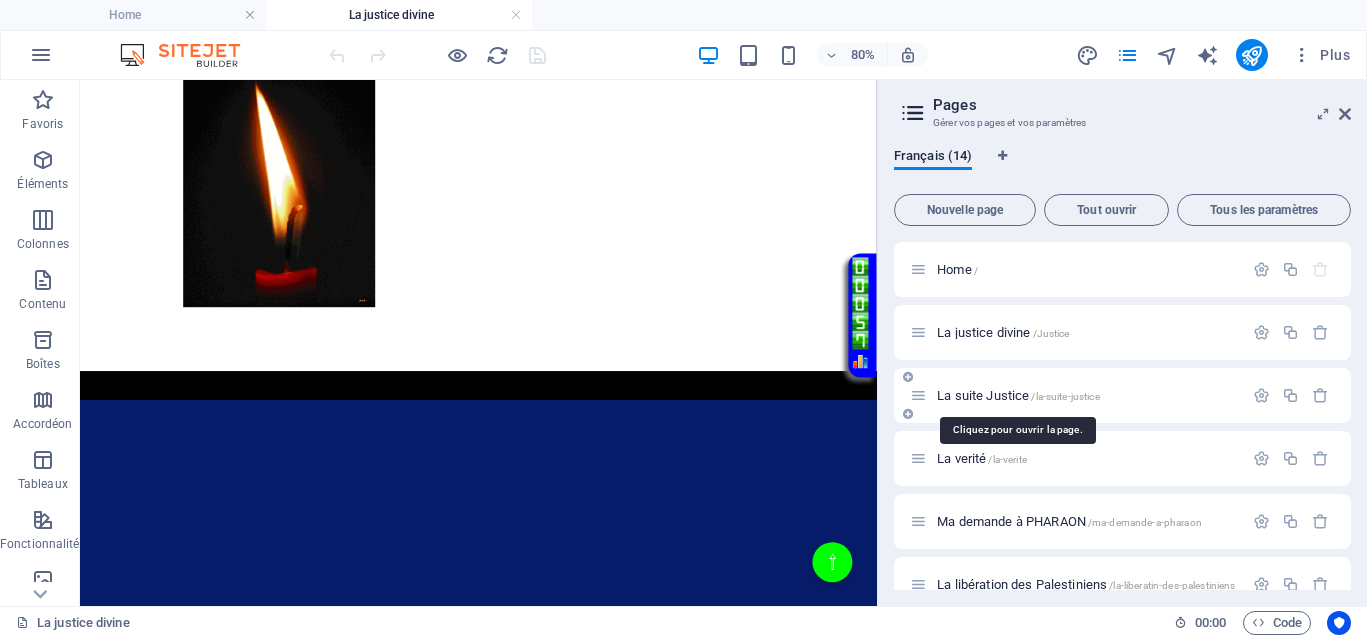 click on "La suite Justice /la-suite-justice" at bounding box center (1018, 395) 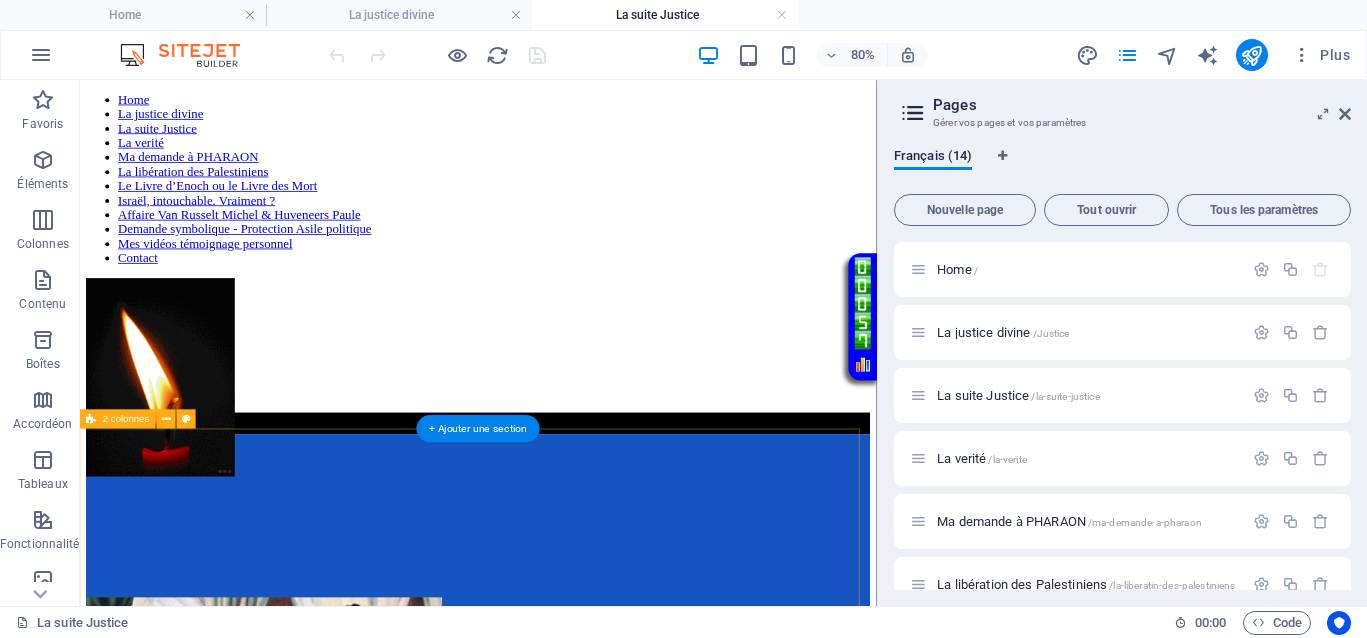 scroll, scrollTop: 250, scrollLeft: 0, axis: vertical 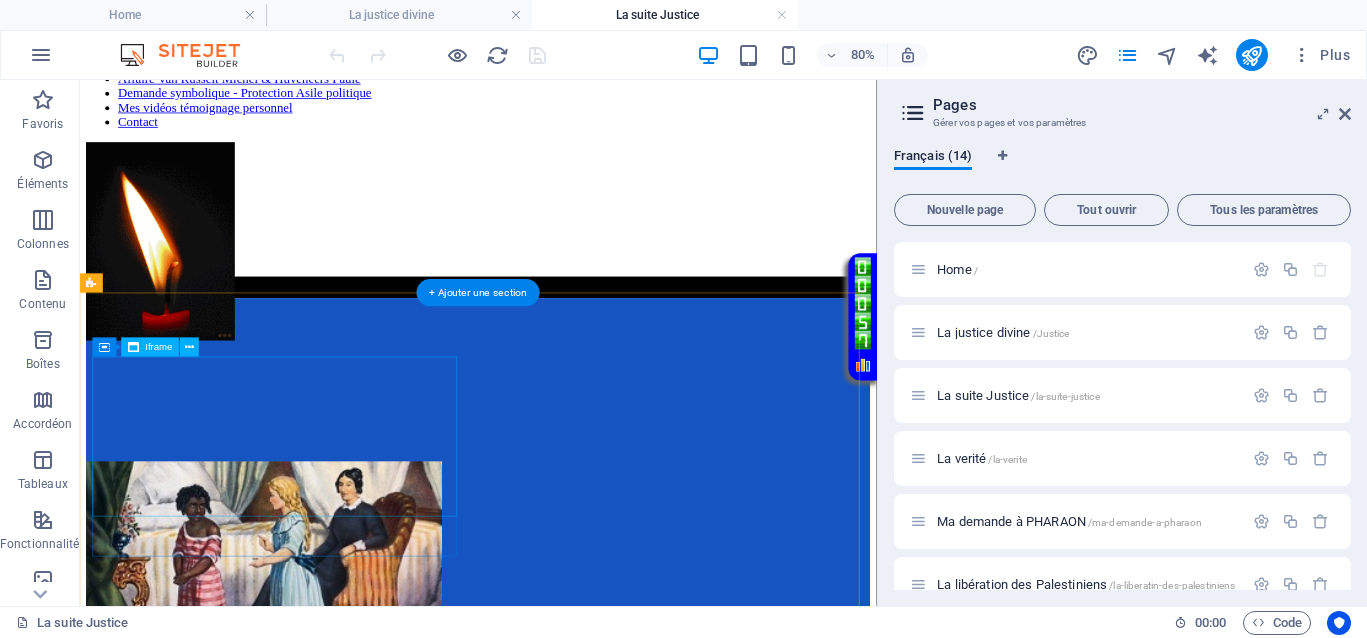click on "</div>" at bounding box center [578, 455] 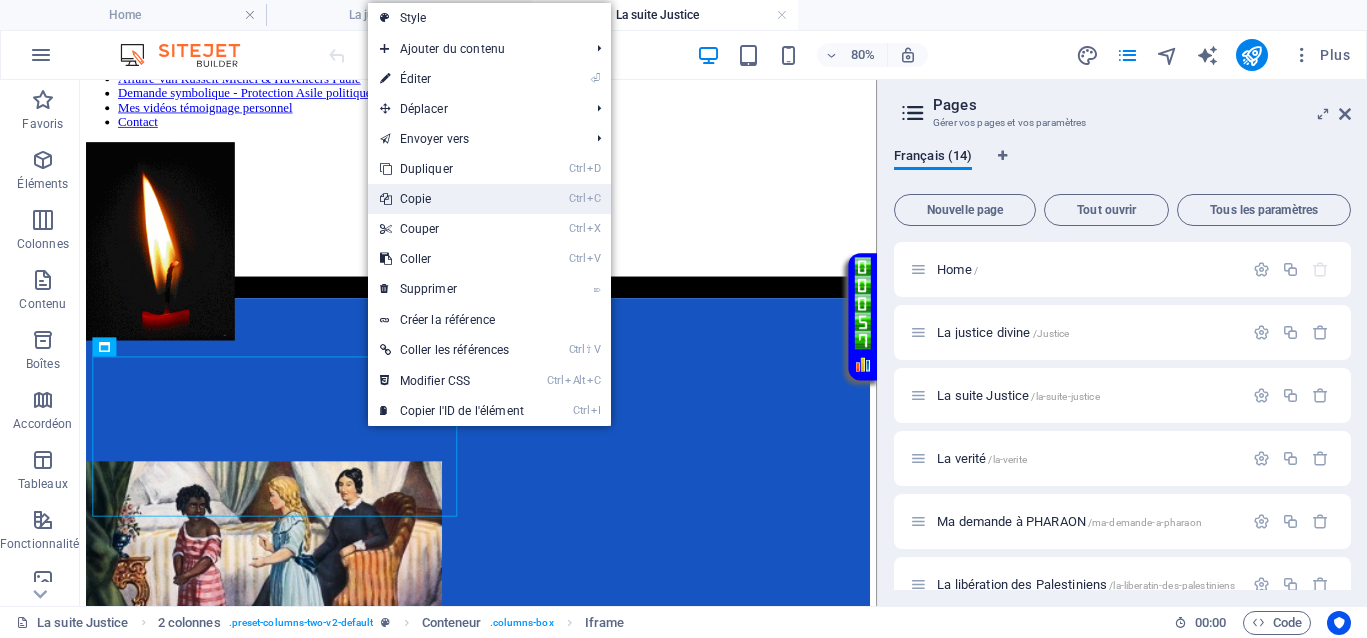 drag, startPoint x: 431, startPoint y: 205, endPoint x: 443, endPoint y: 154, distance: 52.392746 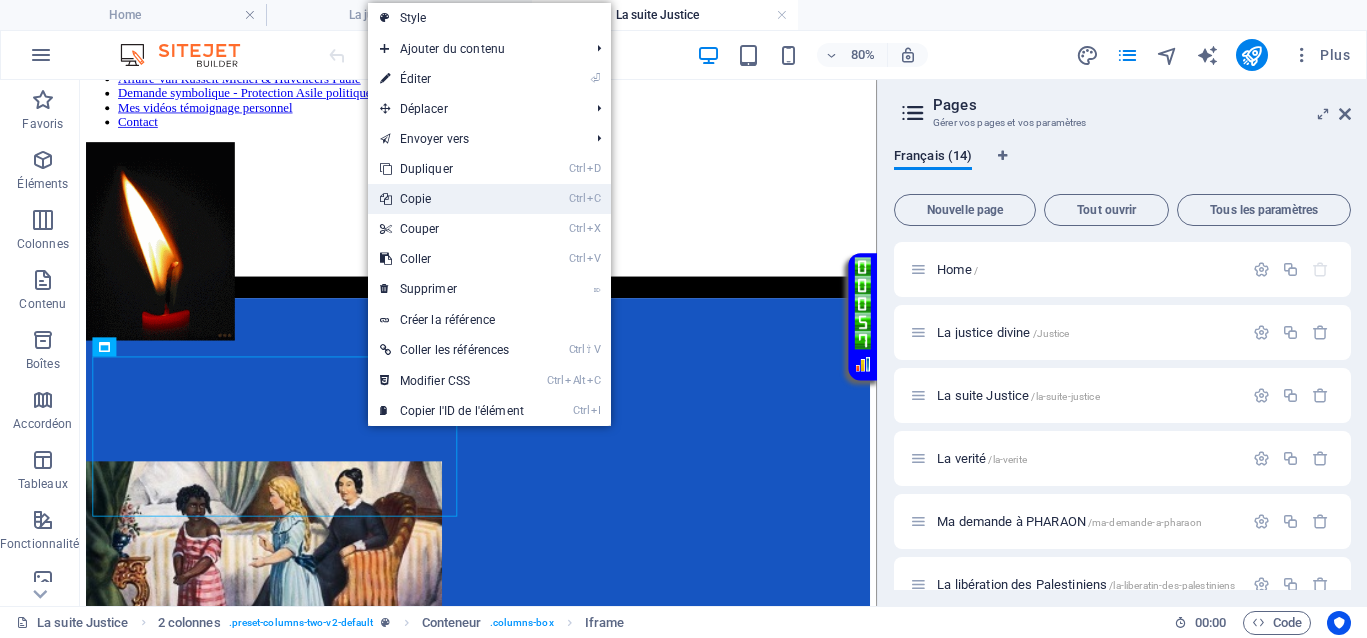 click on "Ctrl C  Copie" at bounding box center [452, 199] 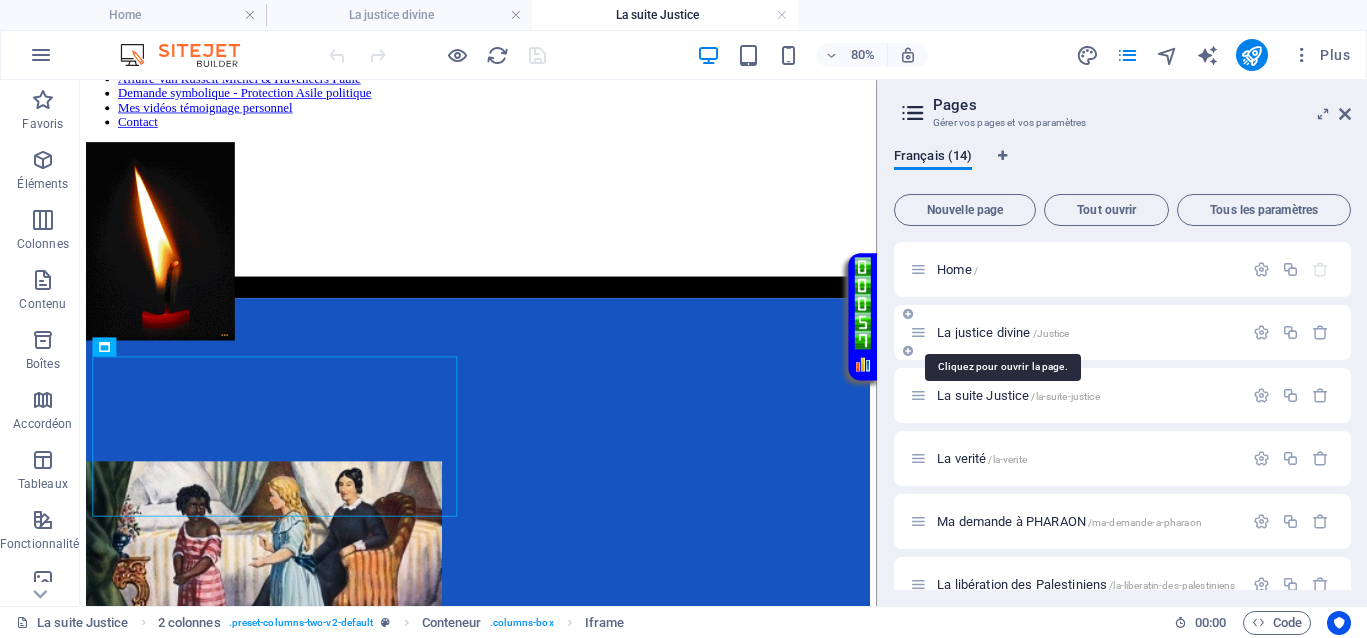 click on "La justice divine /Justice" at bounding box center (1003, 332) 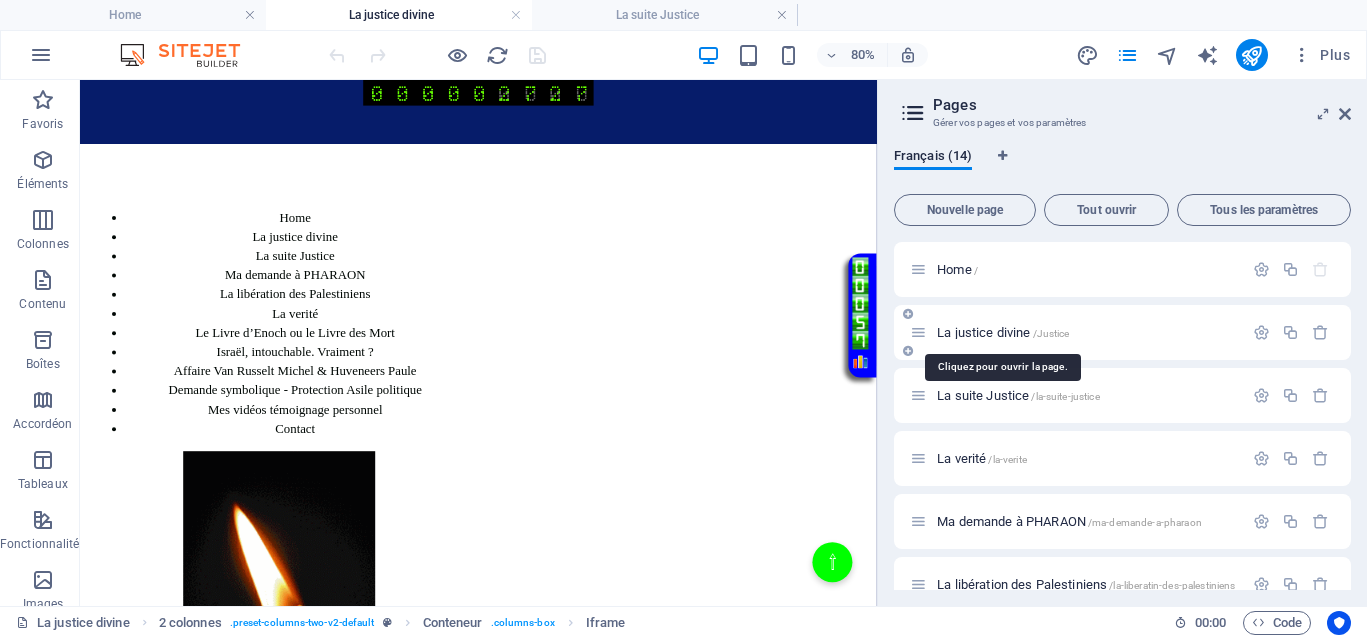 scroll, scrollTop: 500, scrollLeft: 0, axis: vertical 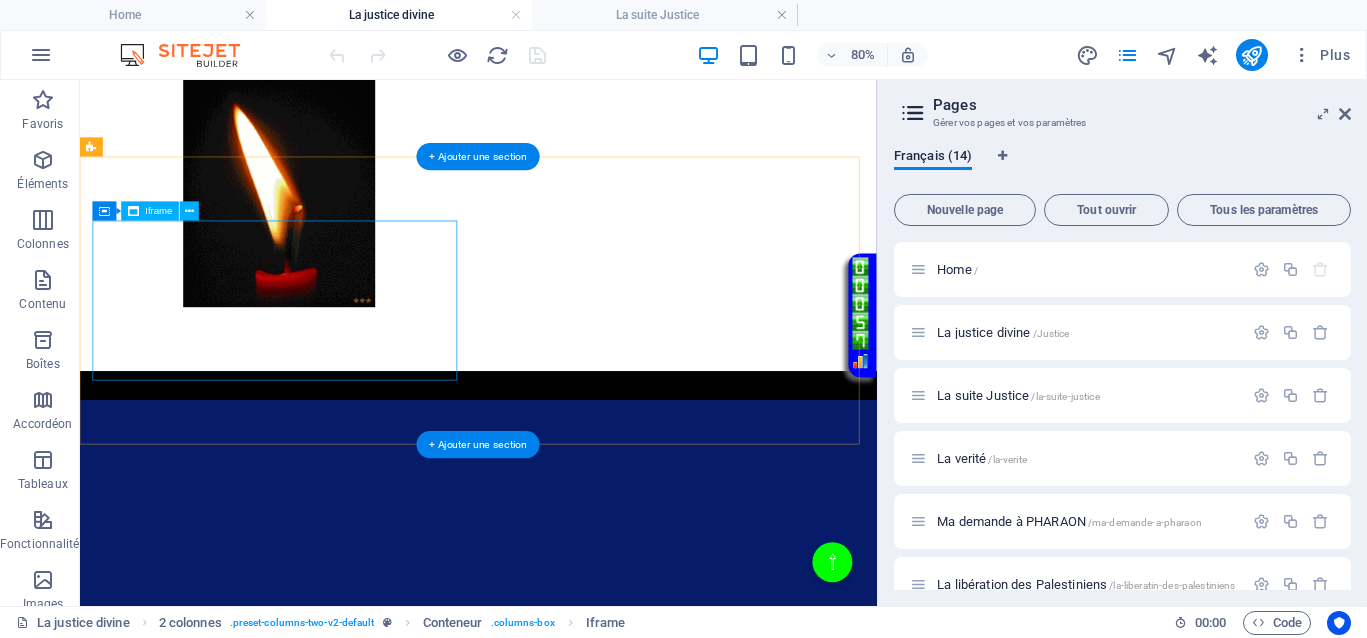 click on "</div>" at bounding box center [329, 660] 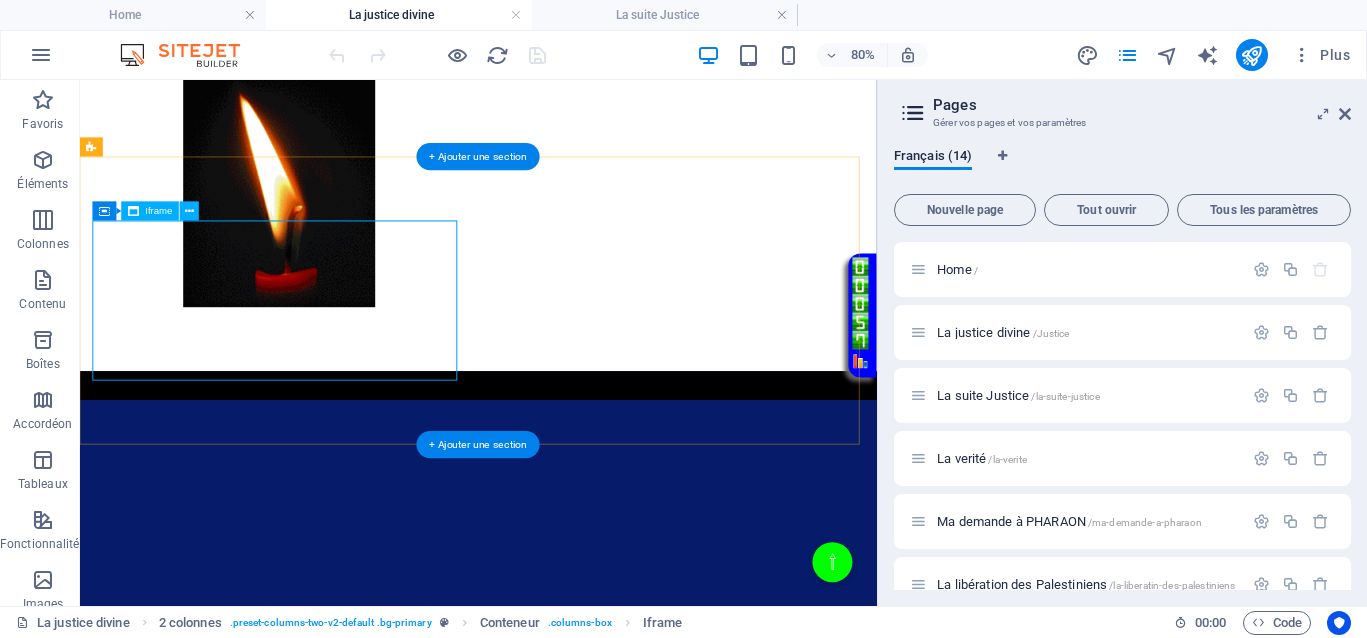 click on "</div>" at bounding box center [329, 660] 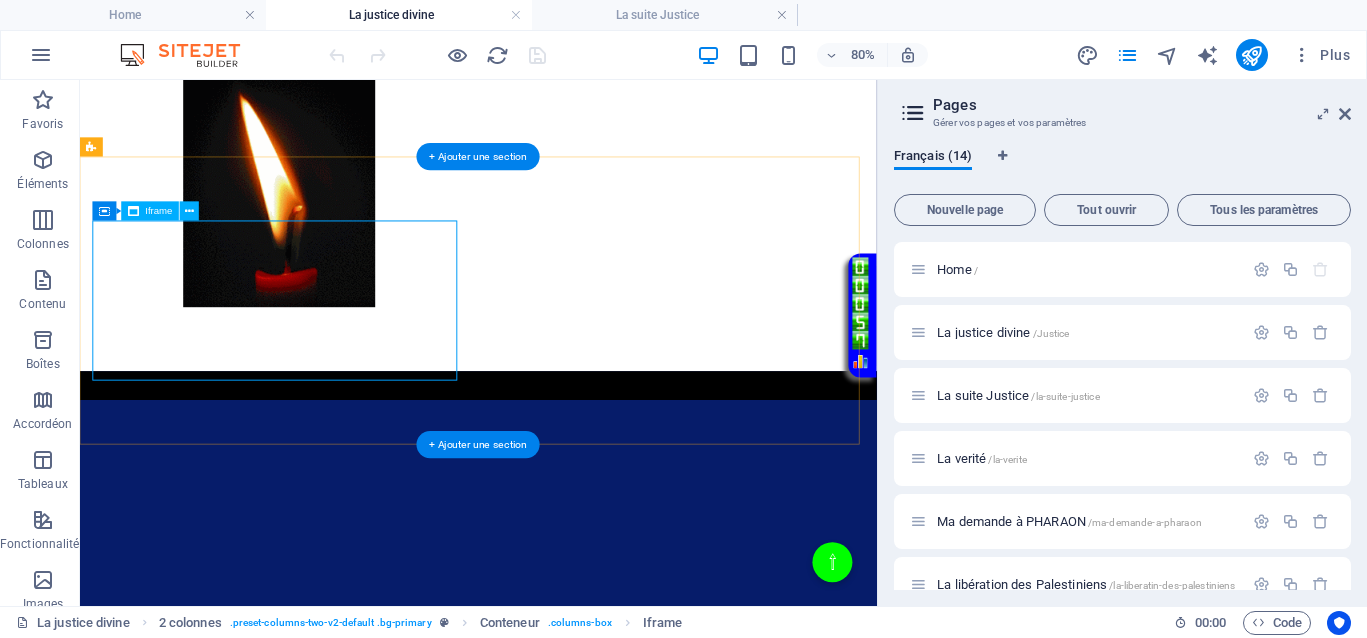 click on "</div>" at bounding box center [329, 660] 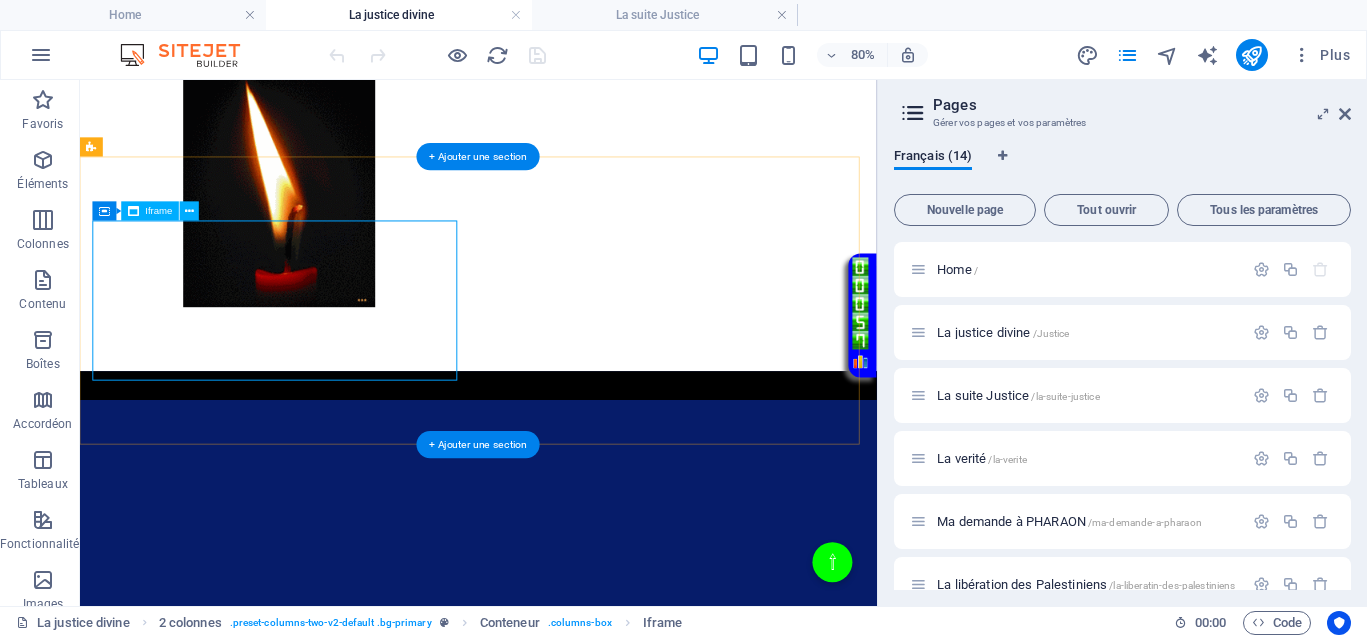 select on "%" 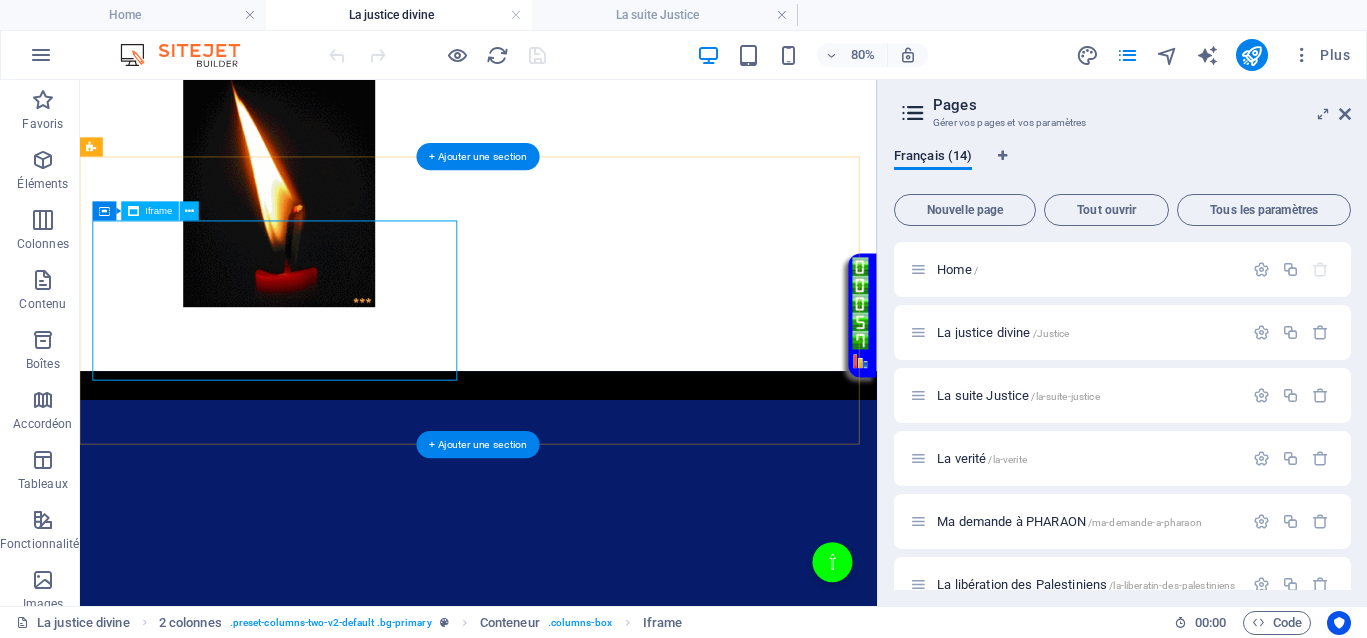 select on "px" 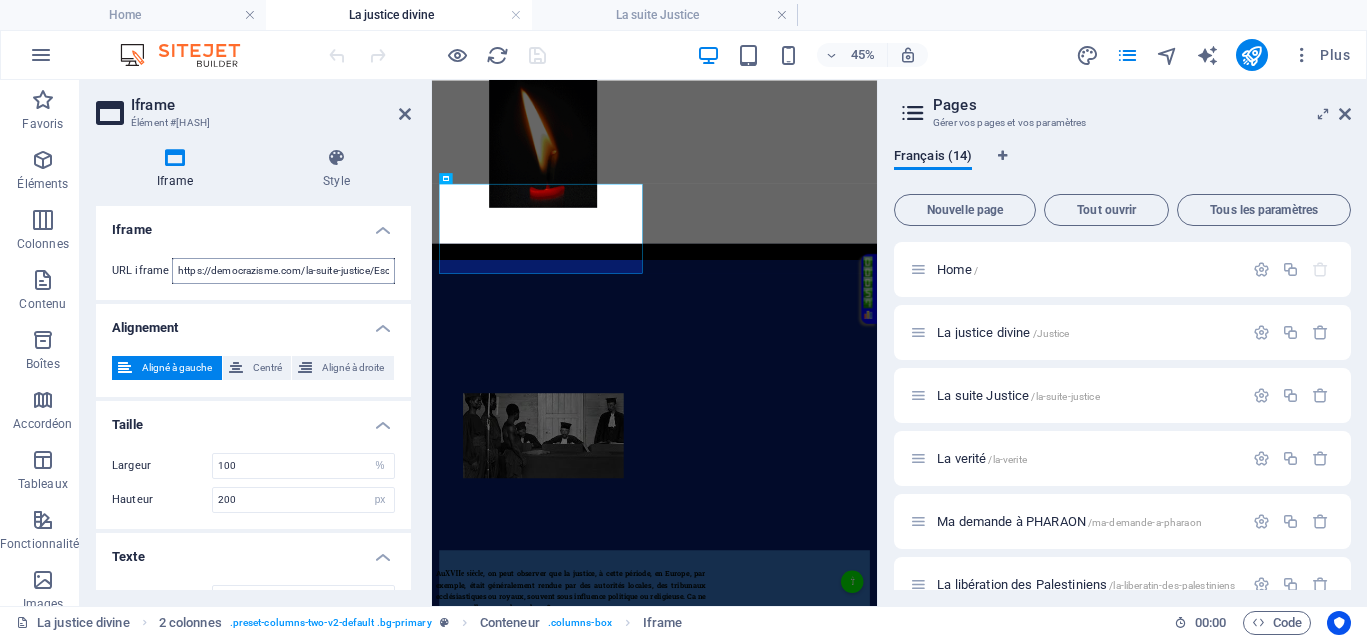 scroll, scrollTop: 446, scrollLeft: 0, axis: vertical 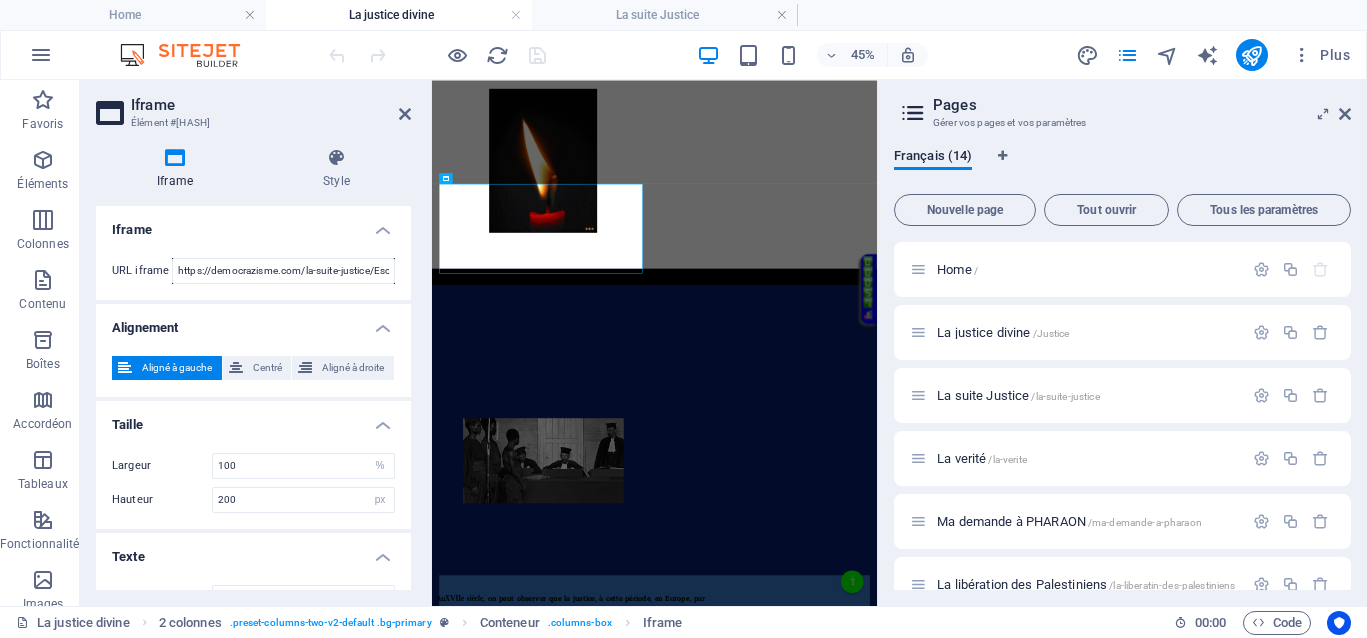 click on "Iframe Élément #ed-818345442 Iframe Style Iframe URL iframe https://democrazisme.com/la-suite-justice/Esclaves1600.mp4 Alignement Aligné à gauche Centré Aligné à droite Taille Largeur 100 px % Hauteur 200 px % Texte Texte alternatif The alternative text should be added to improve website accessibility. 2 colonnes Element Mise en page Définit comment cet élément s'étend dans la mise en page (Flexbox). Taille Par défaut auto px % 1/1 1/2 1/3 1/4 1/5 1/6 1/7 1/8 1/9 1/10 Agrandir Réduire Commander Mise en page du conteneur Visible Visible Opacité 100 % Débordement Espacement Marge Par défaut auto px % rem vw vh Personnalisé Personnalisé auto px % rem vw vh auto px % rem vw vh auto px % rem vw vh auto px % rem vw vh Marge intérieure Par défaut px rem % vh vw Personnalisé Personnalisé px rem % vh vw px rem % vh vw px rem % vh vw px rem % vh vw Bordure Style              - Largeur 1 auto px rem % vh vw Personnalisé Personnalisé 1 auto px rem % vh vw 1 auto px rem % vh vw 1 auto px %" at bounding box center (256, 343) 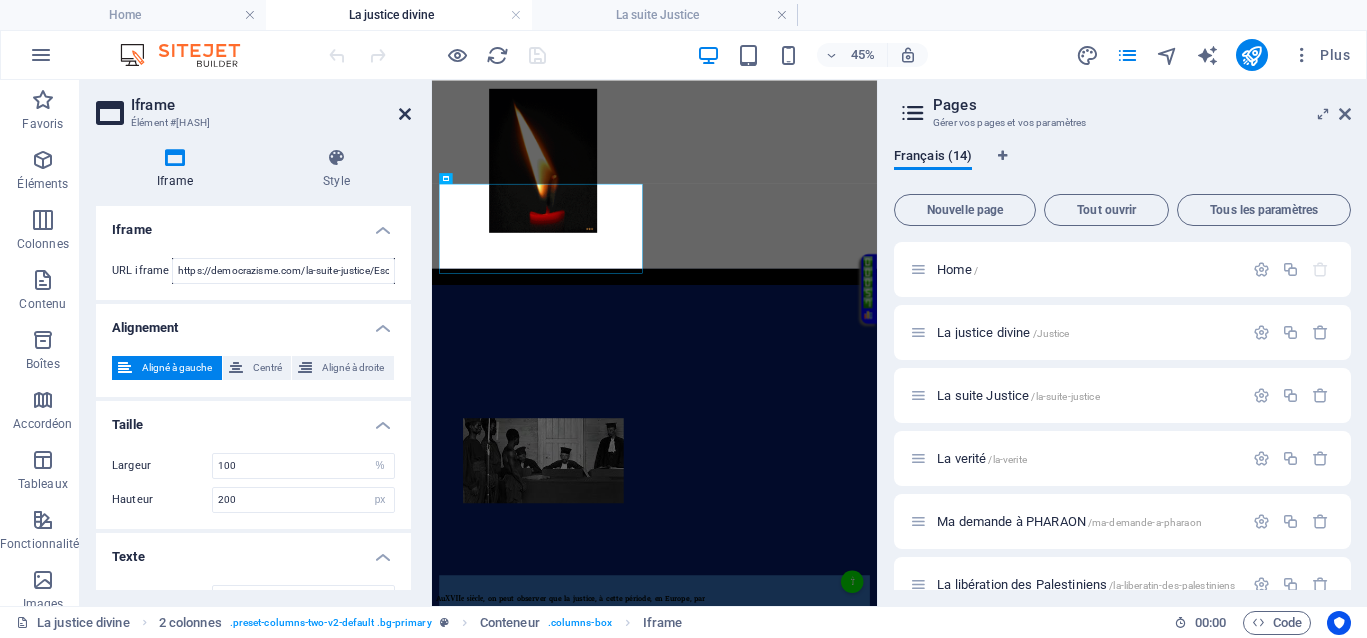 click at bounding box center [405, 114] 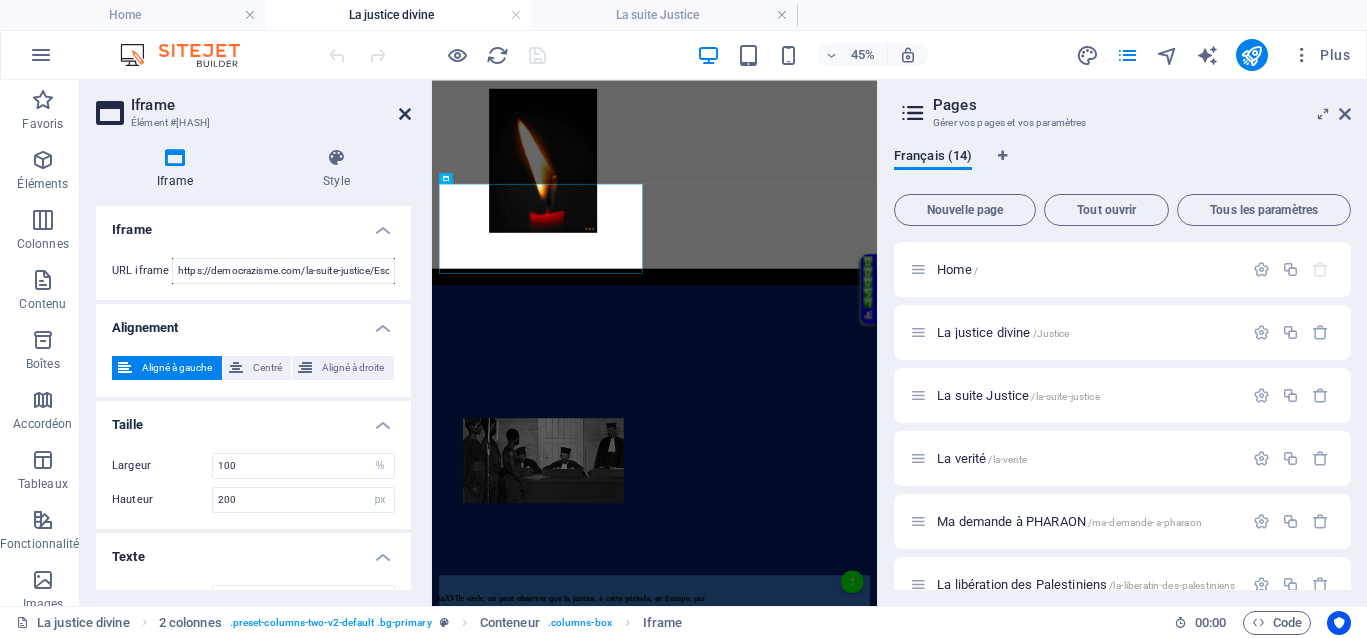 scroll, scrollTop: 500, scrollLeft: 0, axis: vertical 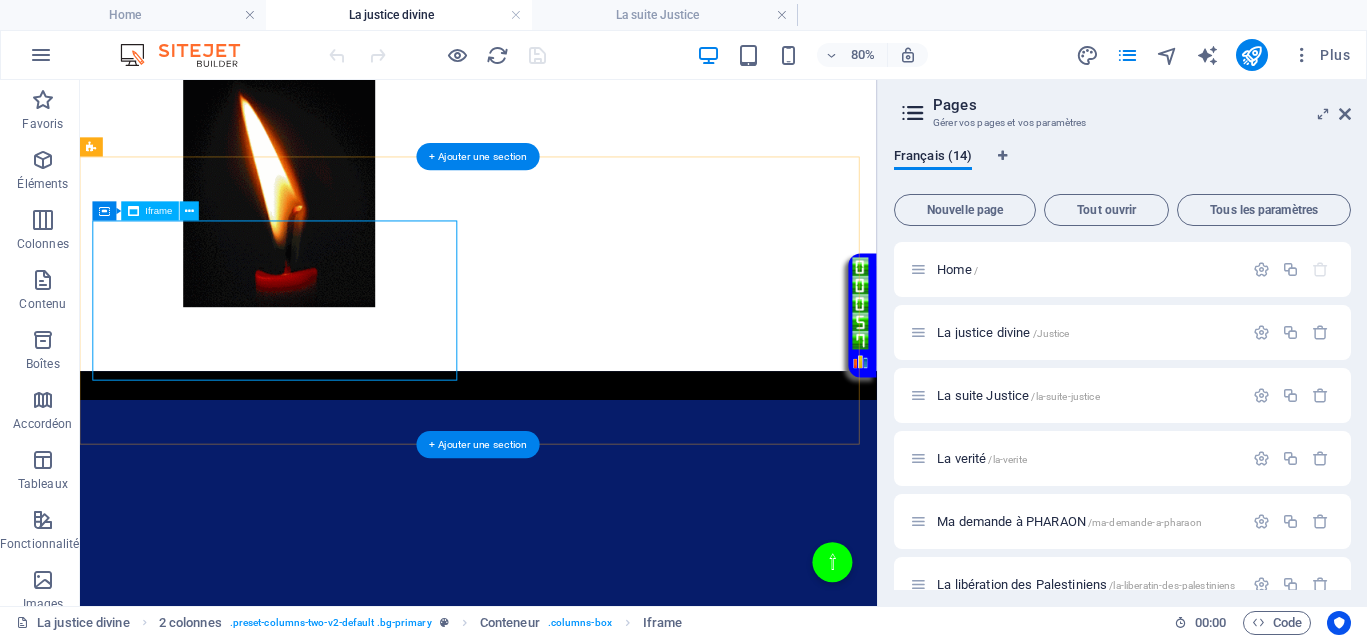 click on "</div>" at bounding box center [329, 660] 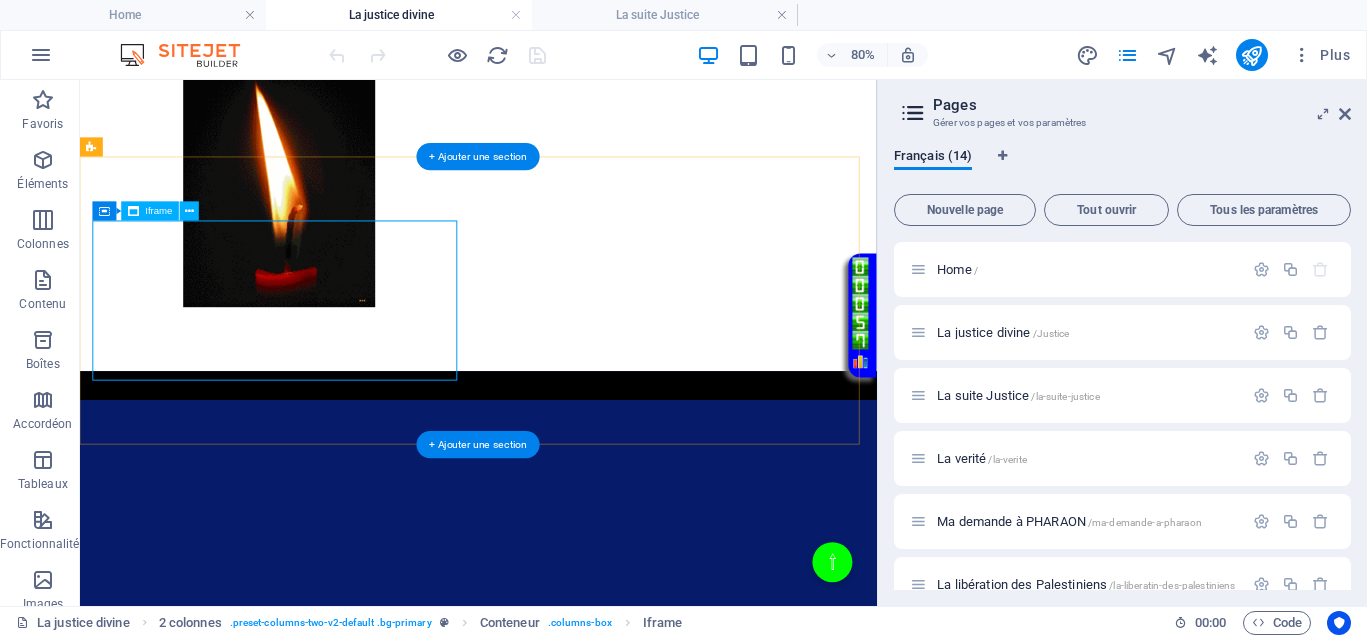 click on "</div>" at bounding box center [329, 660] 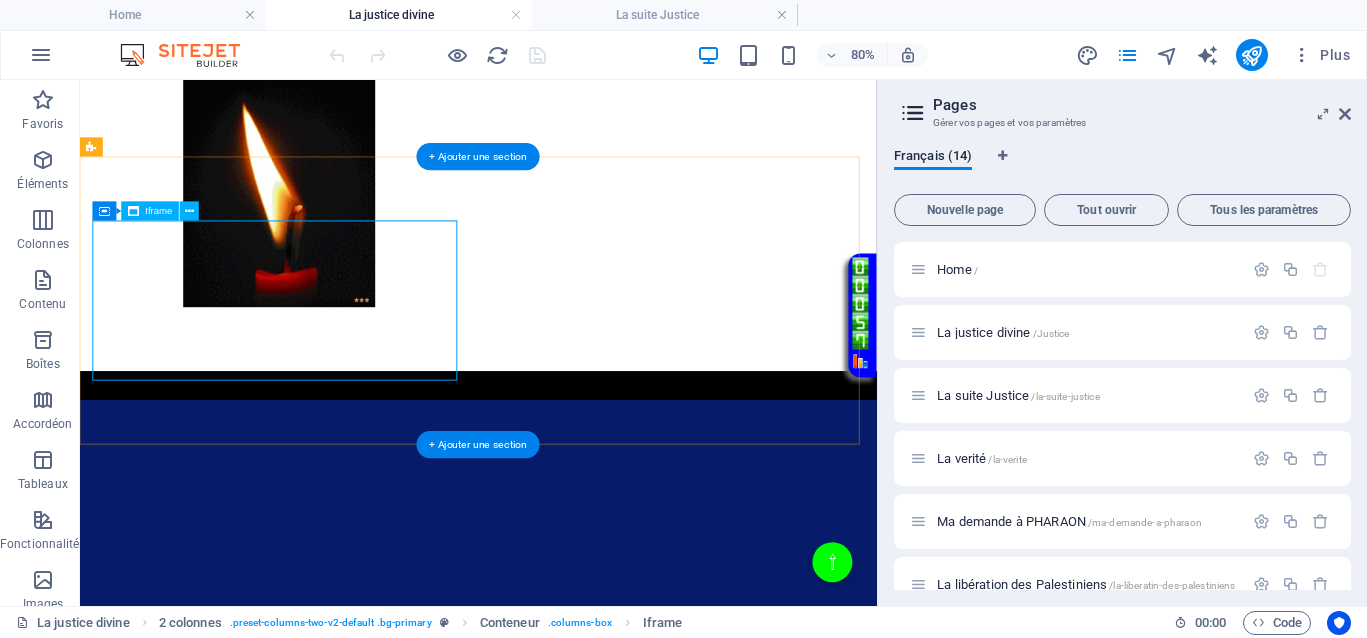 select on "%" 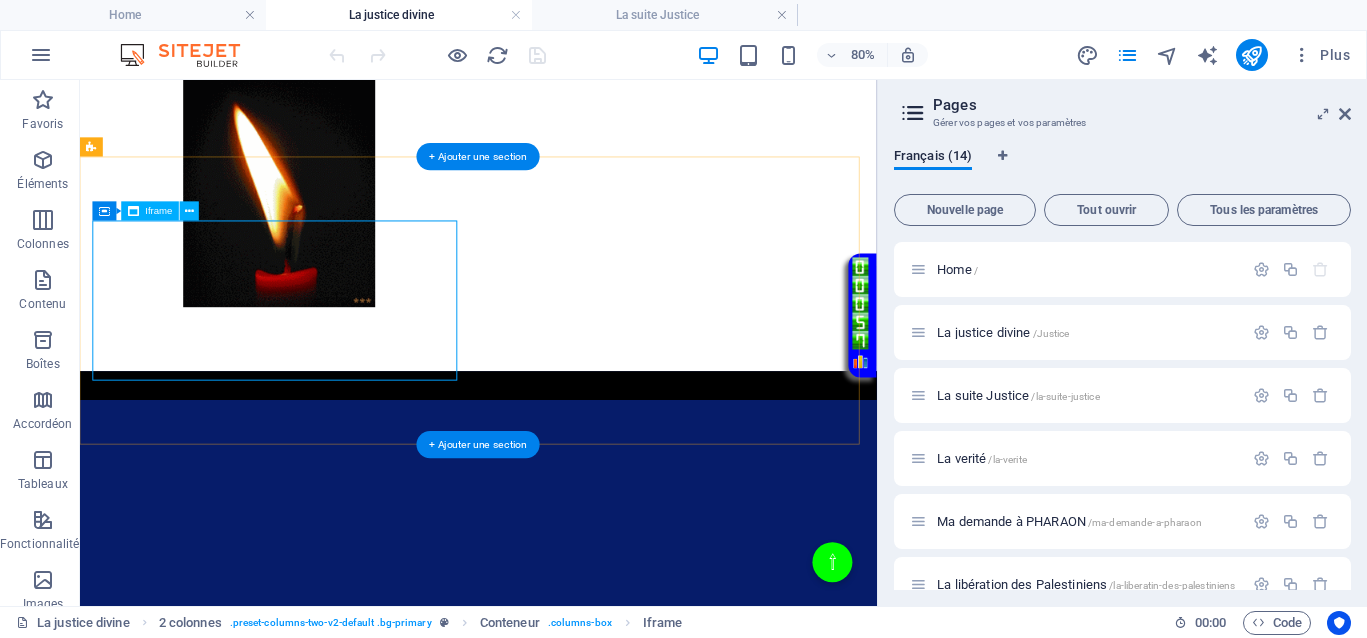select on "px" 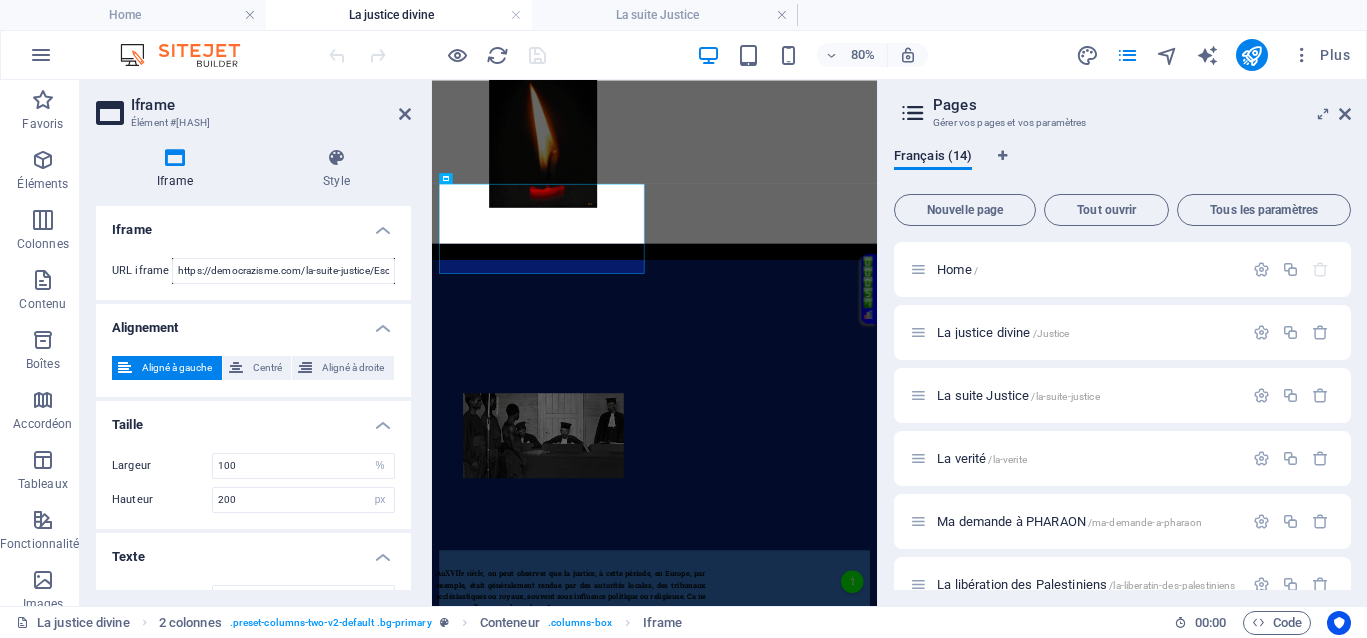 scroll, scrollTop: 446, scrollLeft: 0, axis: vertical 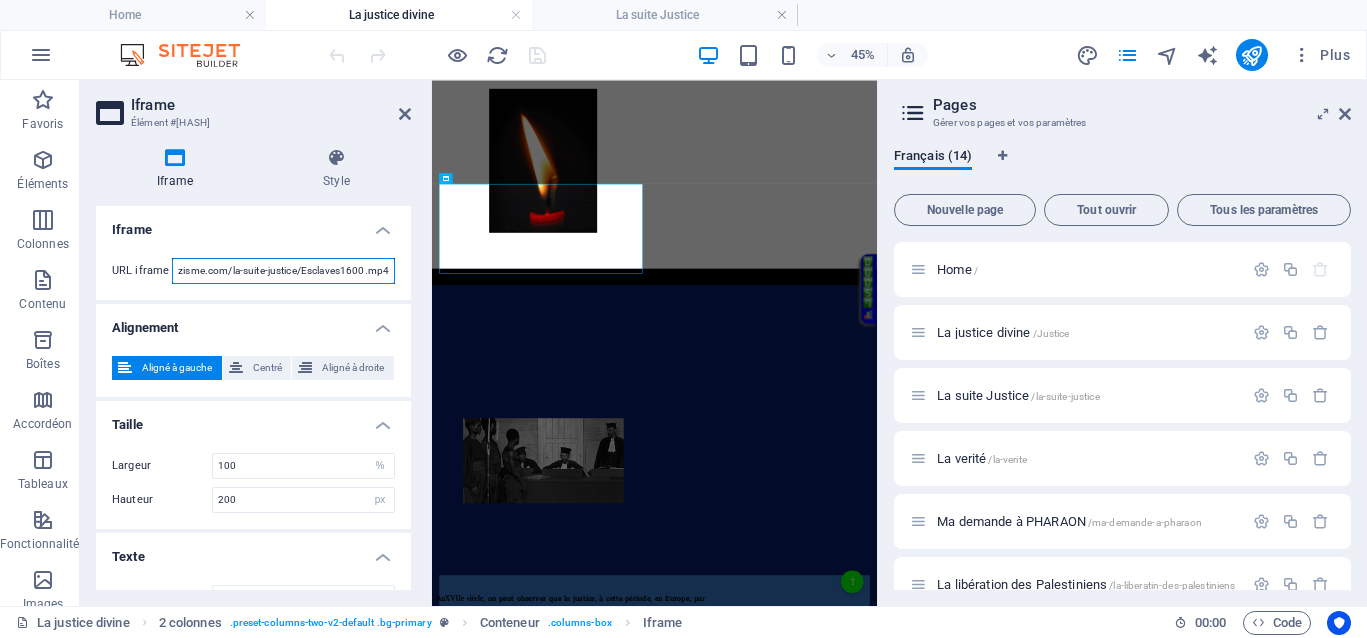 drag, startPoint x: 364, startPoint y: 270, endPoint x: 413, endPoint y: 267, distance: 49.09175 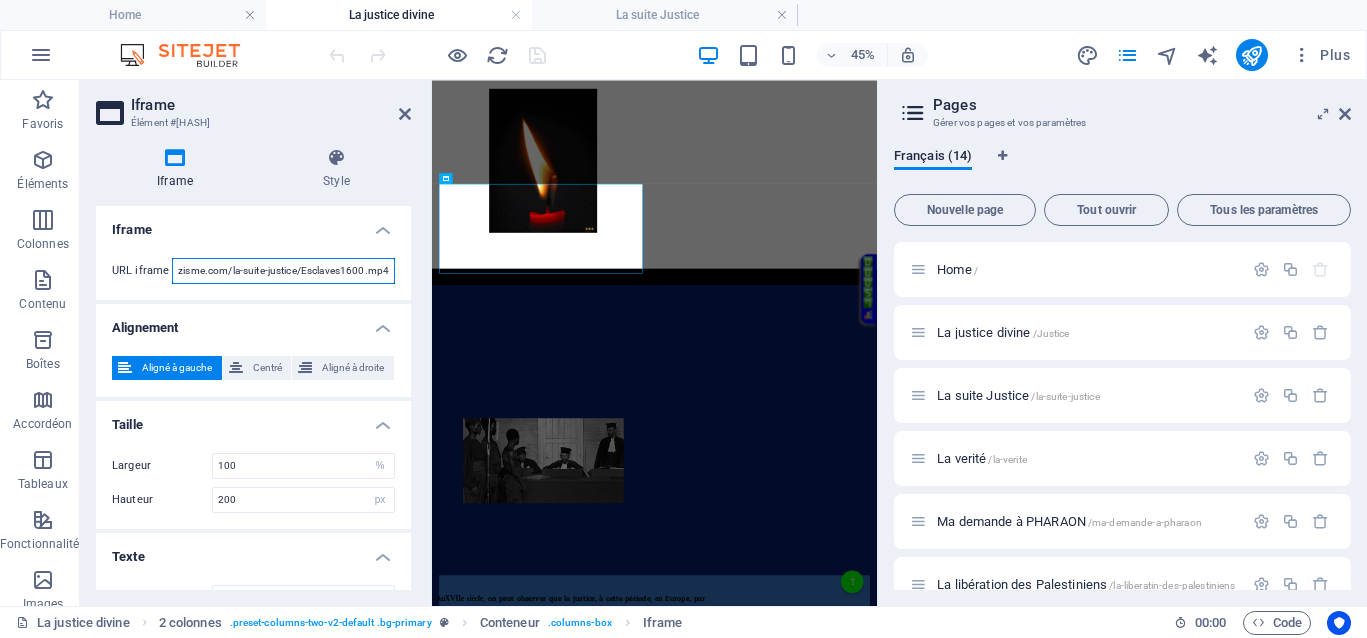 click on "Iframe Style Iframe URL iframe https://democrazisme.com/la-suite-justice/Esclaves1600.mp4 Alignement Aligné à gauche Centré Aligné à droite Taille Largeur 100 px % Hauteur 200 px % Texte Texte alternatif The alternative text should be added to improve website accessibility. 2 colonnes Element Mise en page Définit comment cet élément s'étend dans la mise en page (Flexbox). Taille Par défaut auto px % 1/1 1/2 1/3 1/4 1/5 1/6 1/7 1/8 1/9 1/10 Agrandir Réduire Commander Mise en page du conteneur Visible Visible Opacité 100 % Débordement Espacement Marge Par défaut auto px % rem vw vh Personnalisé Personnalisé auto px % rem vw vh auto px % rem vw vh auto px % rem vw vh auto px % rem vw vh Marge intérieure Par défaut px rem % vh vw Personnalisé Personnalisé px rem % vh vw px rem % vh vw px rem % vh vw px rem % vh vw Bordure Style              - Largeur 1 auto px rem % vh vw Personnalisé Personnalisé 1 auto px rem % vh vw 1 auto px rem % vh vw 1 auto px rem % vh vw 1 auto px rem % vh %" at bounding box center [253, 369] 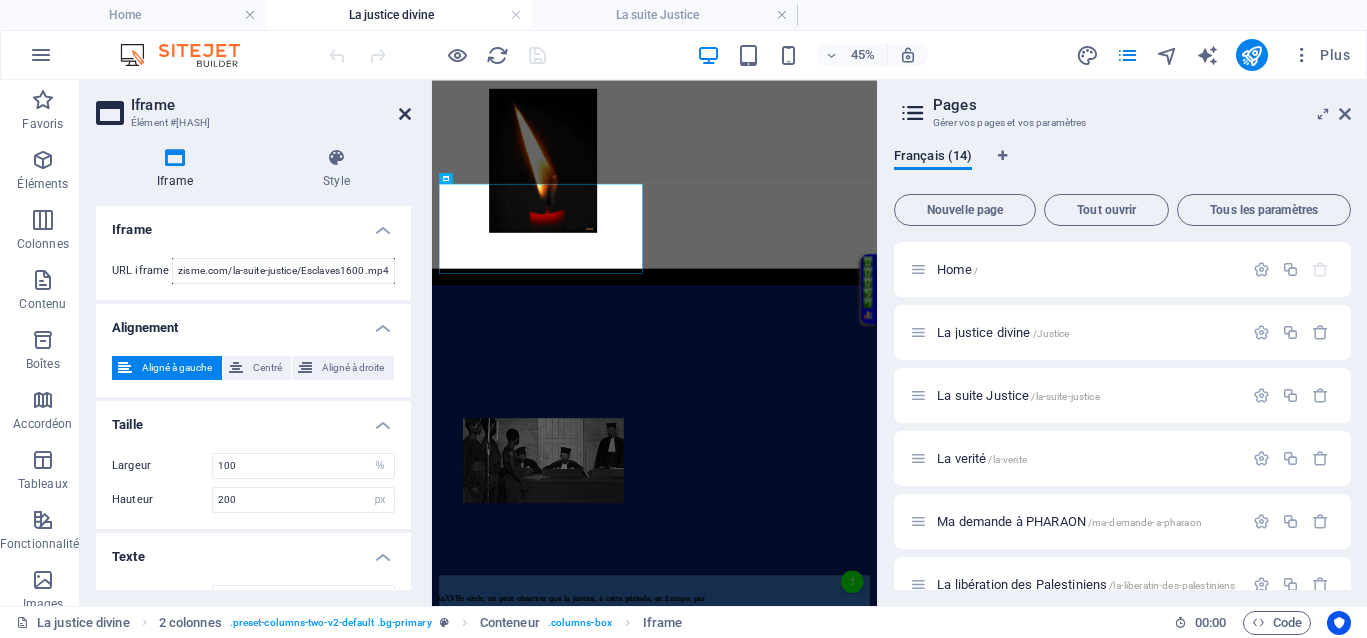 scroll, scrollTop: 0, scrollLeft: 0, axis: both 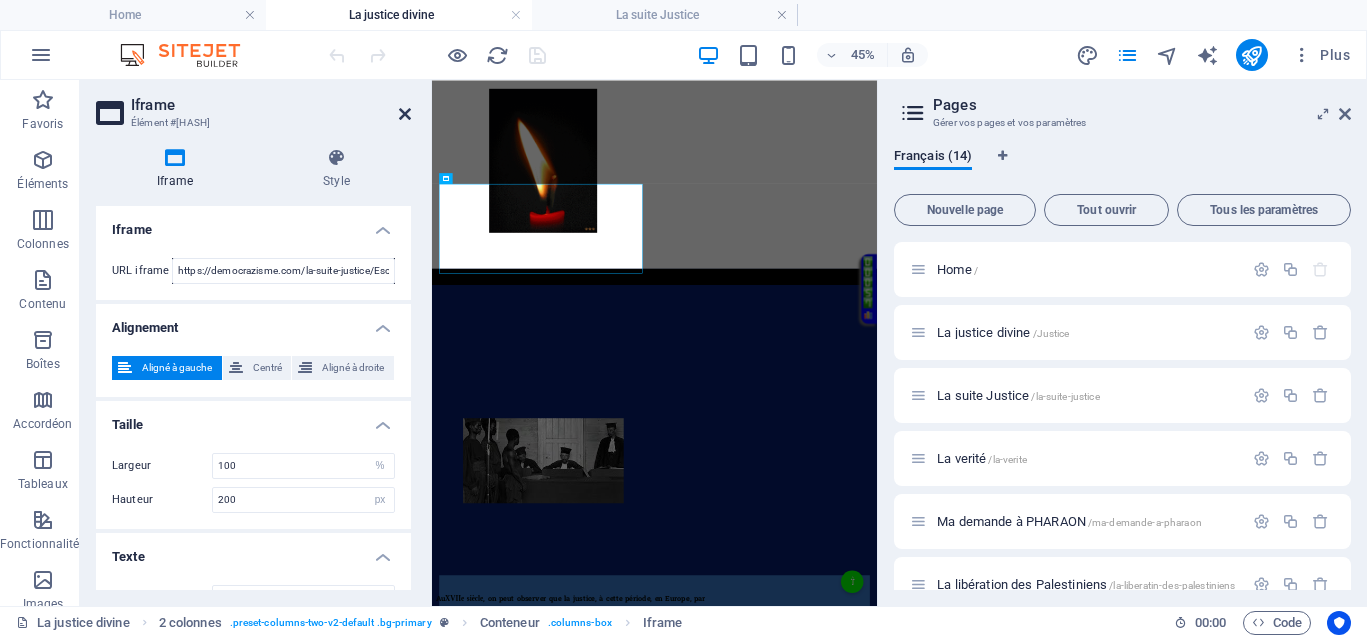 click at bounding box center (405, 114) 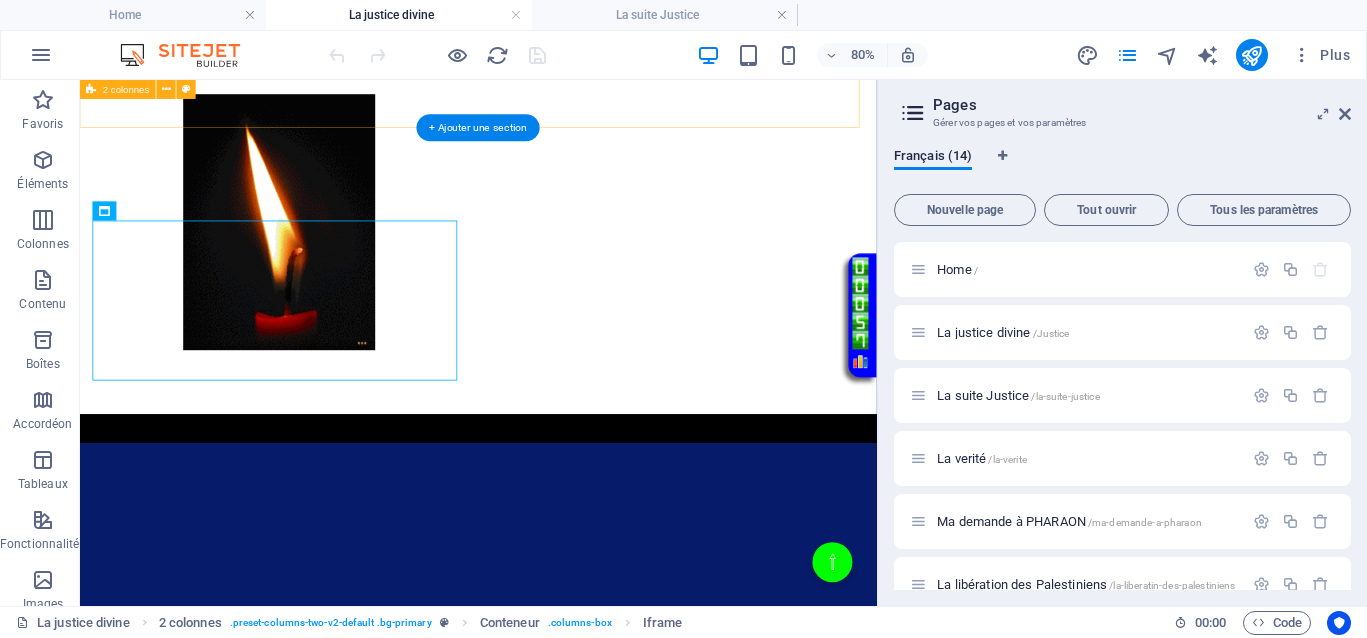 scroll, scrollTop: 500, scrollLeft: 0, axis: vertical 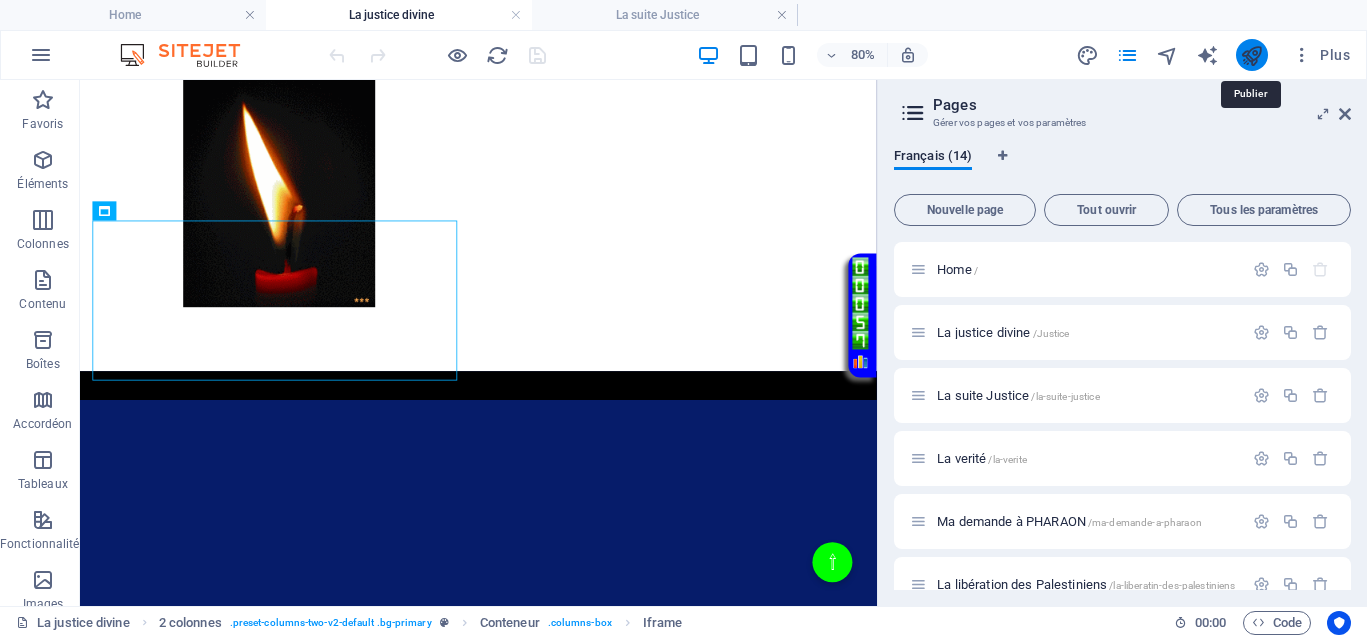 click at bounding box center [1251, 55] 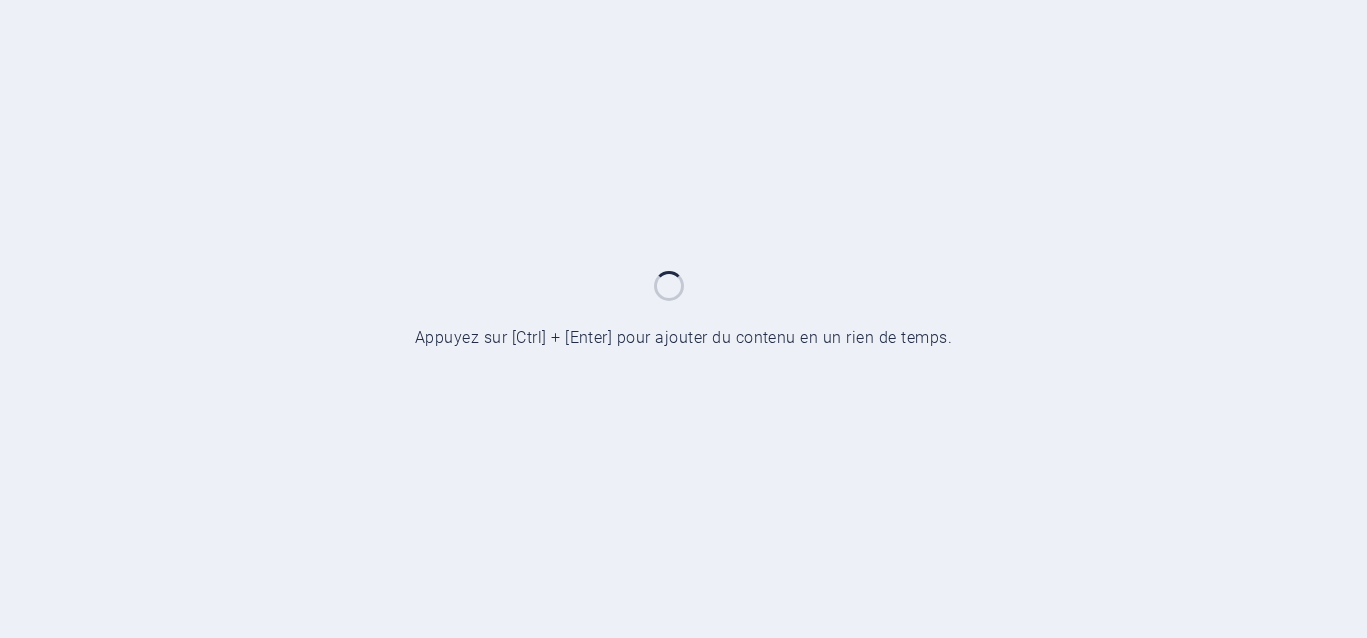 scroll, scrollTop: 0, scrollLeft: 0, axis: both 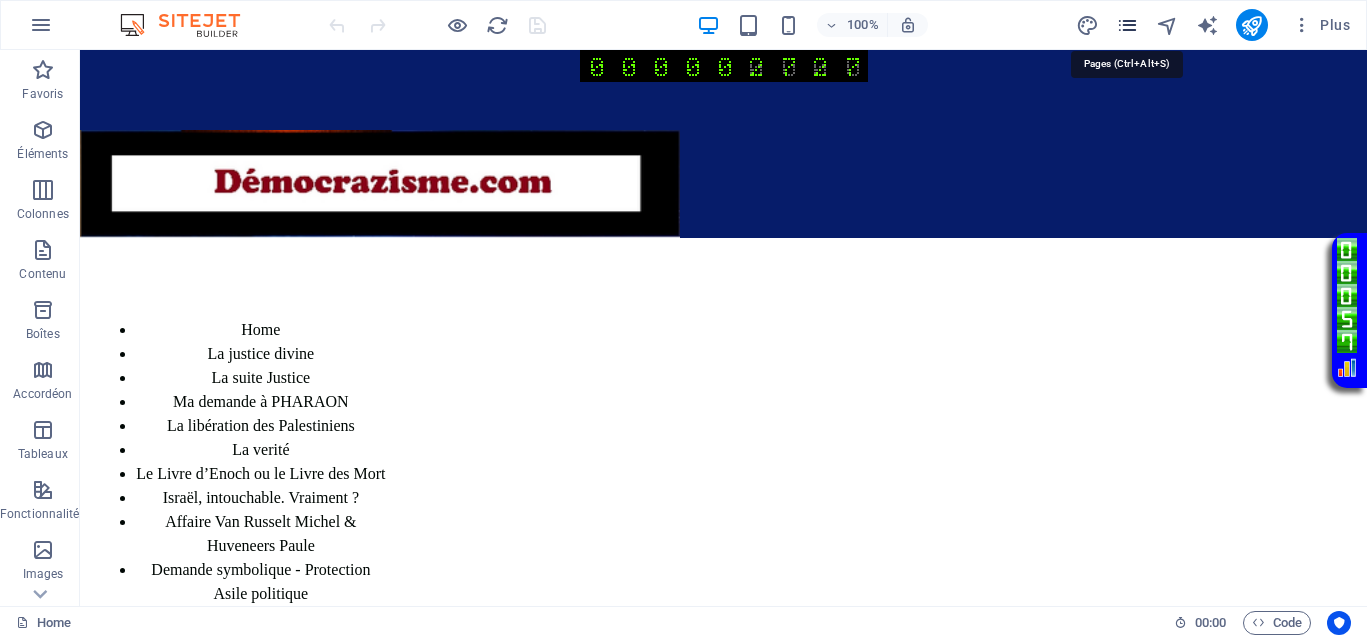 click at bounding box center [1127, 25] 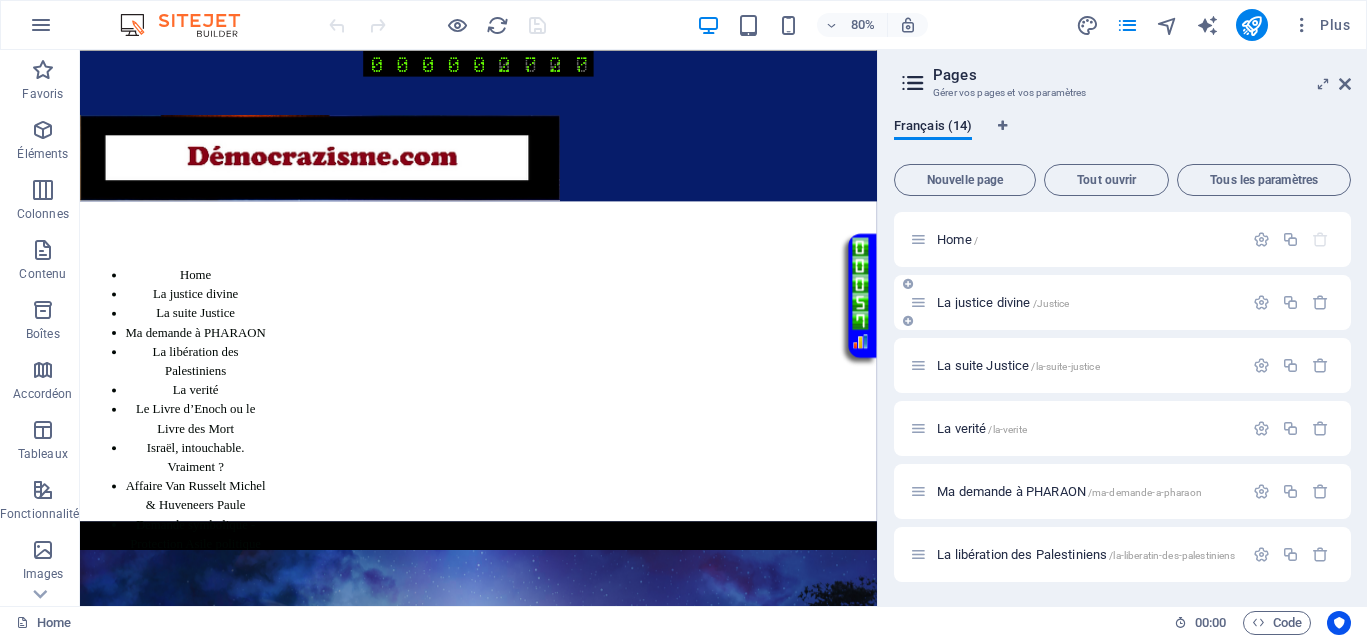 click on "La justice divine /Justice" at bounding box center [1003, 302] 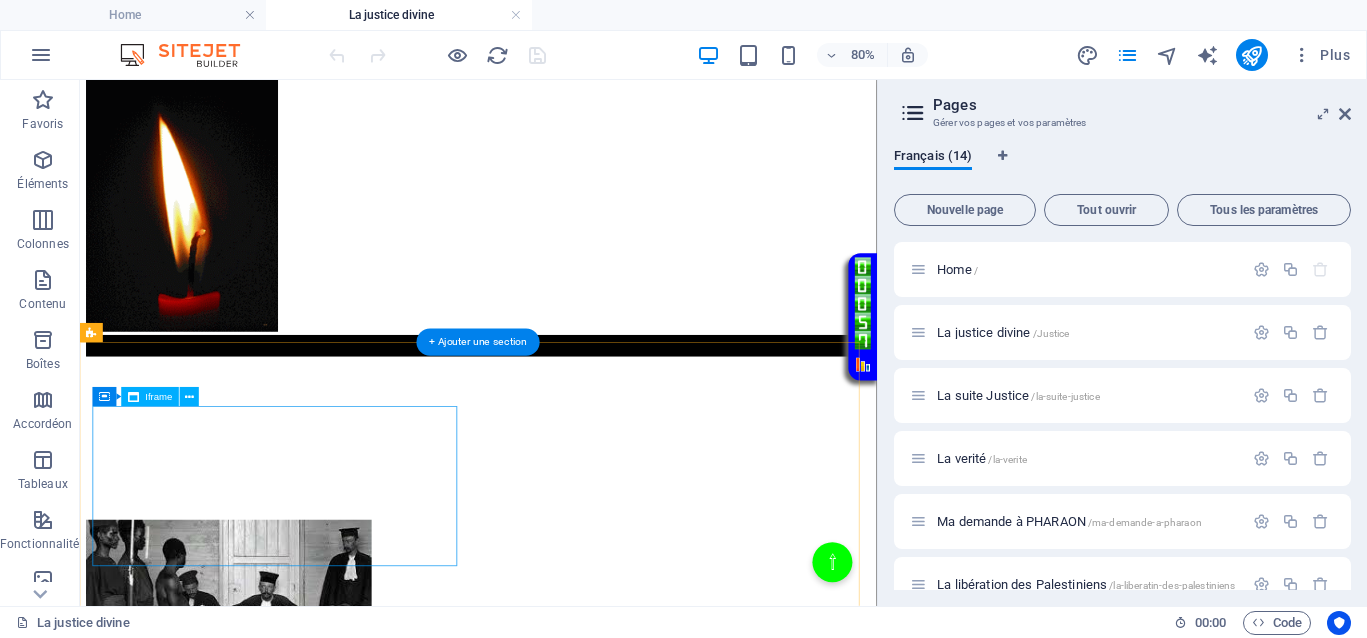 scroll, scrollTop: 375, scrollLeft: 0, axis: vertical 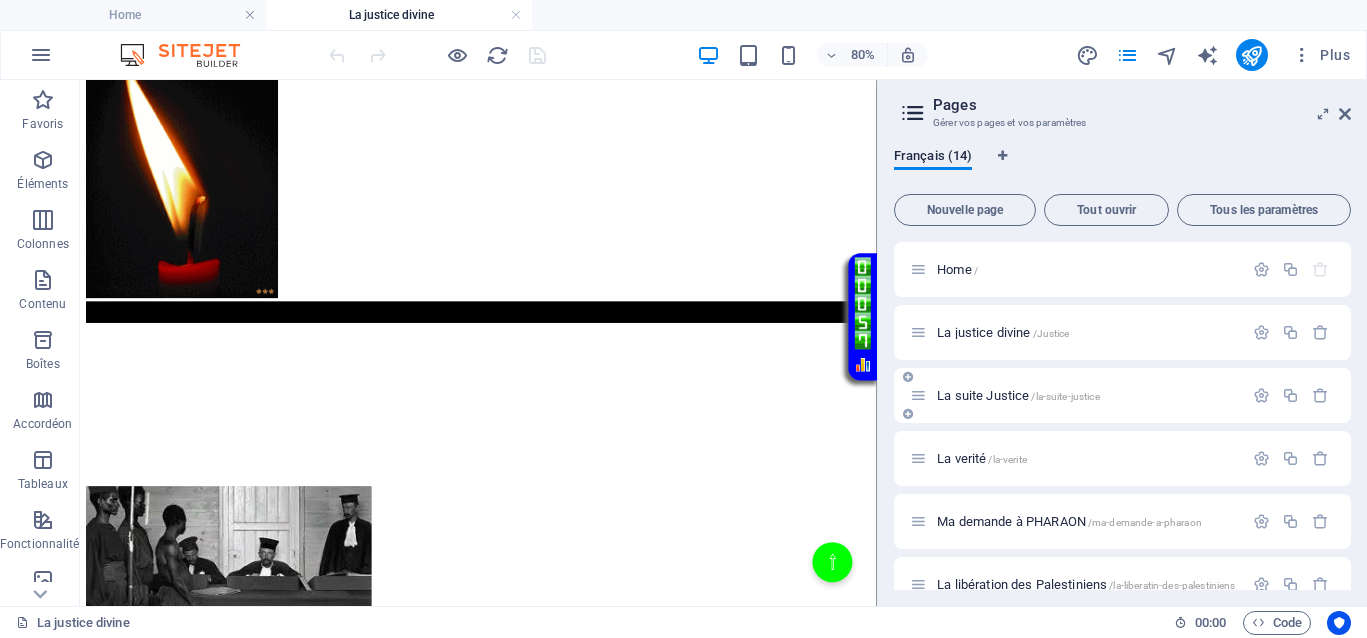 click on "La suite Justice /la-suite-justice" at bounding box center (1018, 395) 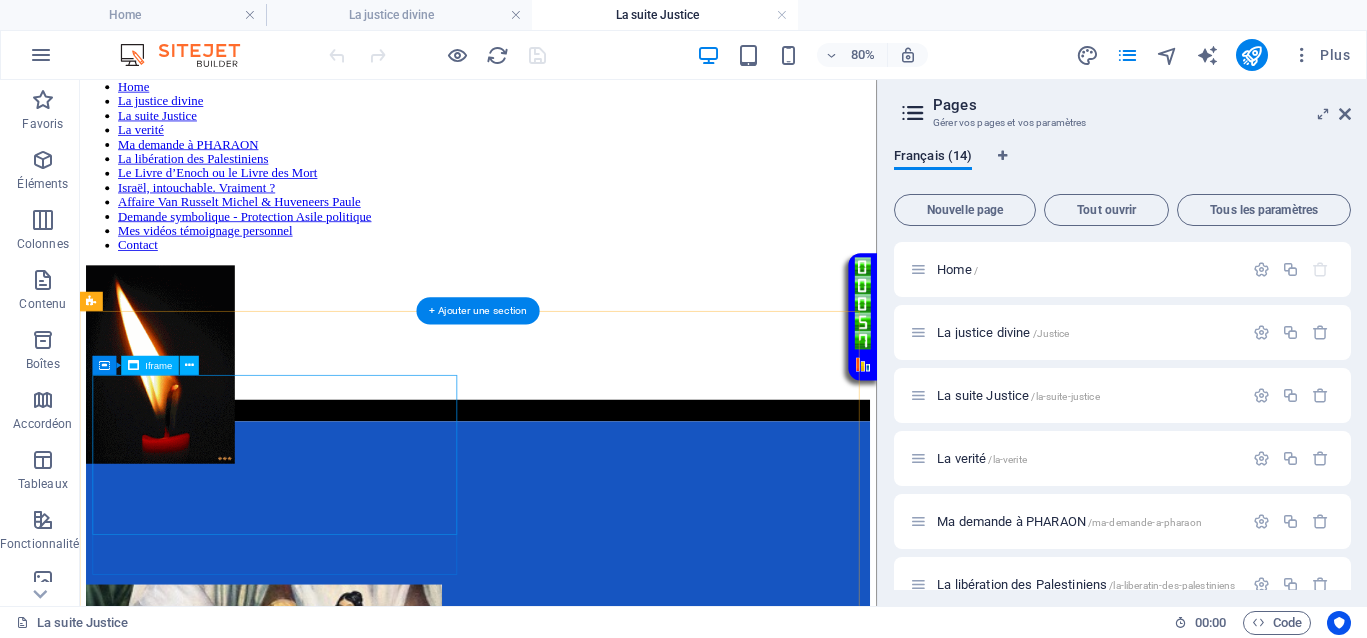 scroll, scrollTop: 250, scrollLeft: 0, axis: vertical 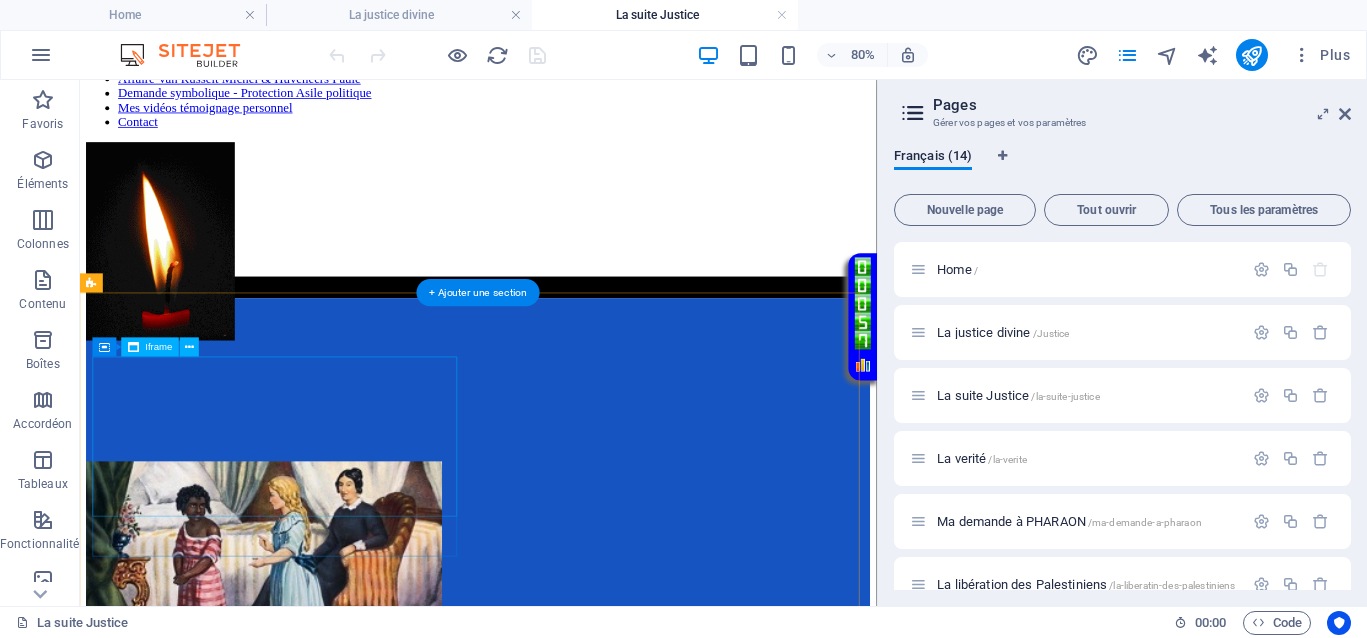 click on "</div>" at bounding box center (578, 455) 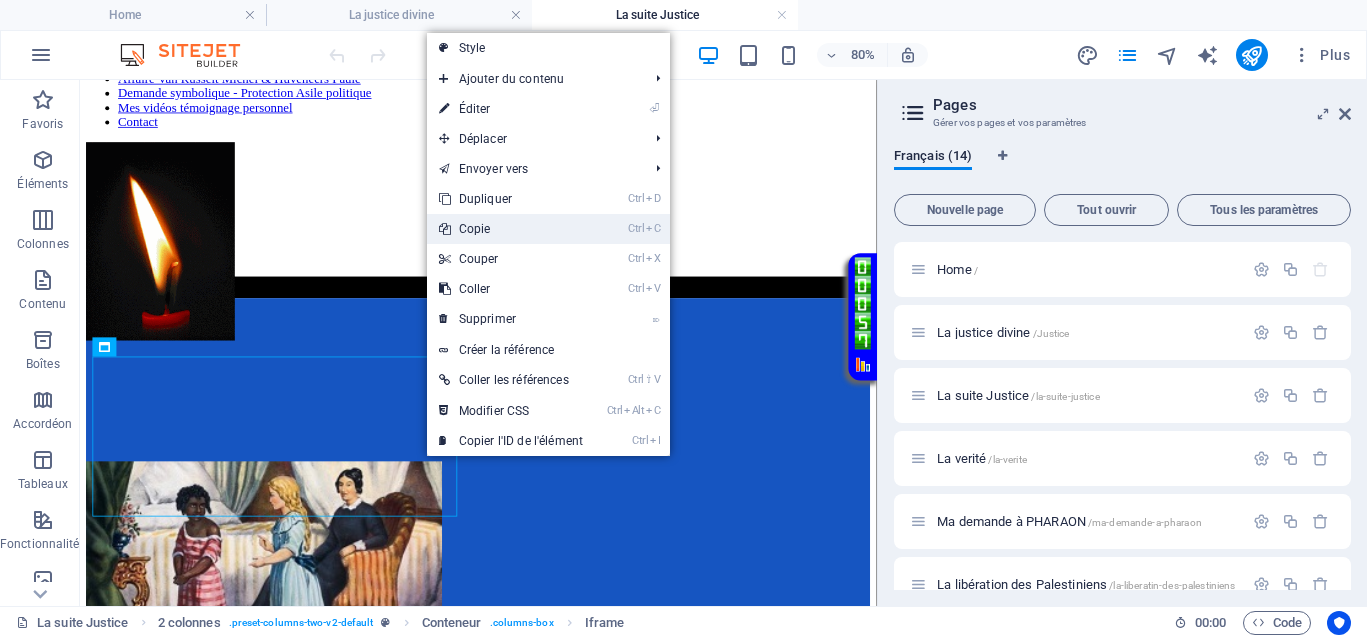 click on "Ctrl C  Copie" at bounding box center (511, 229) 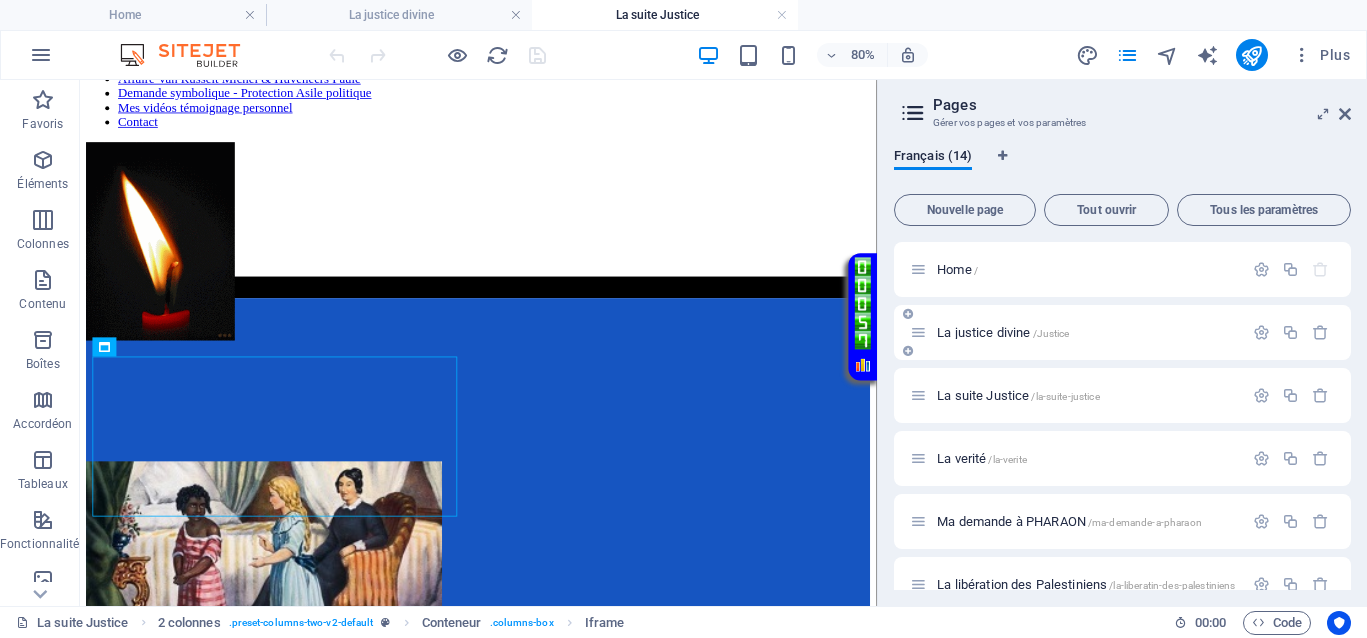 click on "La justice divine /Justice" at bounding box center [1003, 332] 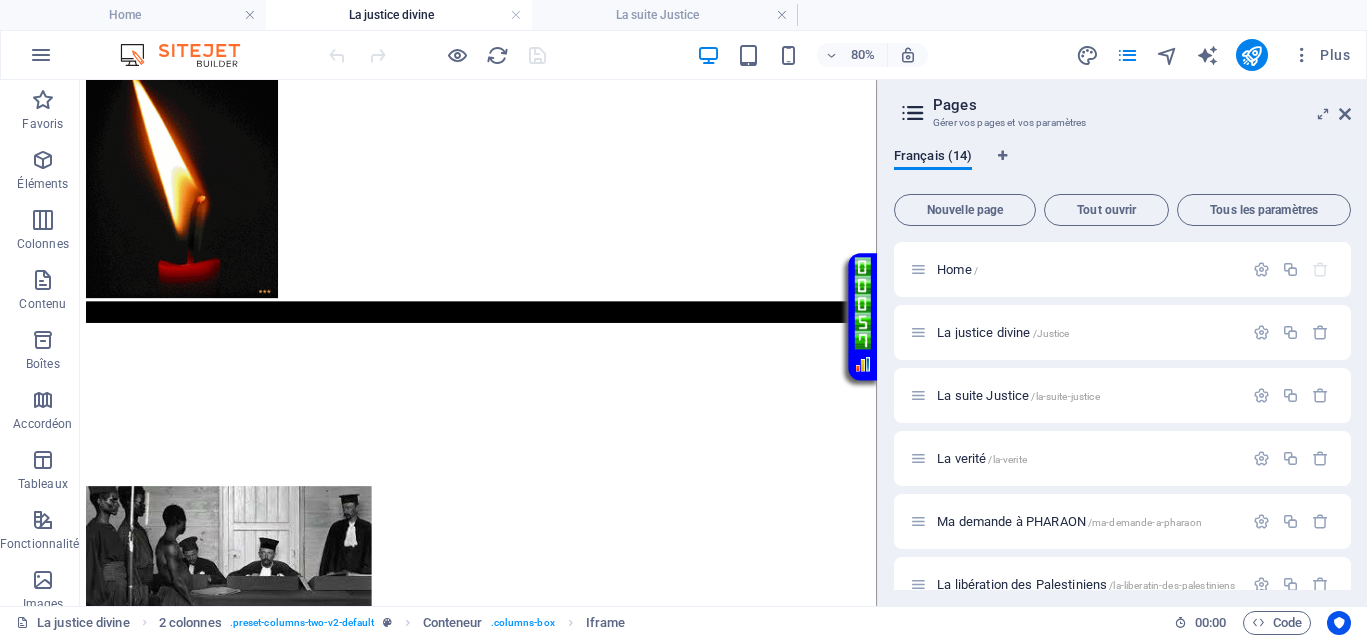 scroll, scrollTop: 0, scrollLeft: 0, axis: both 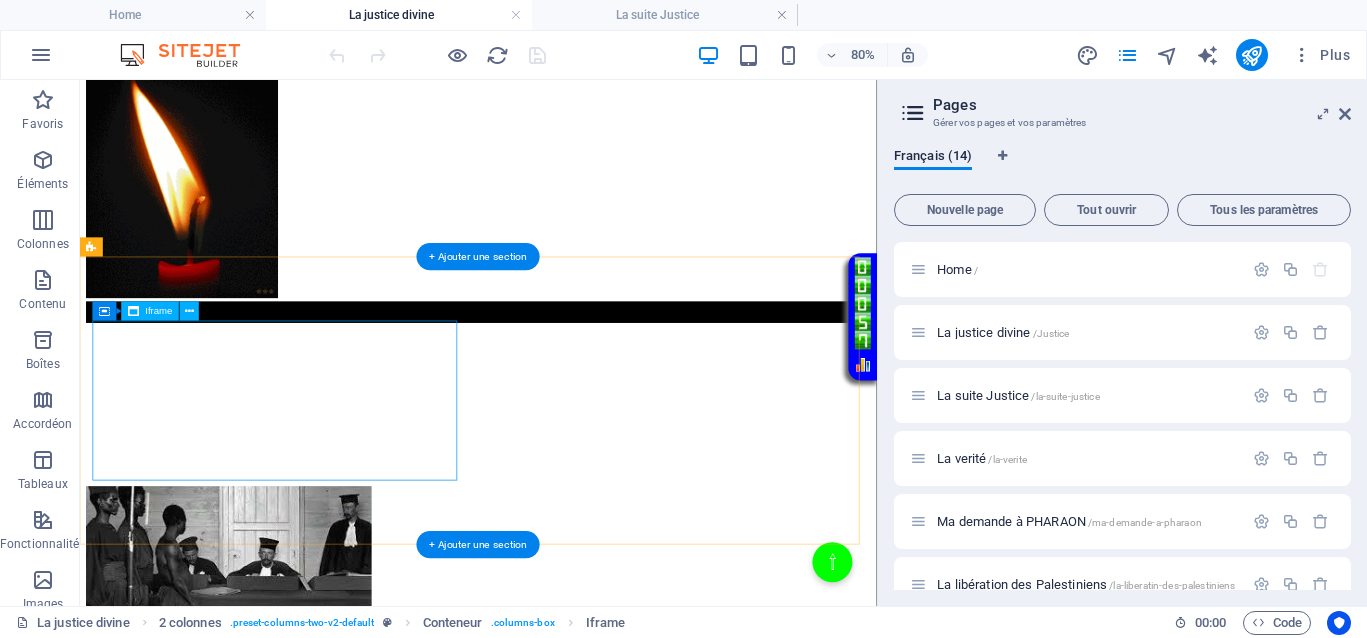 click on "</div>" at bounding box center [578, 486] 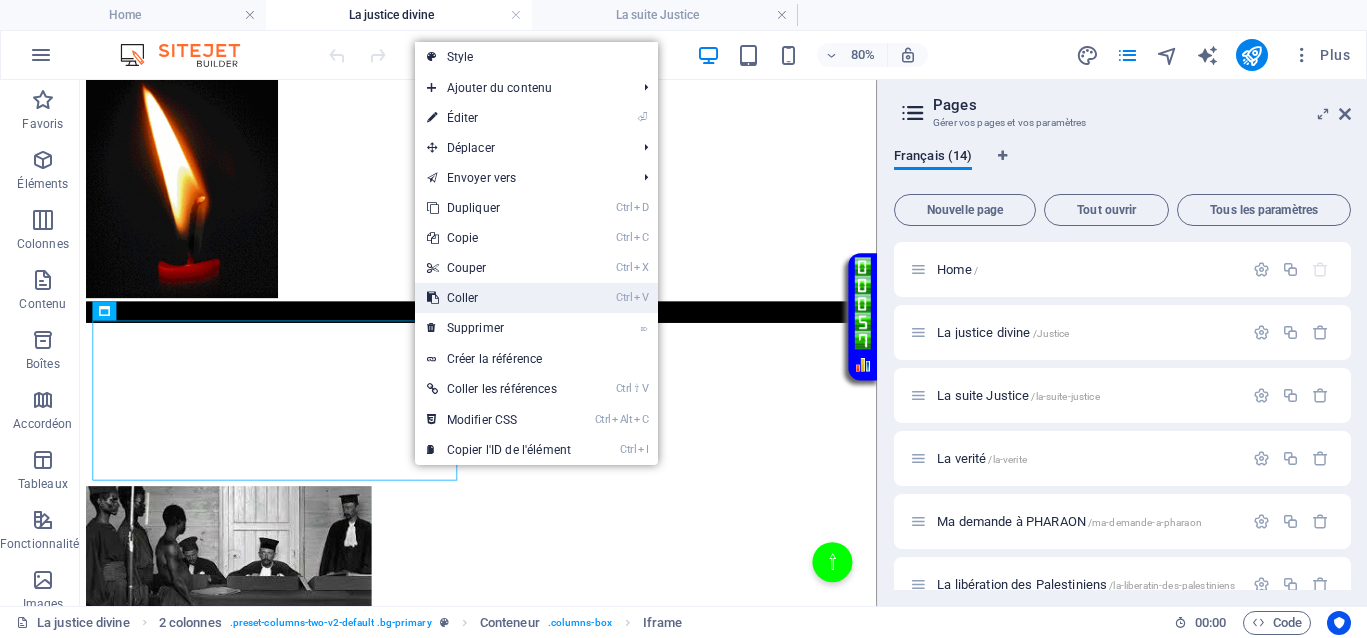 click on "Ctrl V  Coller" at bounding box center [499, 298] 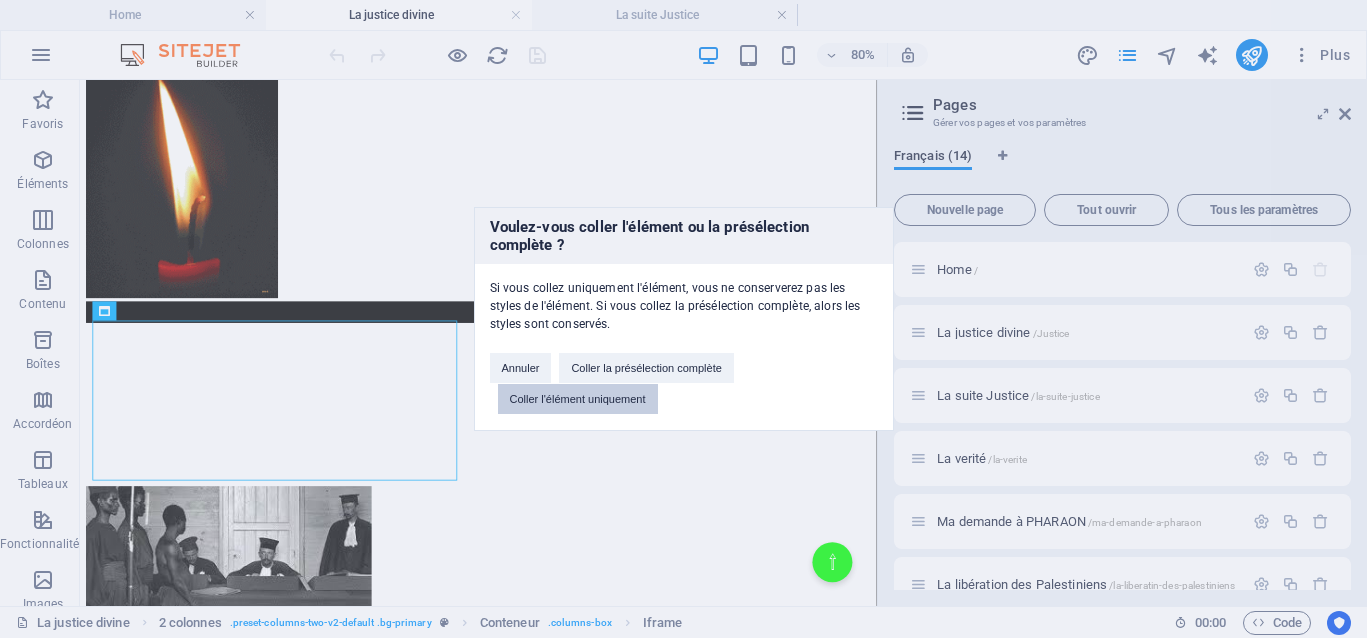 click on "Coller l'élément uniquement" at bounding box center (578, 399) 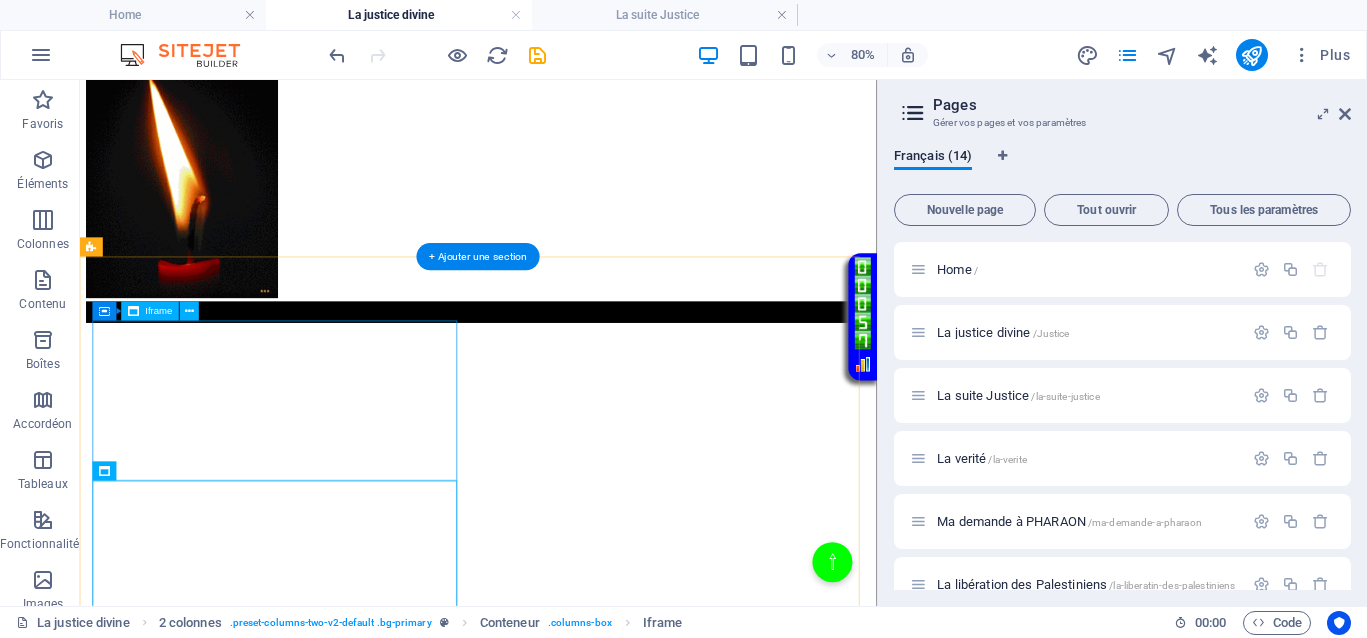 click on "</div>" at bounding box center [578, 486] 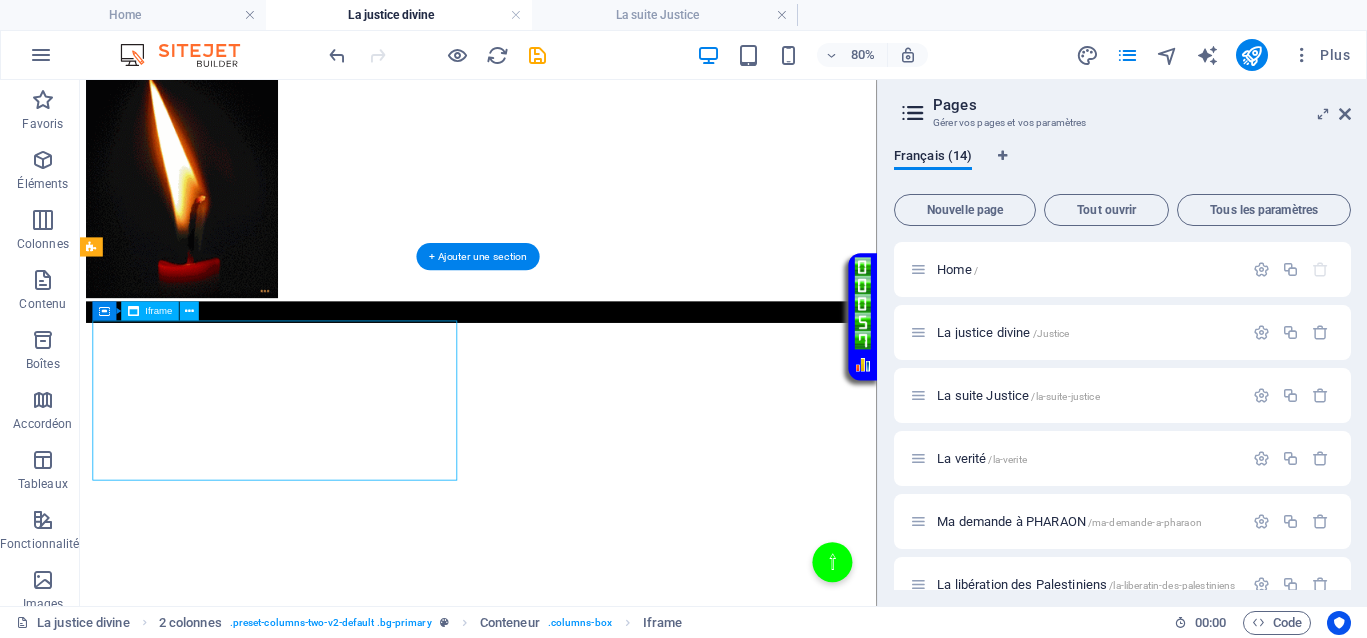 click on "</div>" at bounding box center (578, 486) 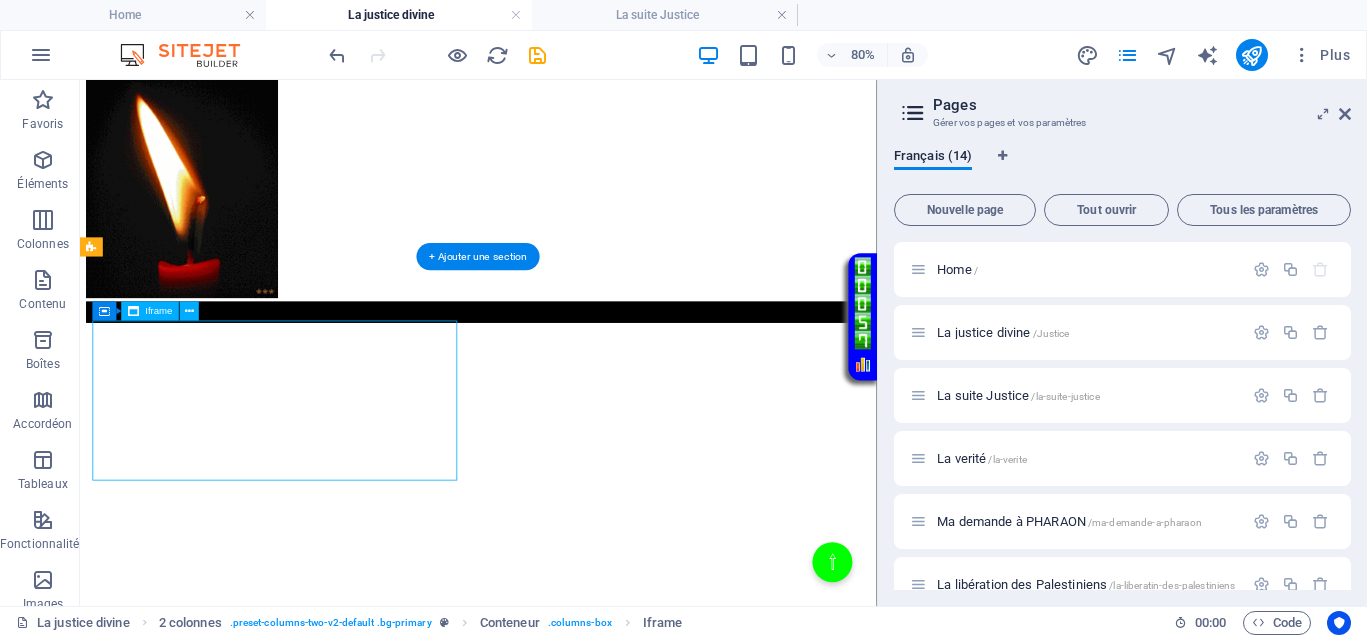 select on "%" 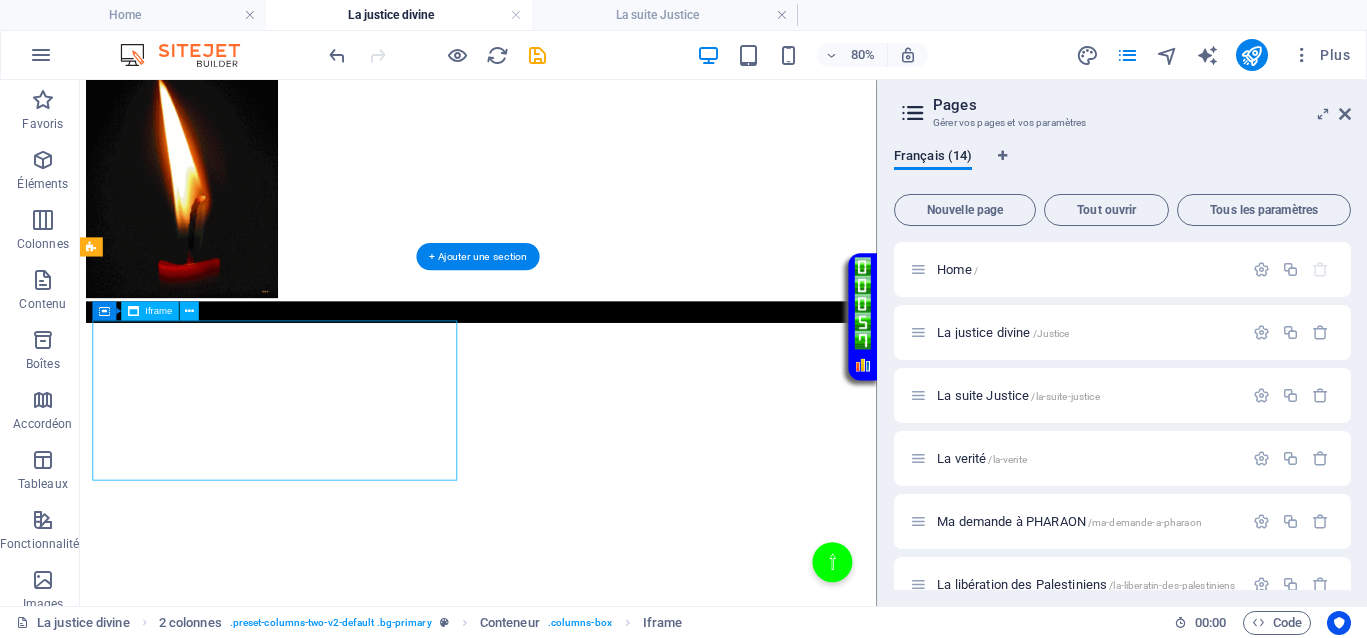 select on "px" 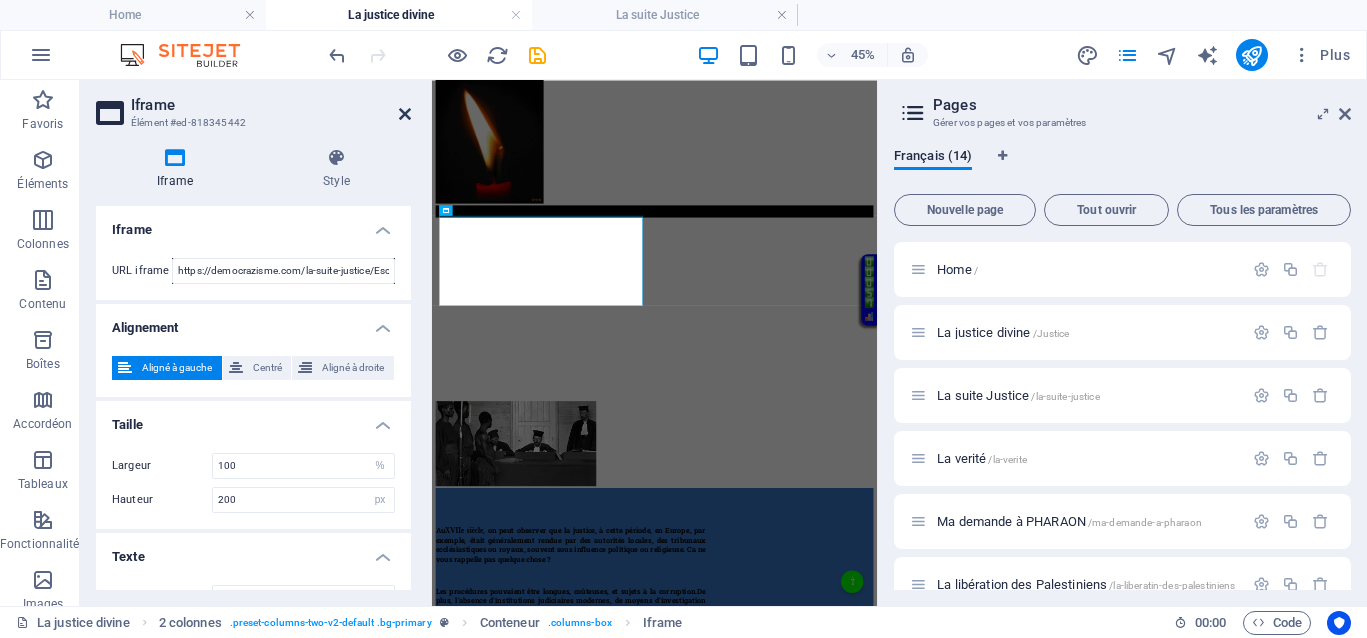 click at bounding box center [405, 114] 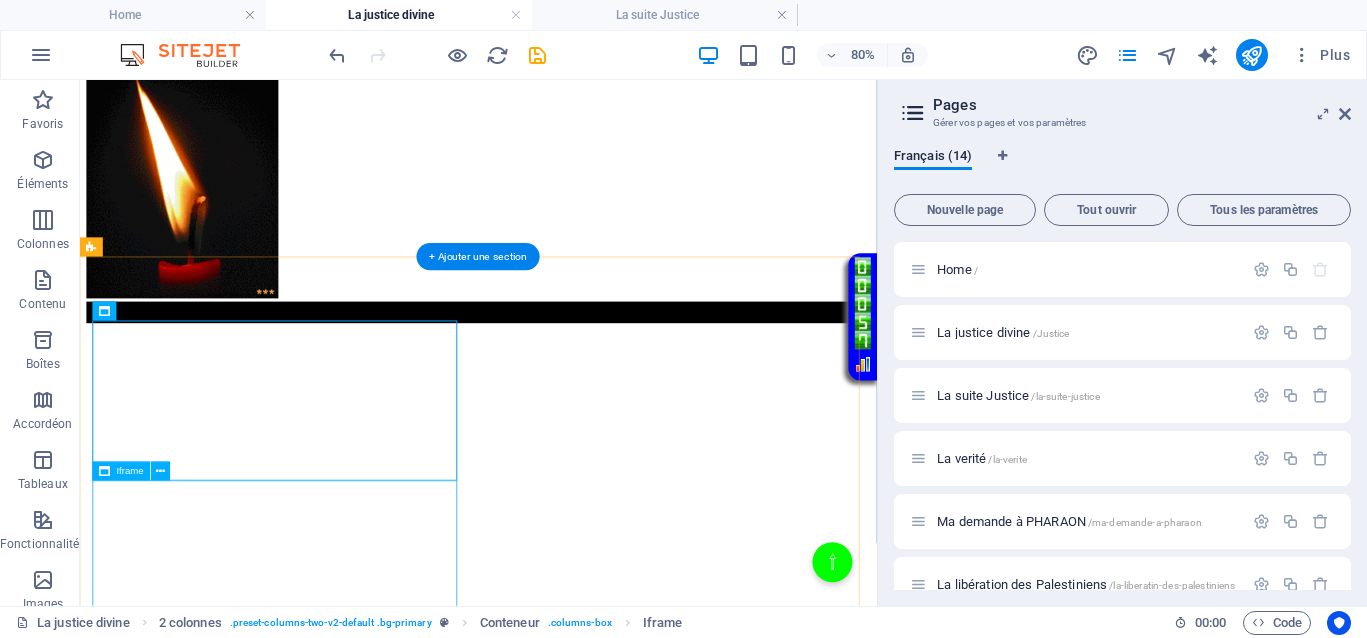click on "</div>" at bounding box center [578, 690] 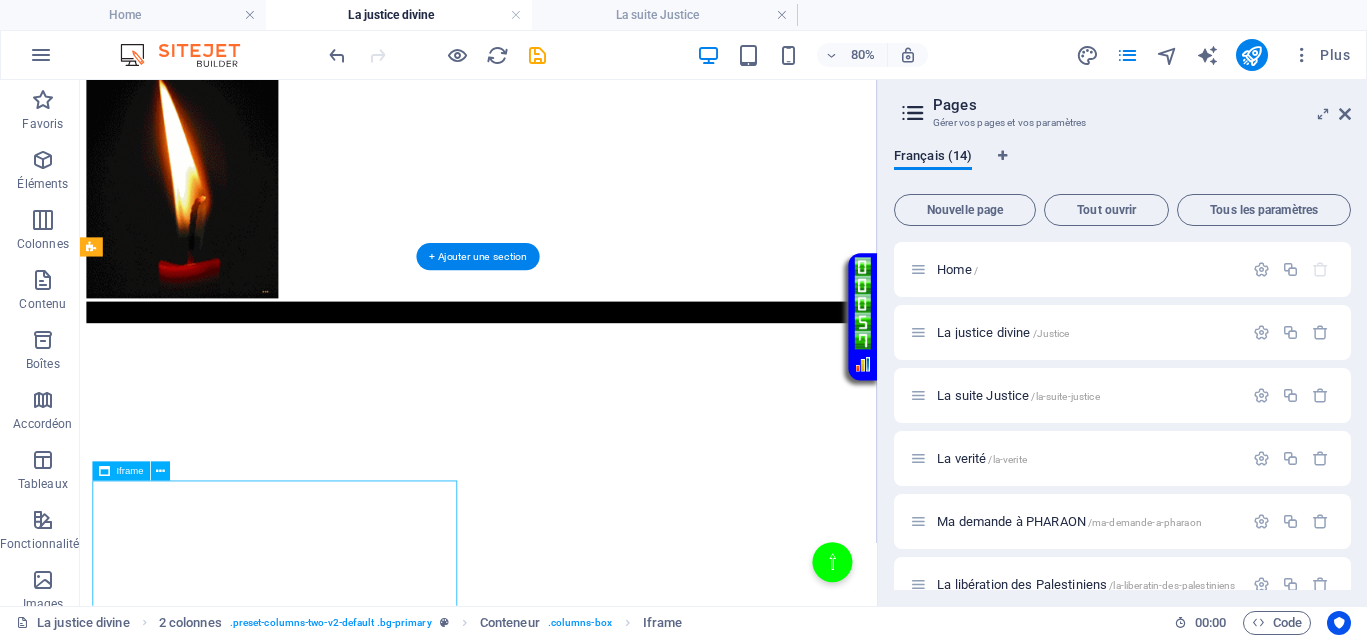 click on "</div>" at bounding box center [578, 690] 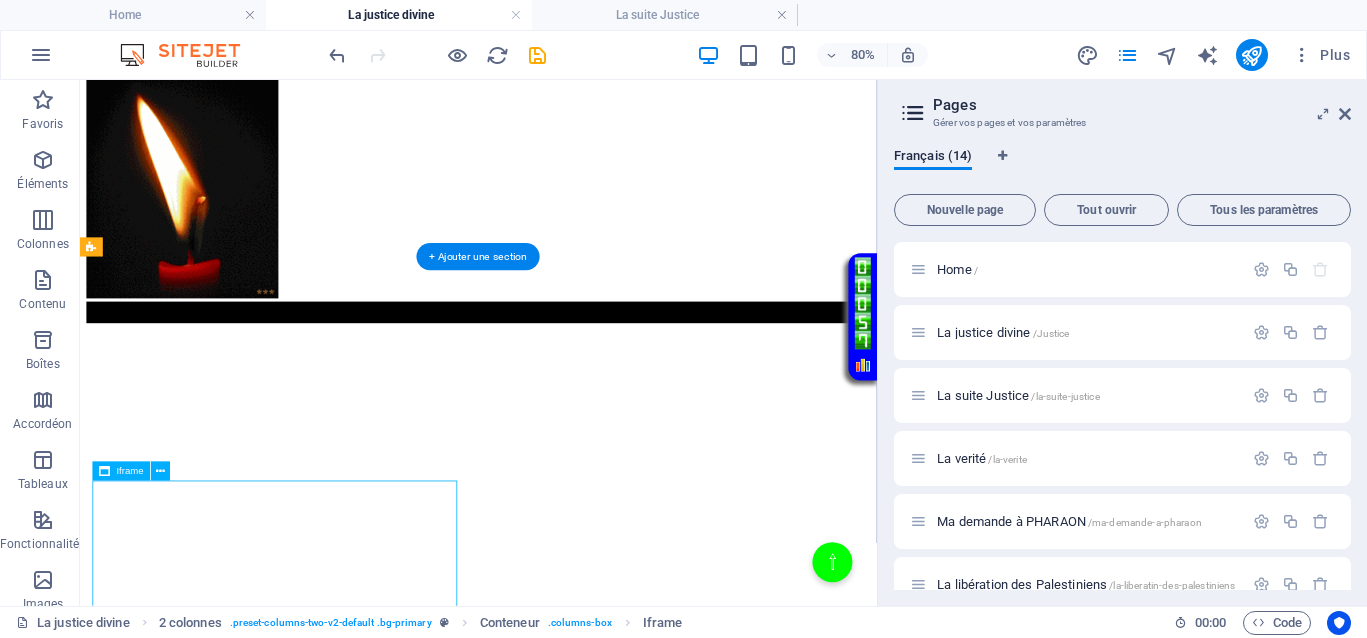 click on "</div>" at bounding box center [578, 690] 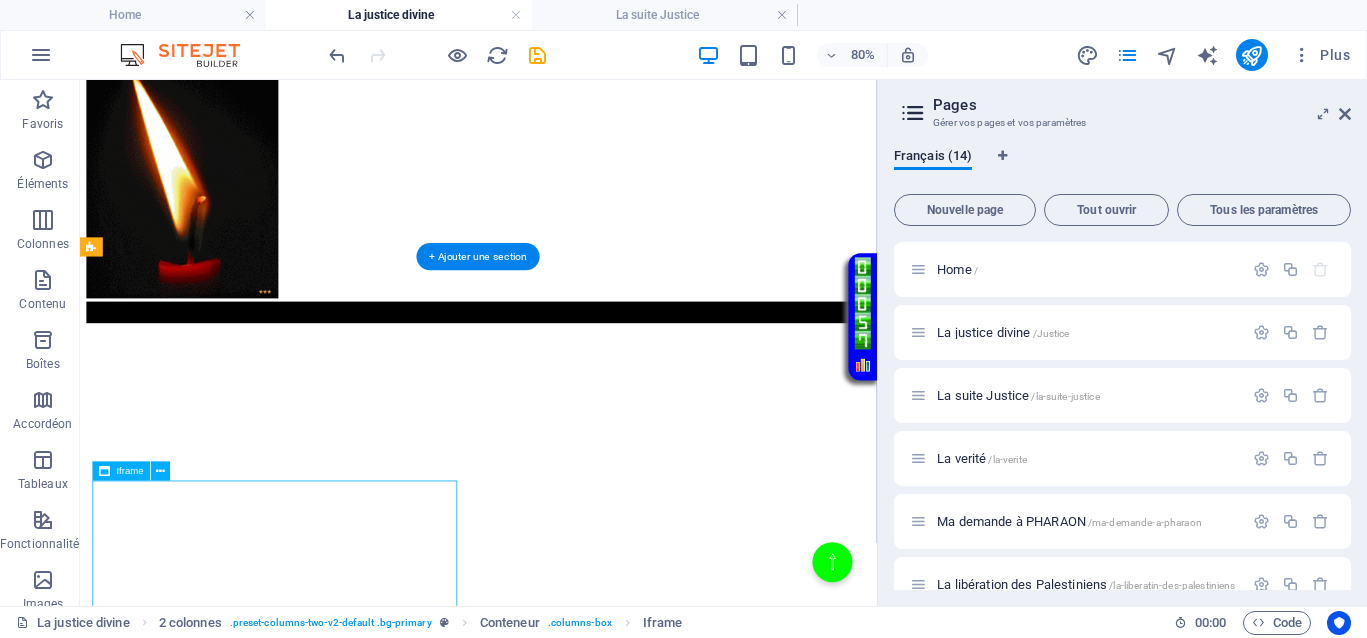 drag, startPoint x: 512, startPoint y: 610, endPoint x: 438, endPoint y: 414, distance: 209.50418 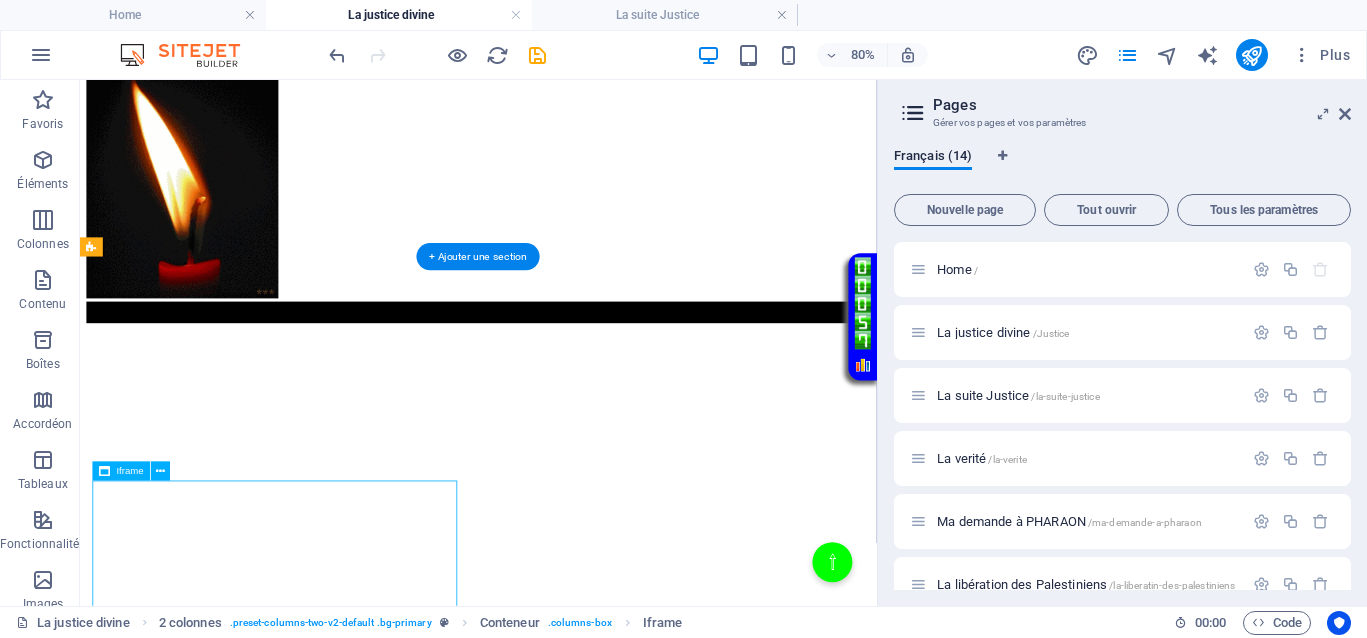 click on "</div>" at bounding box center [578, 690] 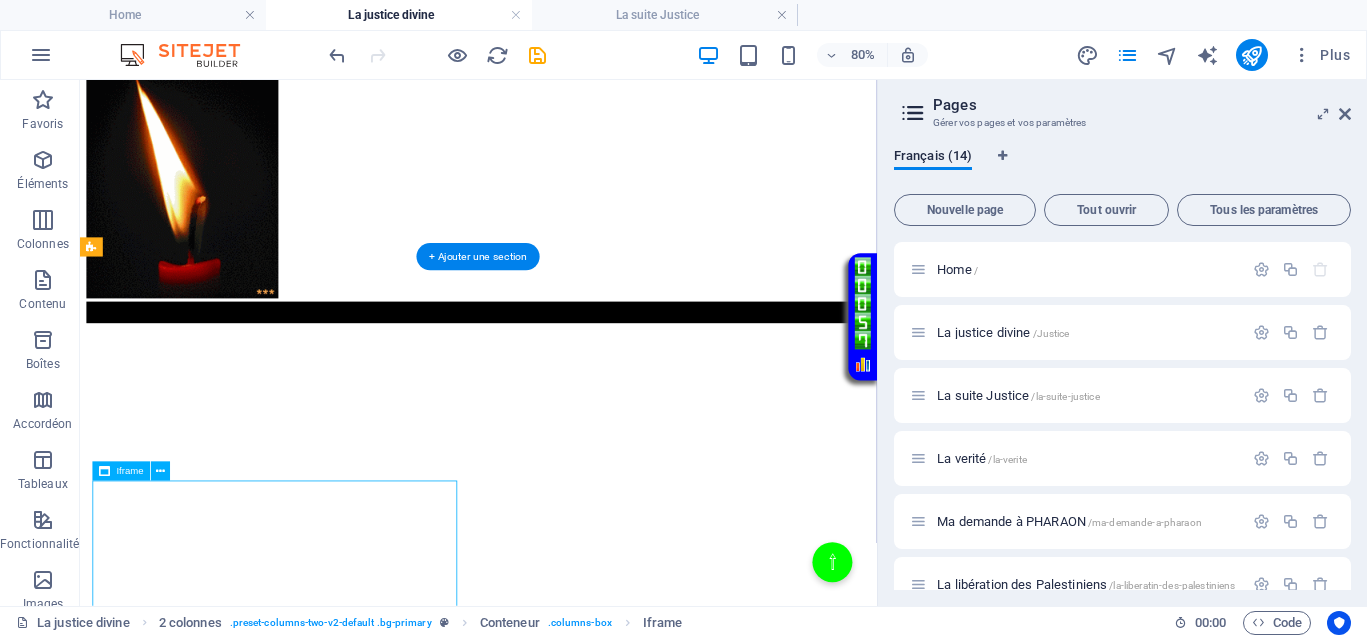 select on "%" 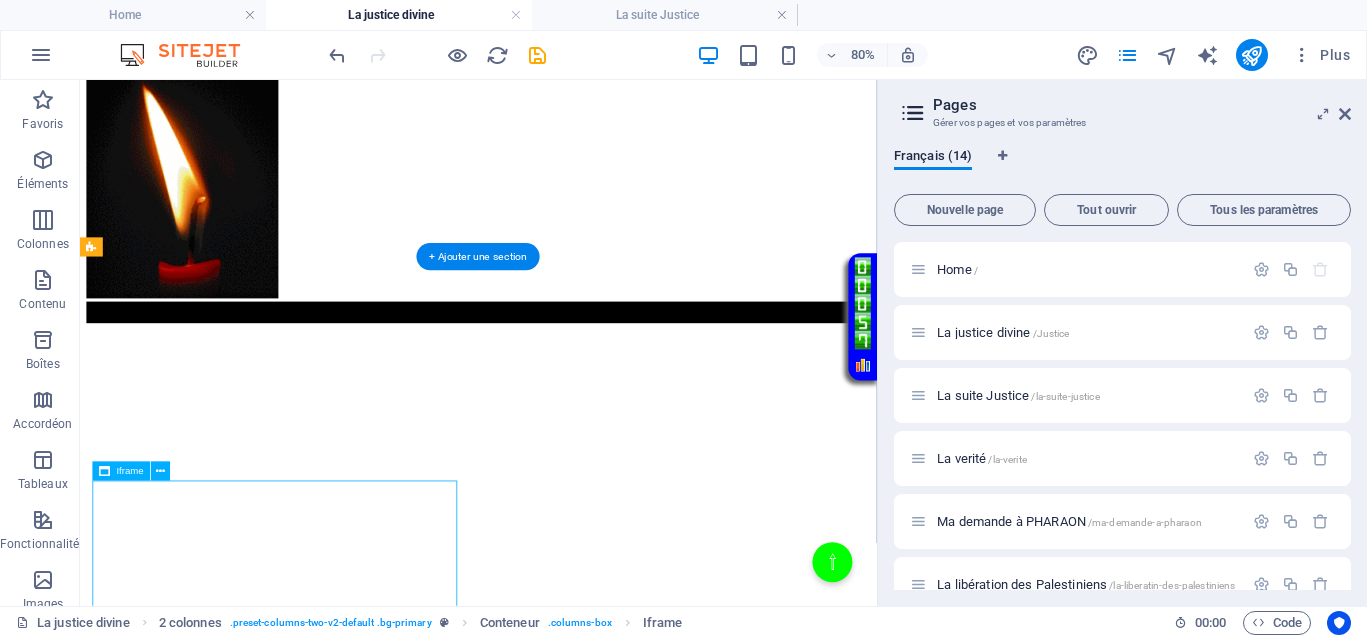 select on "px" 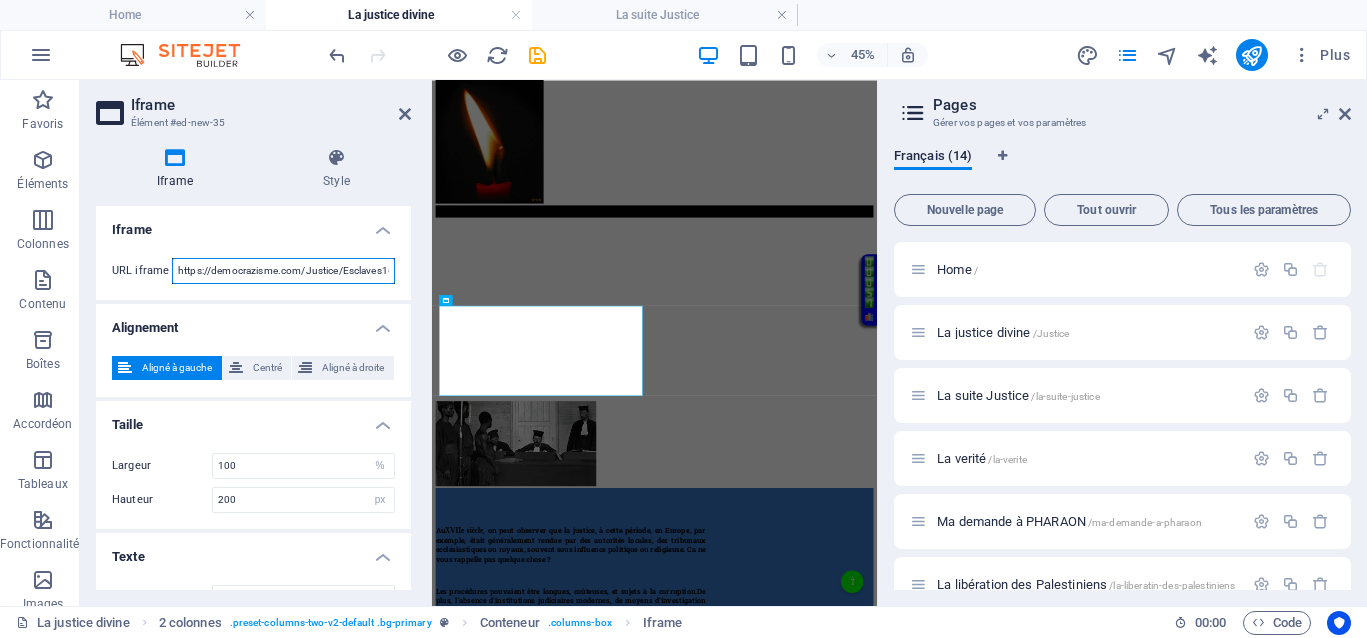 paste on "la-suite-j" 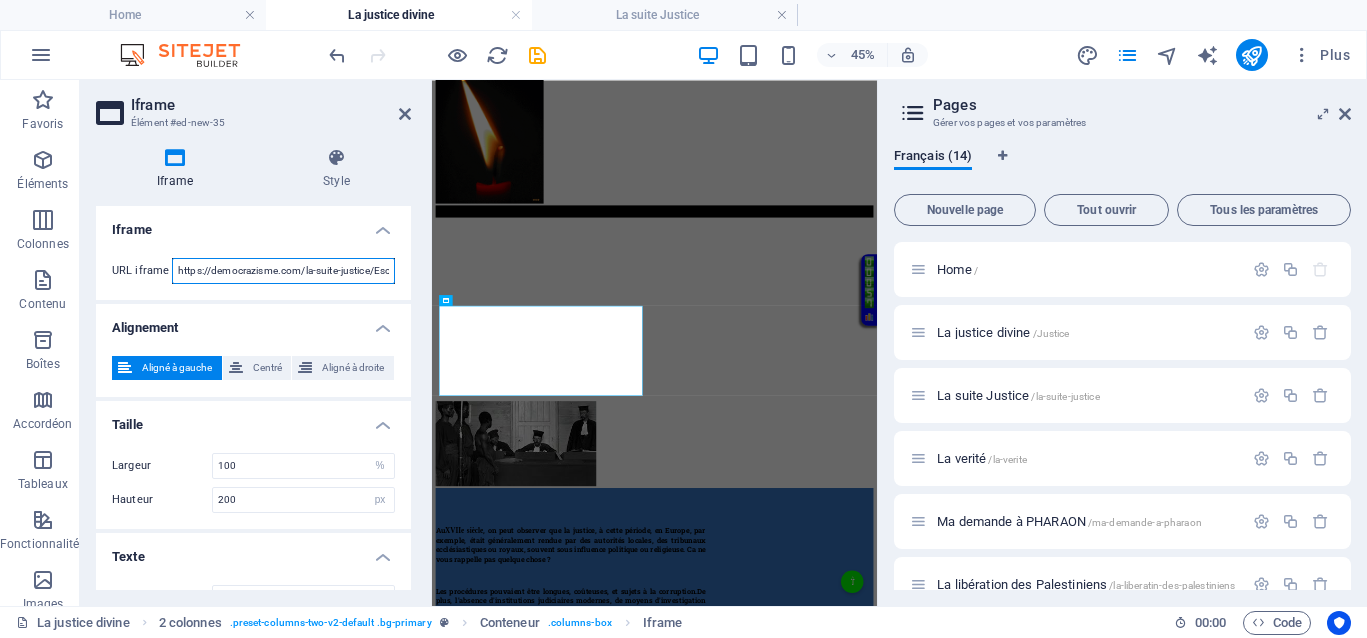 scroll, scrollTop: 0, scrollLeft: 77, axis: horizontal 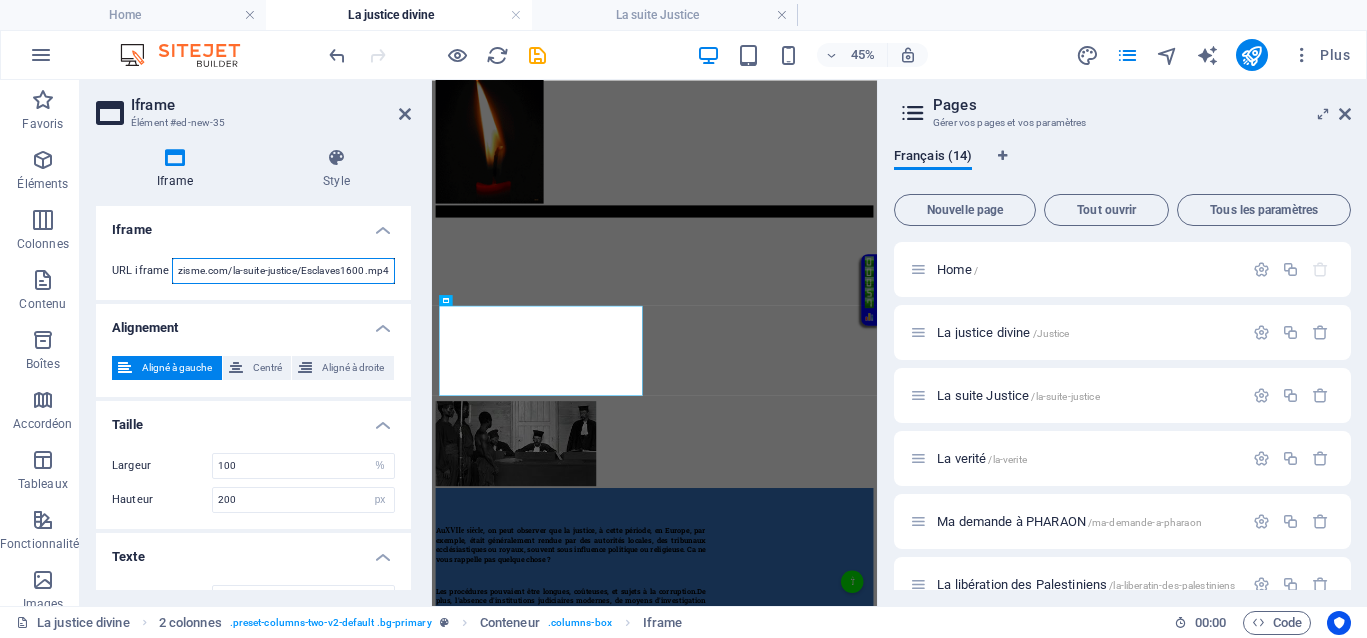 type on "https://democrazisme.com/la-suite-justice/Esclaves1600.mp4" 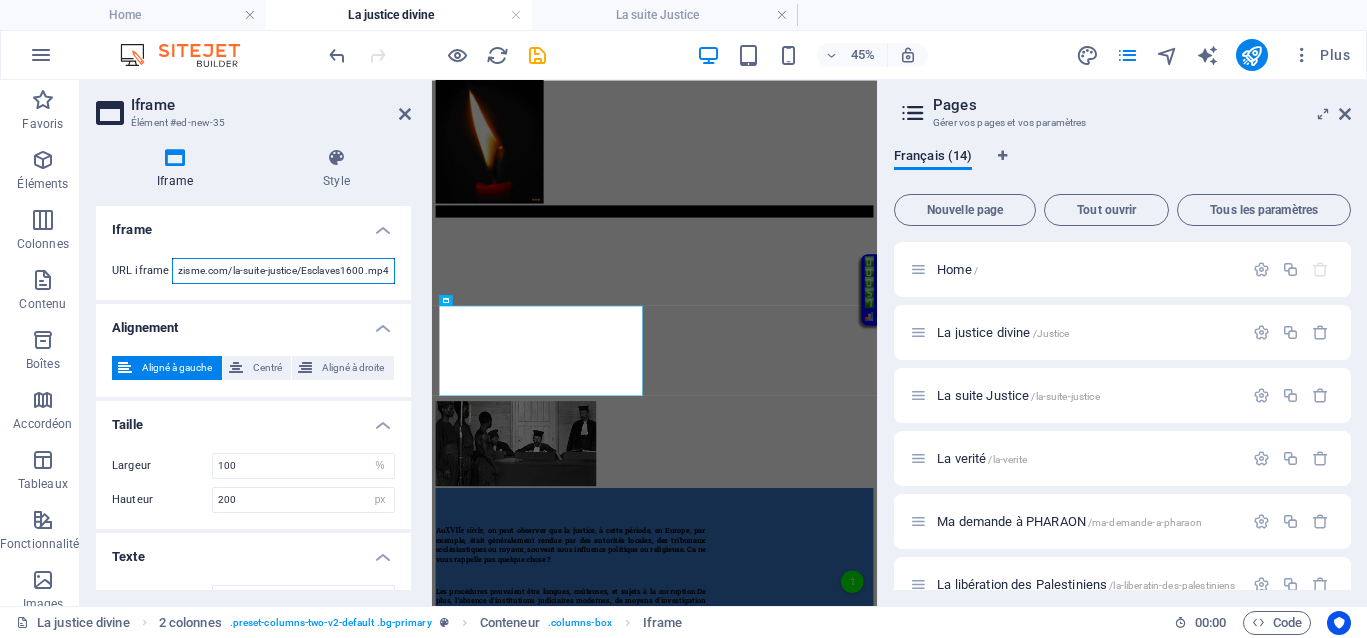 scroll, scrollTop: 0, scrollLeft: 0, axis: both 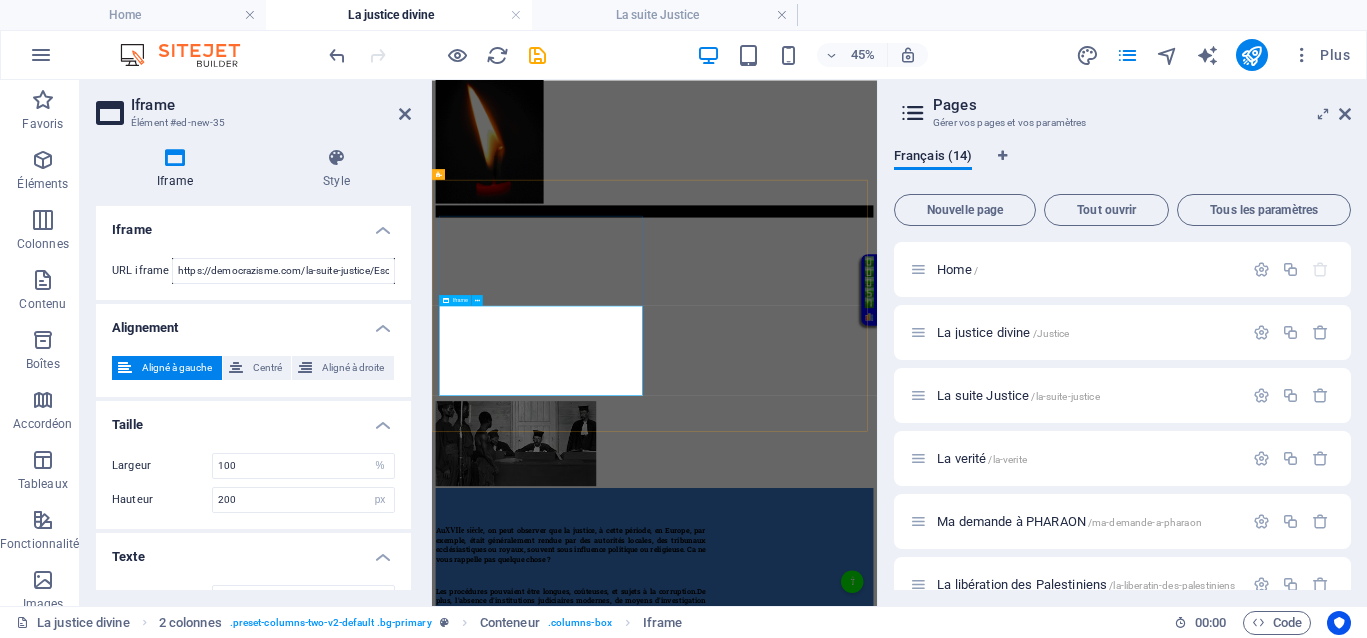 click on "</div>" at bounding box center (926, 690) 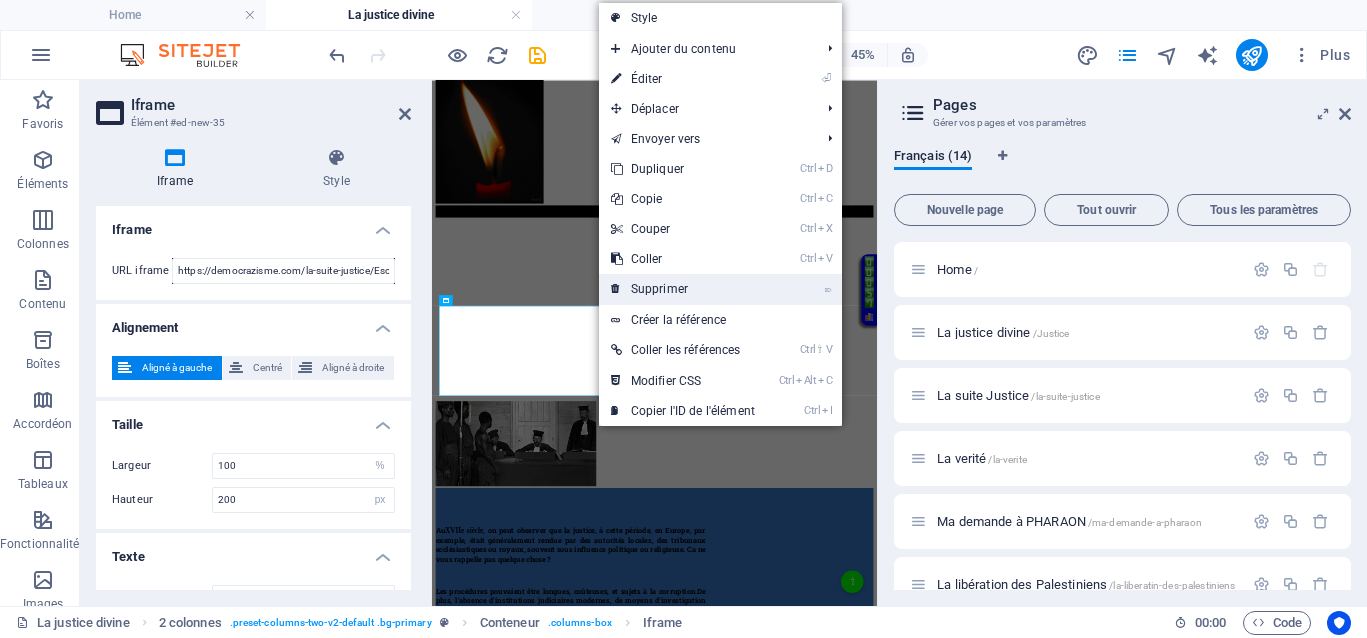 click on "⌦  Supprimer" at bounding box center [683, 289] 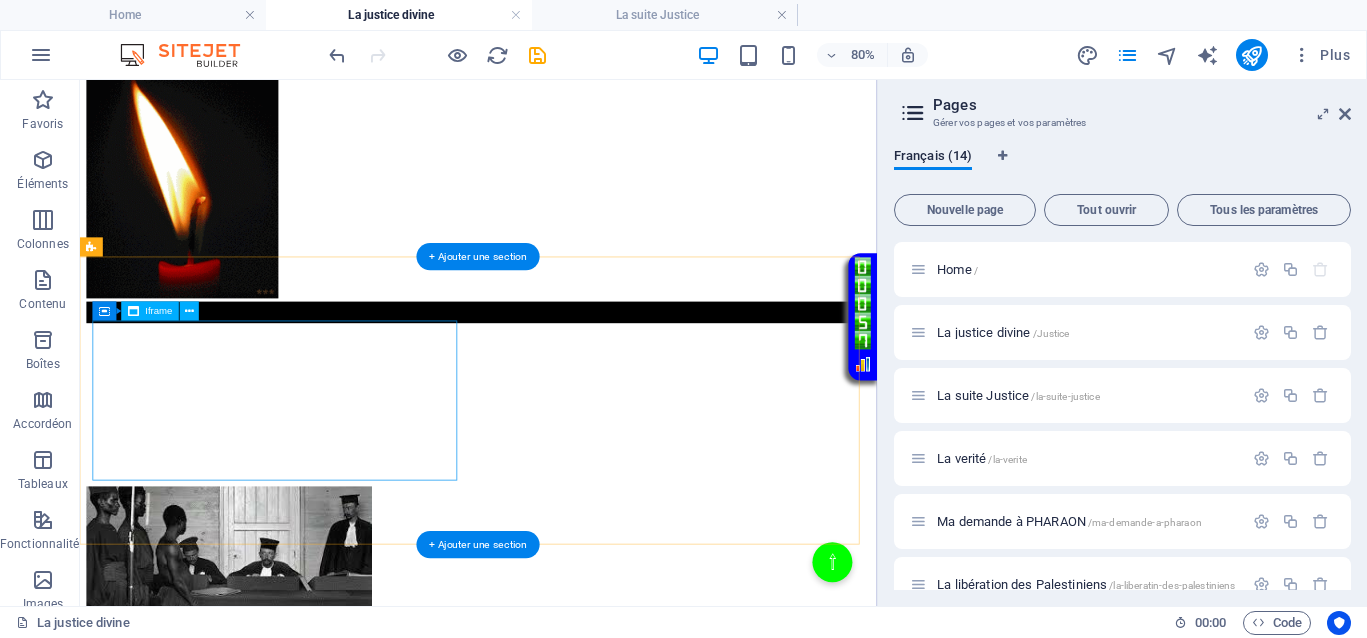 click on "</div>" at bounding box center (578, 486) 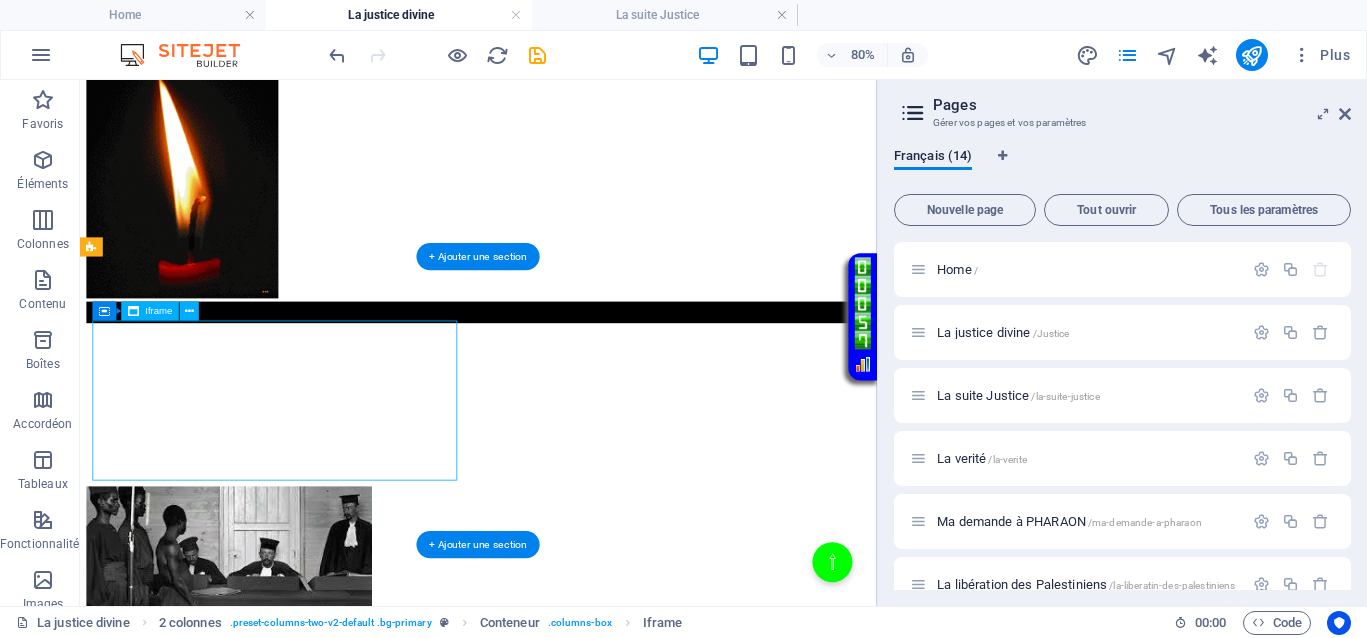 click on "</div>" at bounding box center [578, 486] 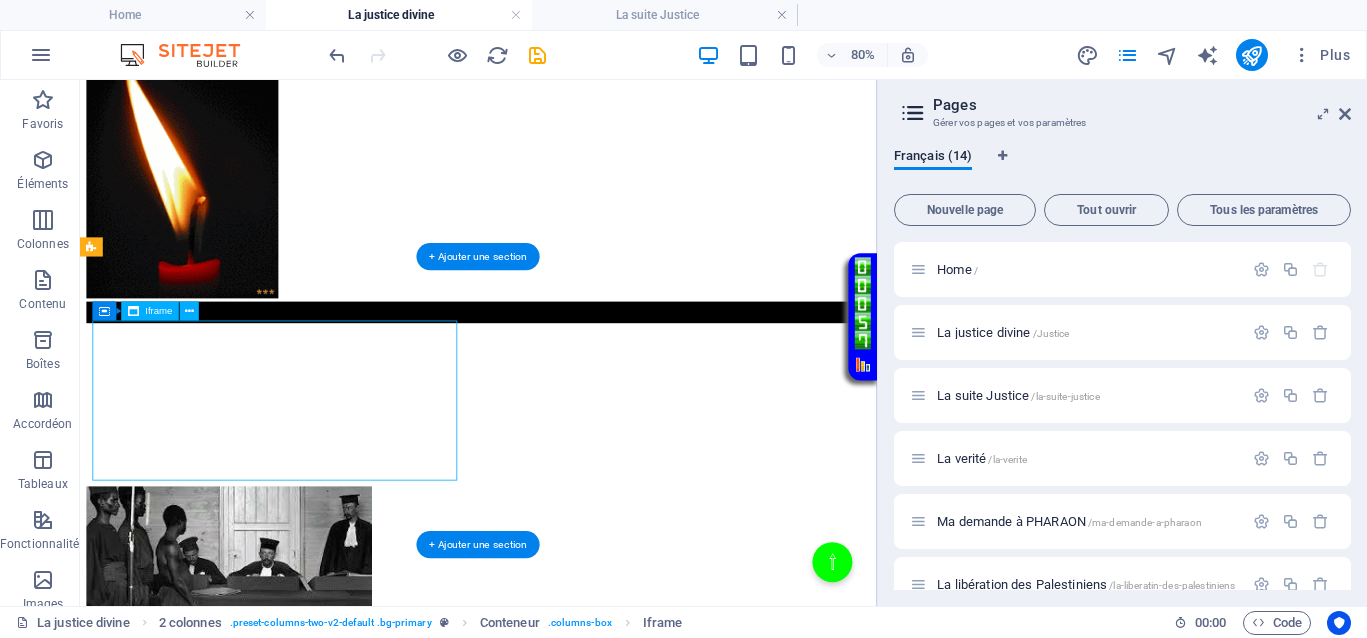 select on "%" 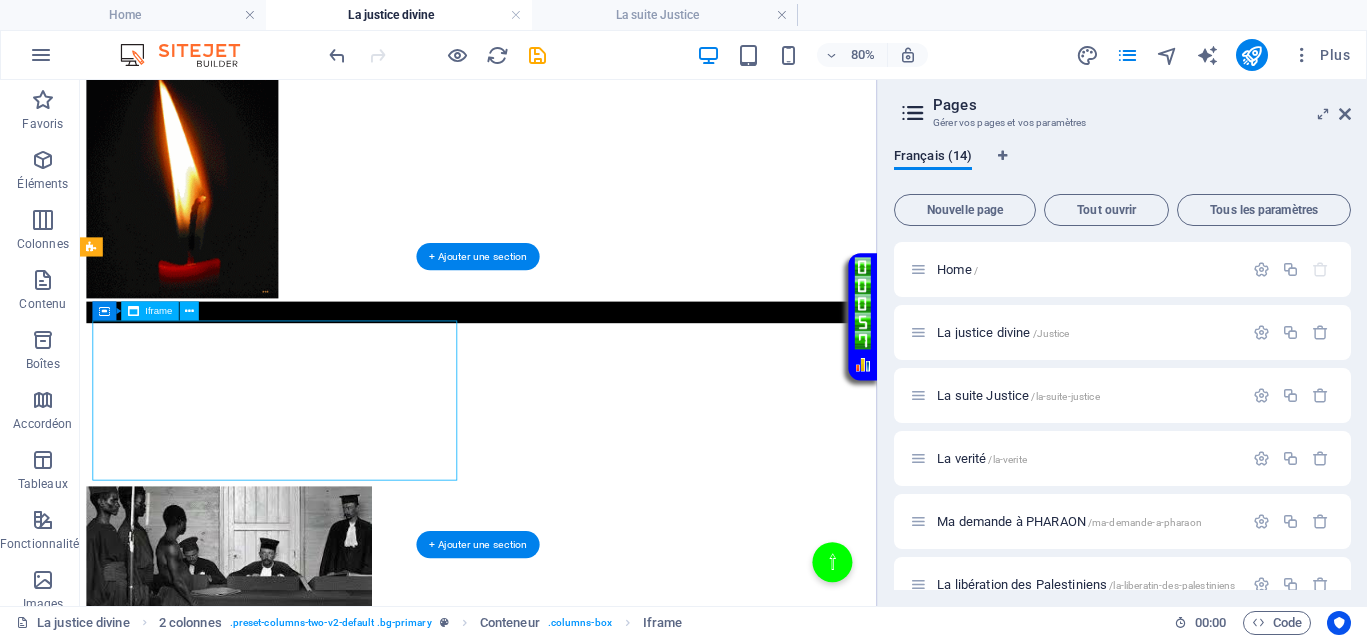 select on "px" 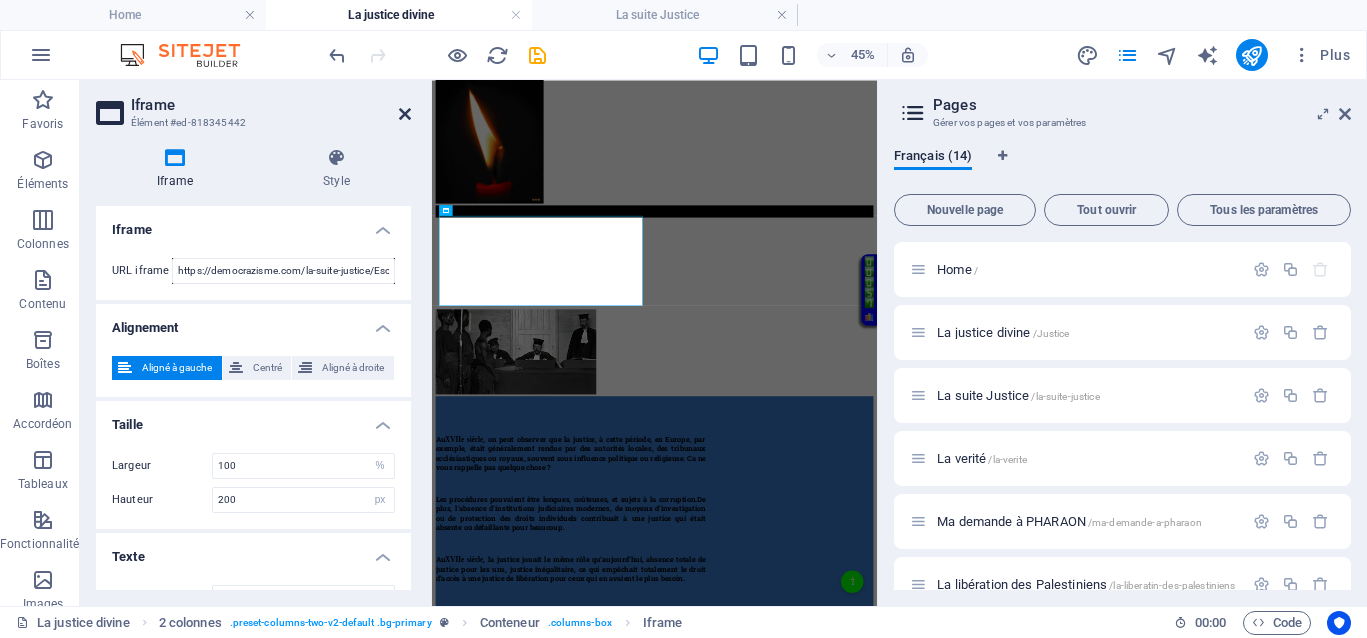 click at bounding box center [405, 114] 